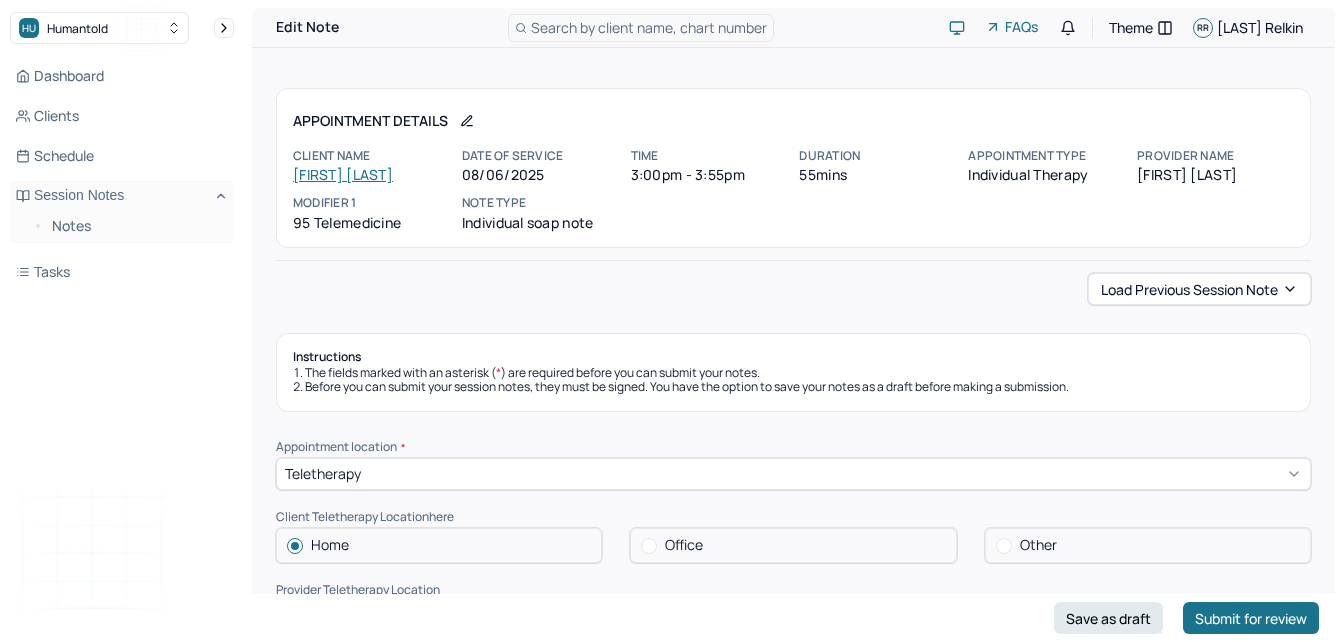 scroll, scrollTop: 0, scrollLeft: 0, axis: both 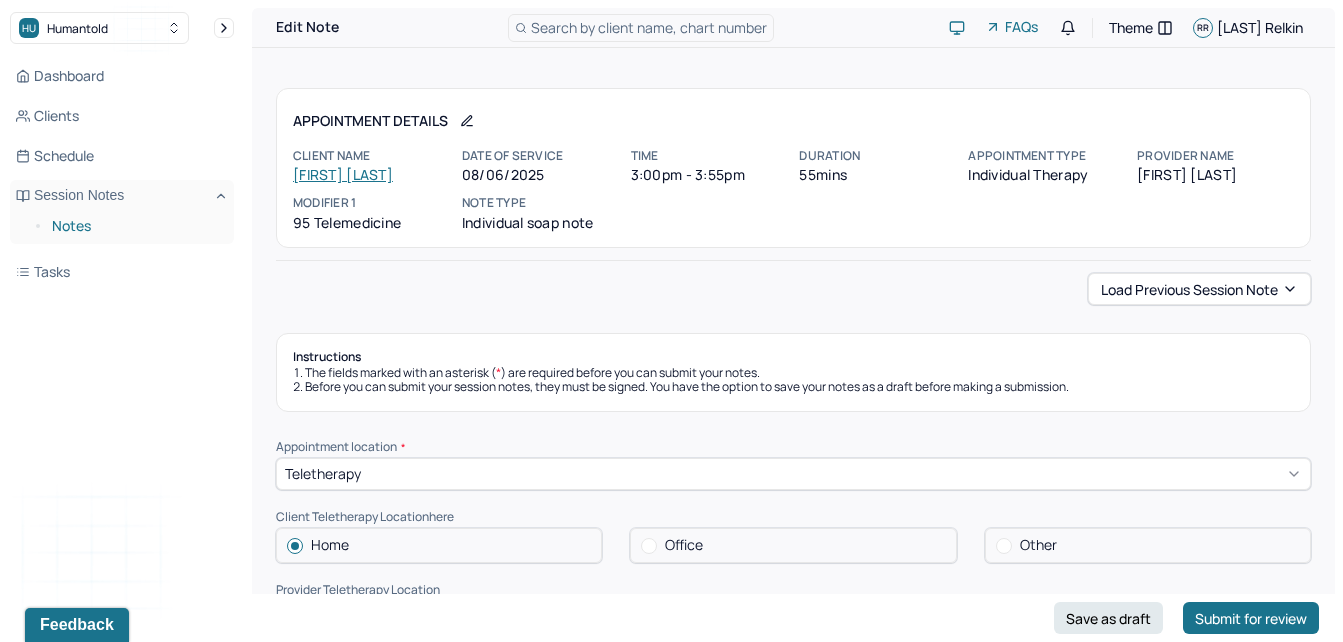 click on "Notes" at bounding box center [135, 226] 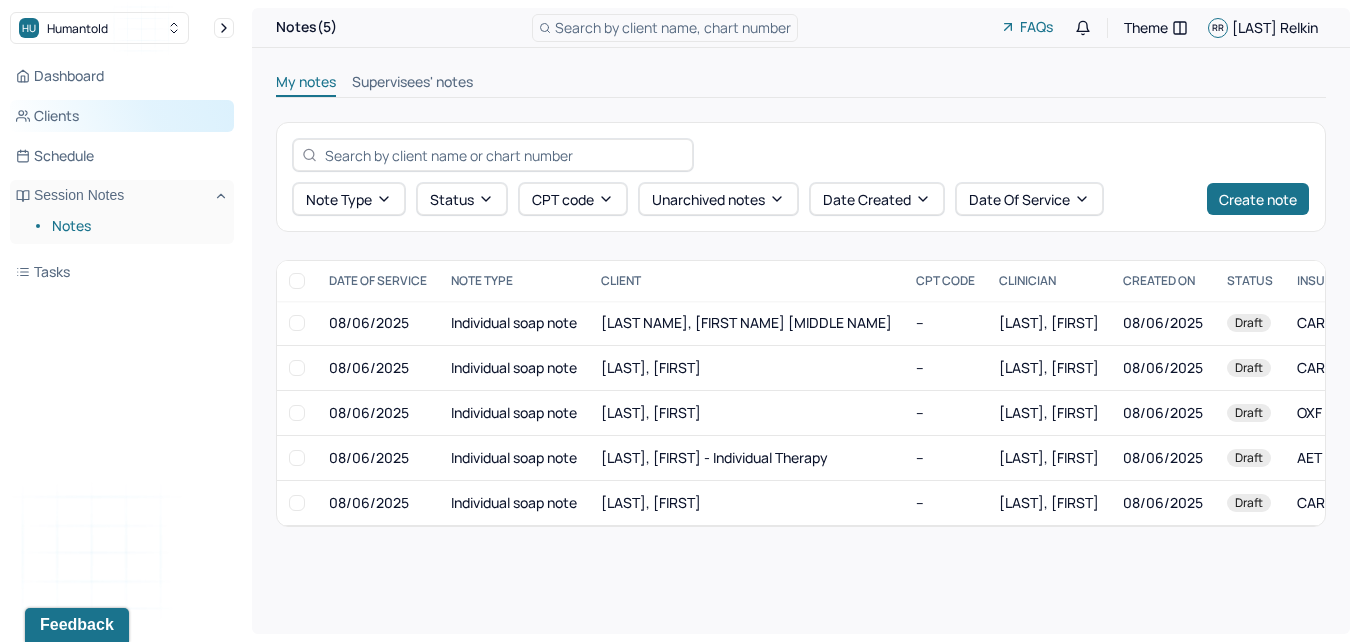 click on "Clients" at bounding box center [122, 116] 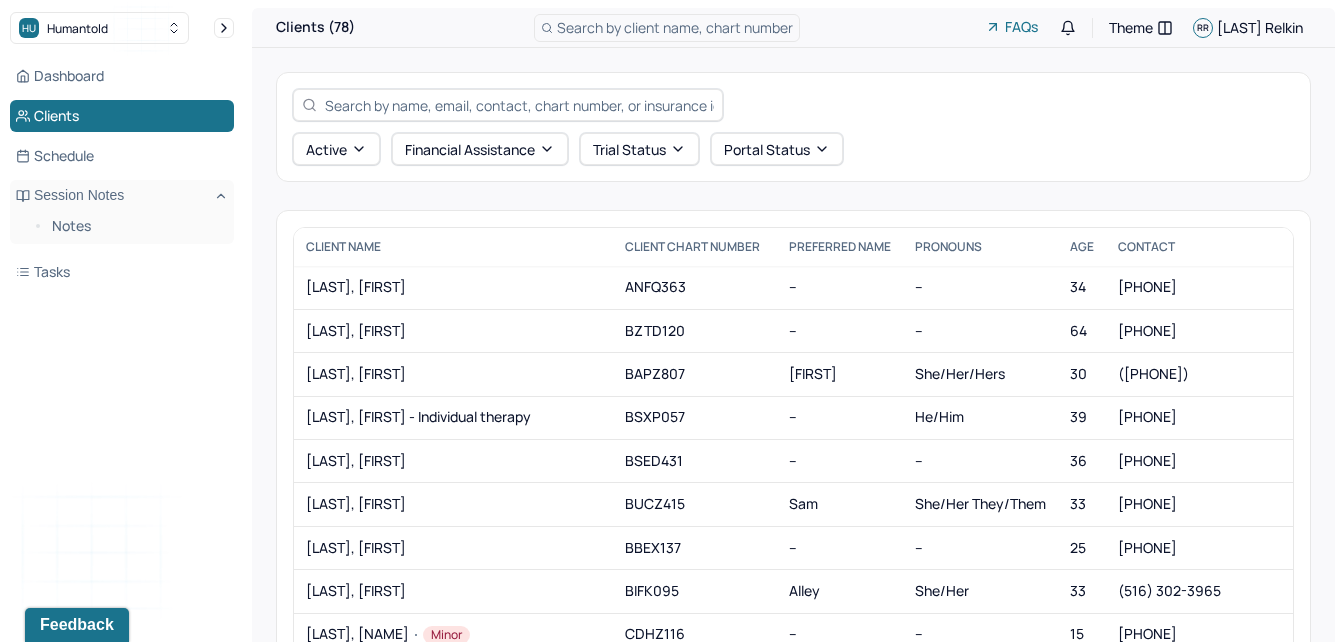 click at bounding box center [519, 105] 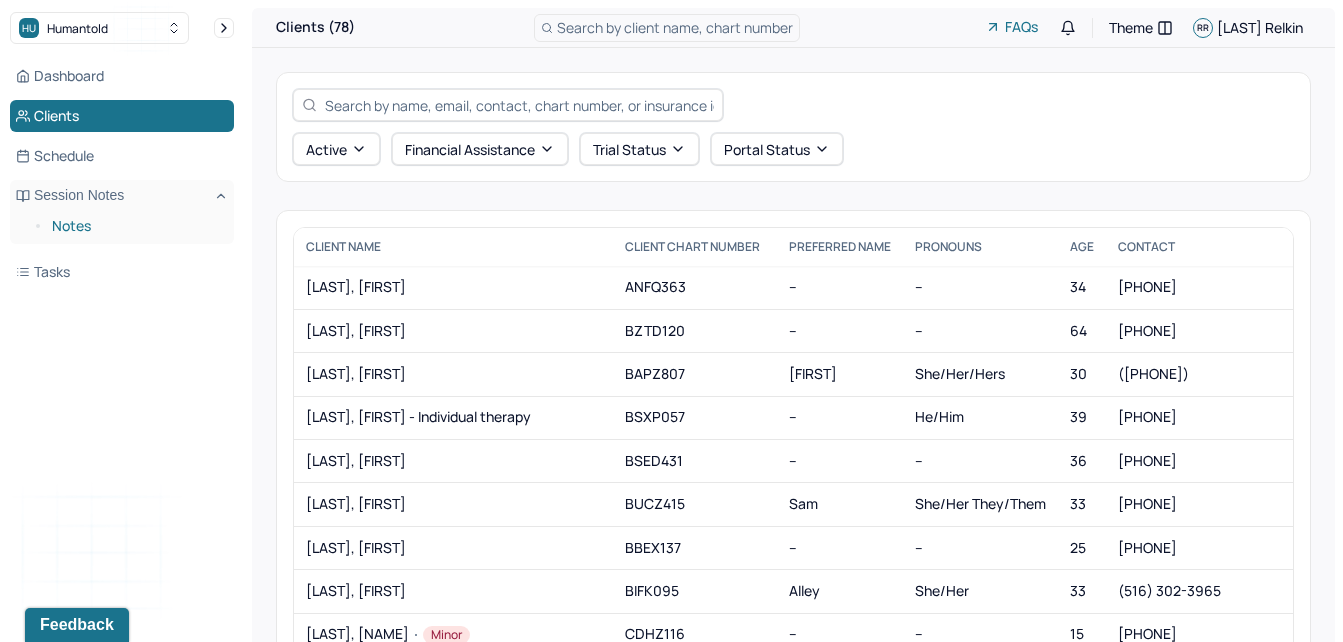 click on "Notes" at bounding box center (135, 226) 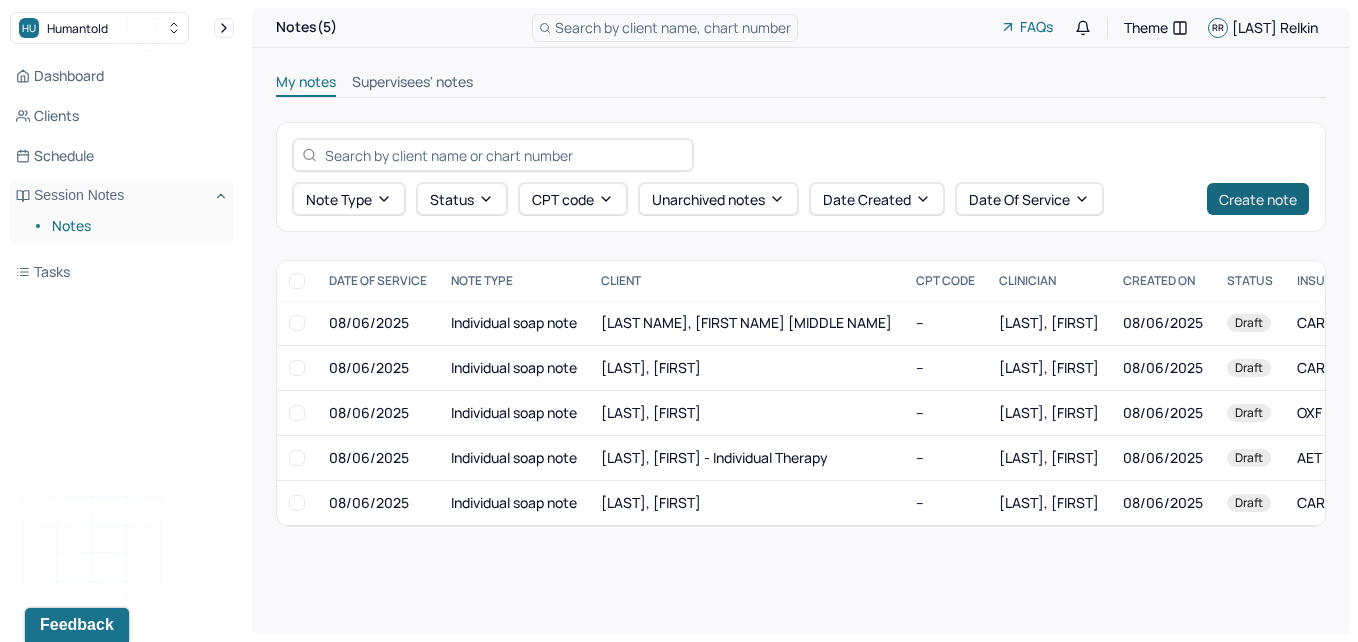 click on "Create note" at bounding box center (1258, 199) 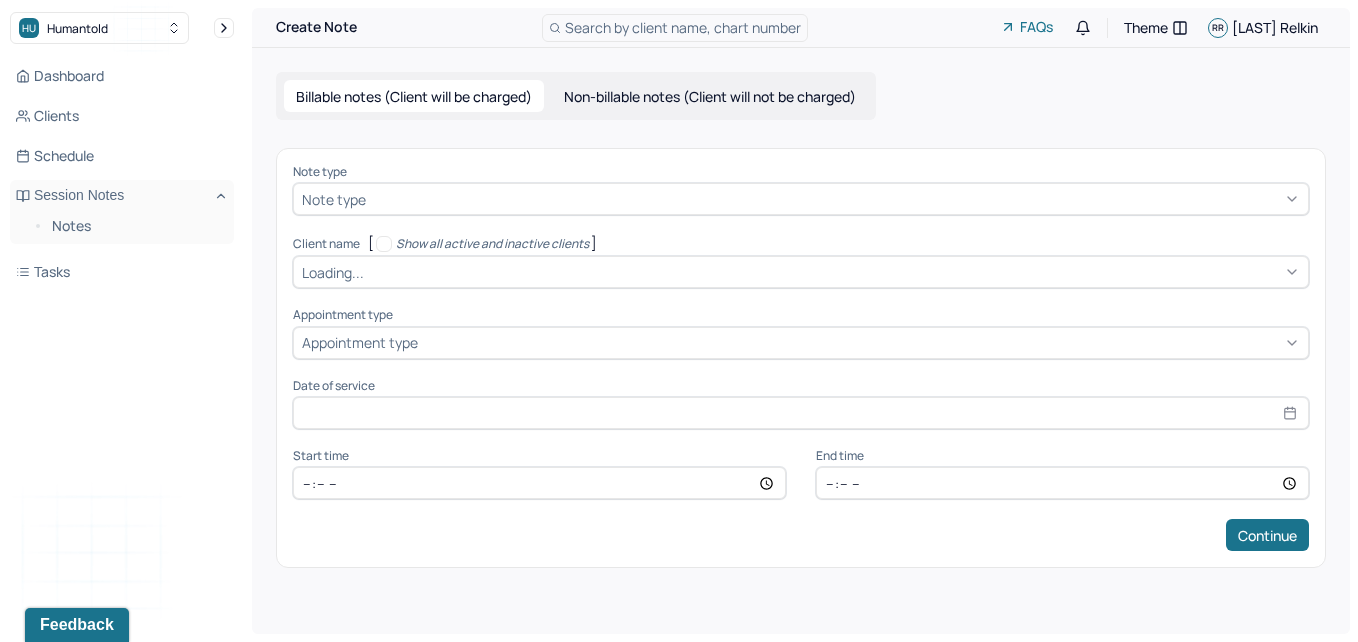 click on "Non-billable notes (Client will not be charged)" at bounding box center [710, 96] 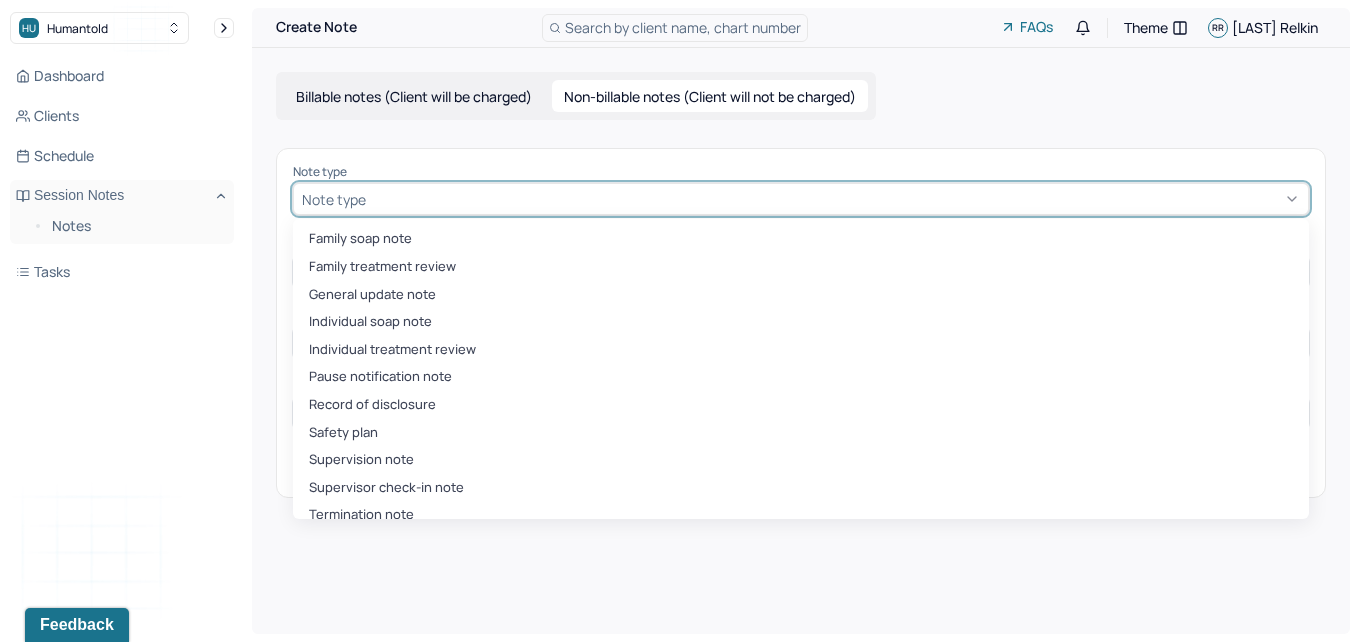 click at bounding box center [835, 199] 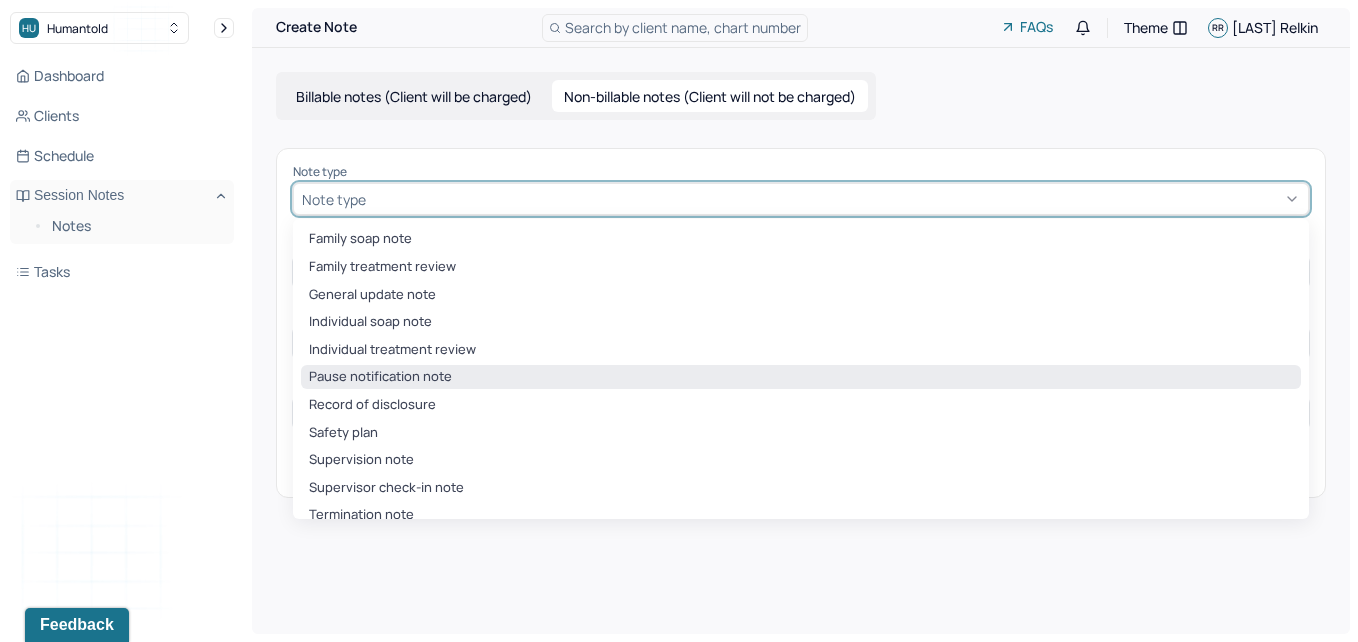 click on "Pause notification note" at bounding box center [801, 377] 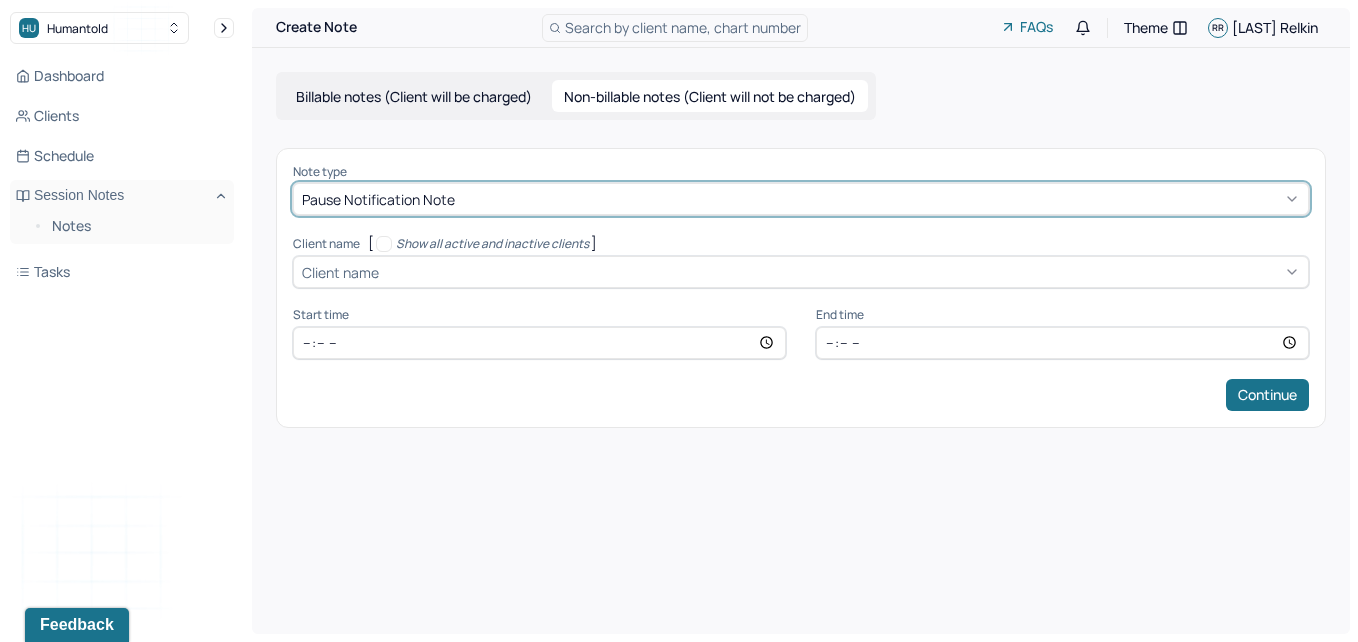 click on "Client name" at bounding box center (801, 272) 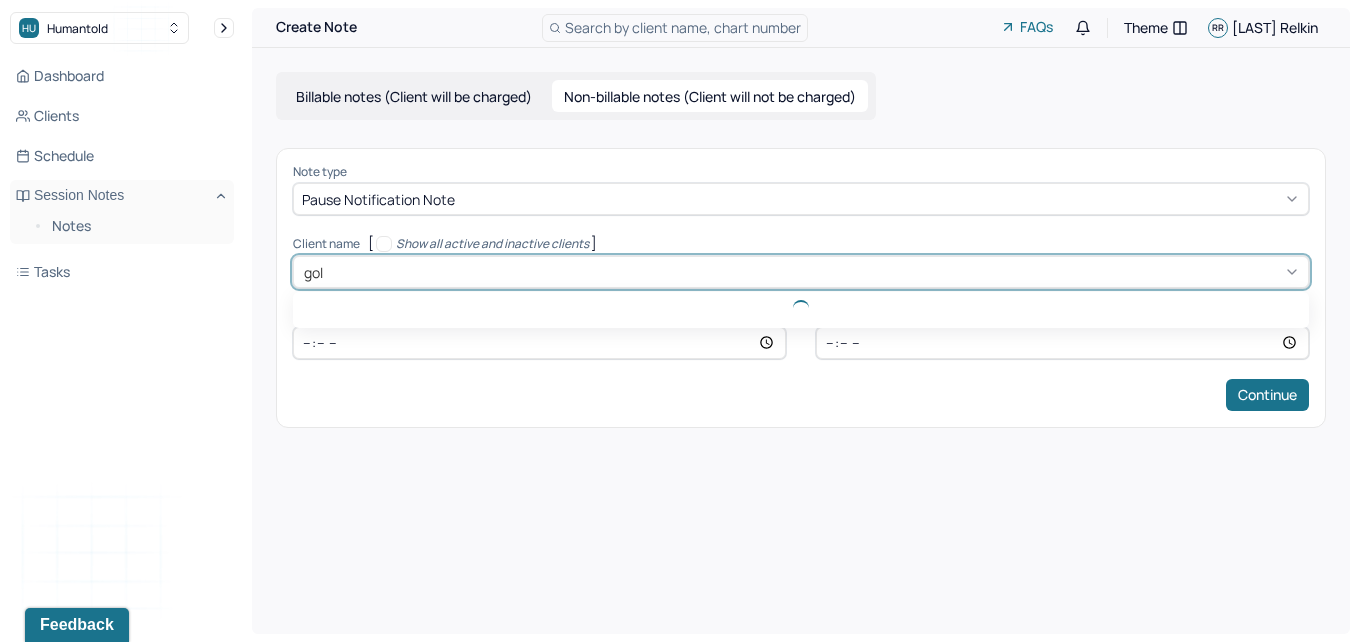 type on "gold" 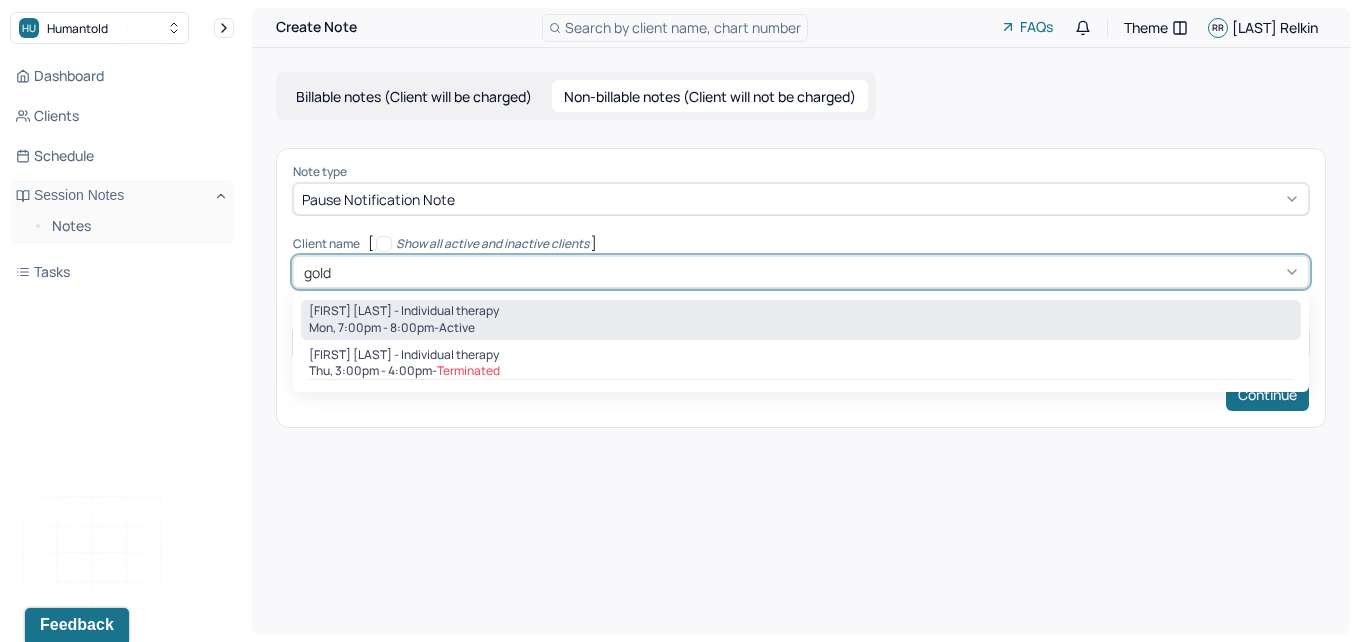 click on "[FIRST] [LAST] - Individual therapy" at bounding box center (404, 311) 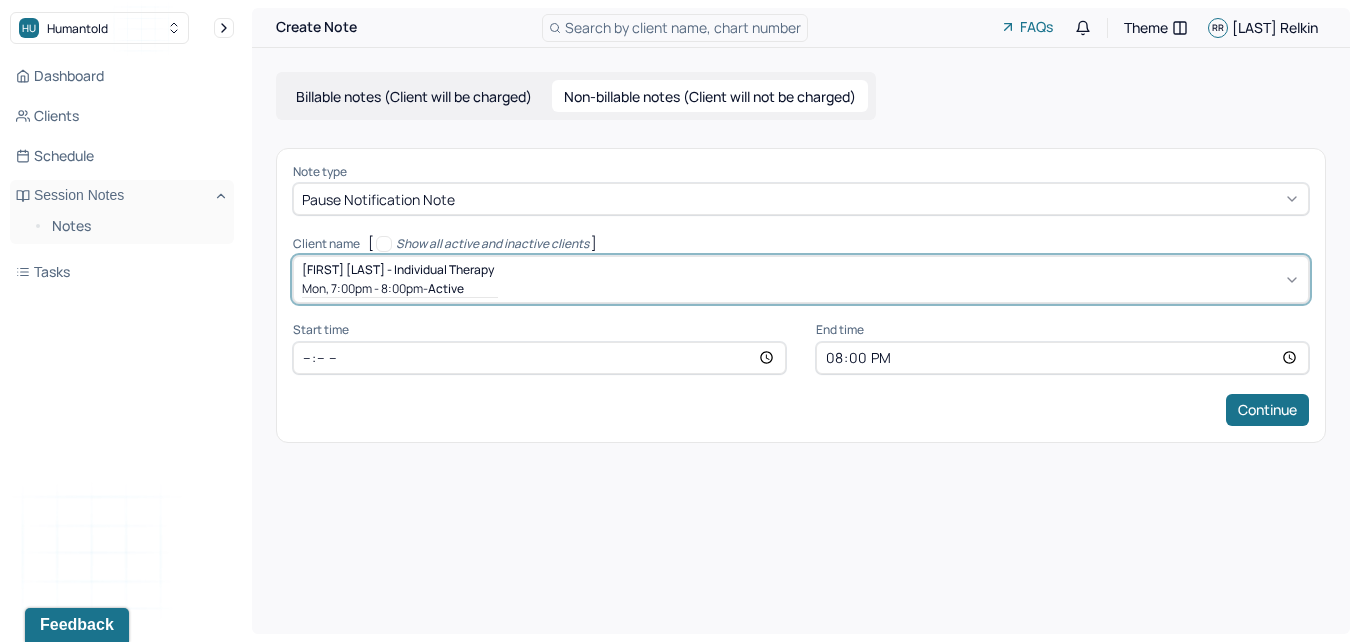 click at bounding box center (539, 358) 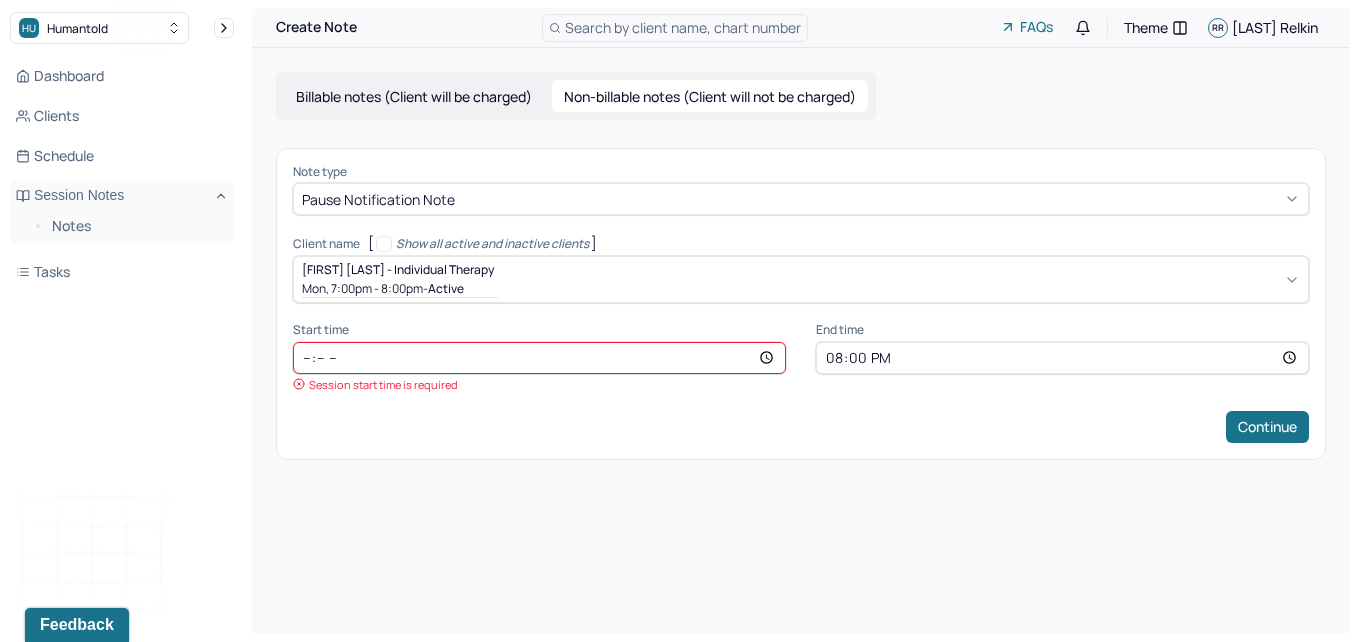 type on "19:00" 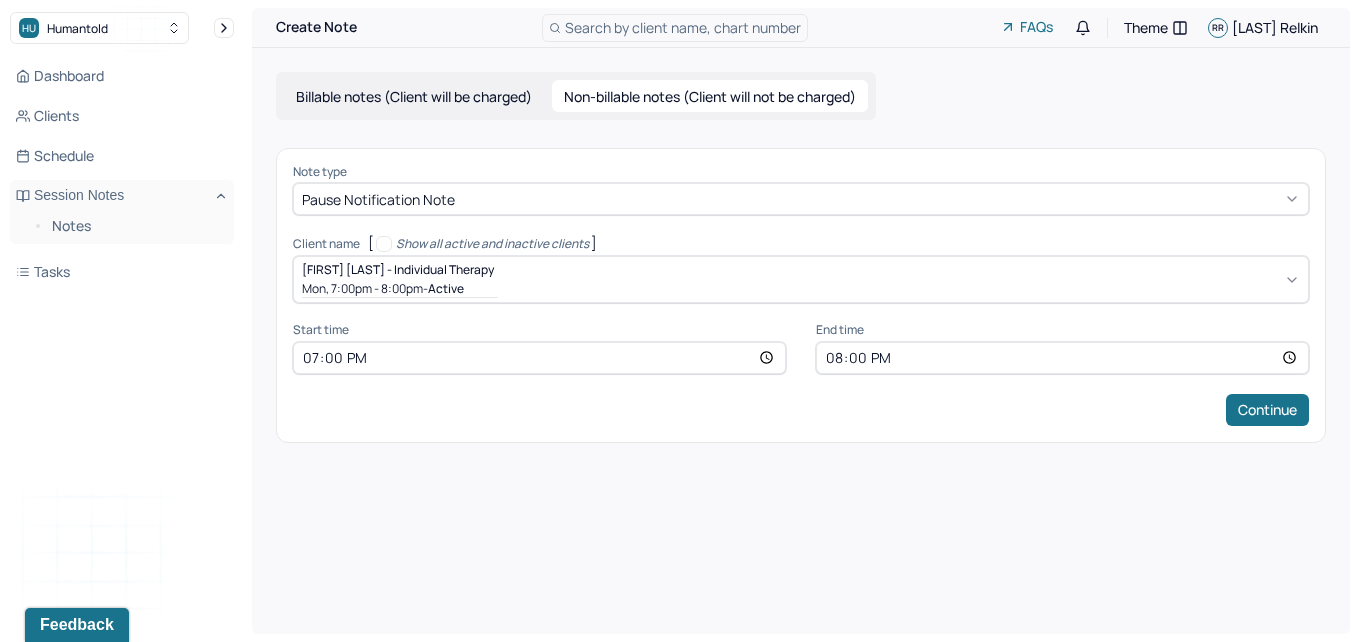 click on "Note type Pause notification note Client name [ Show all active and inactive clients ] [FIRST] [LAST] - Individual therapy Mon, 7:00pm - 8:00pm  -  active Supervisee name Rachel Relkin Appointment type individual therapy Start time 19:00 End time 20:00 Continue" at bounding box center (801, 295) 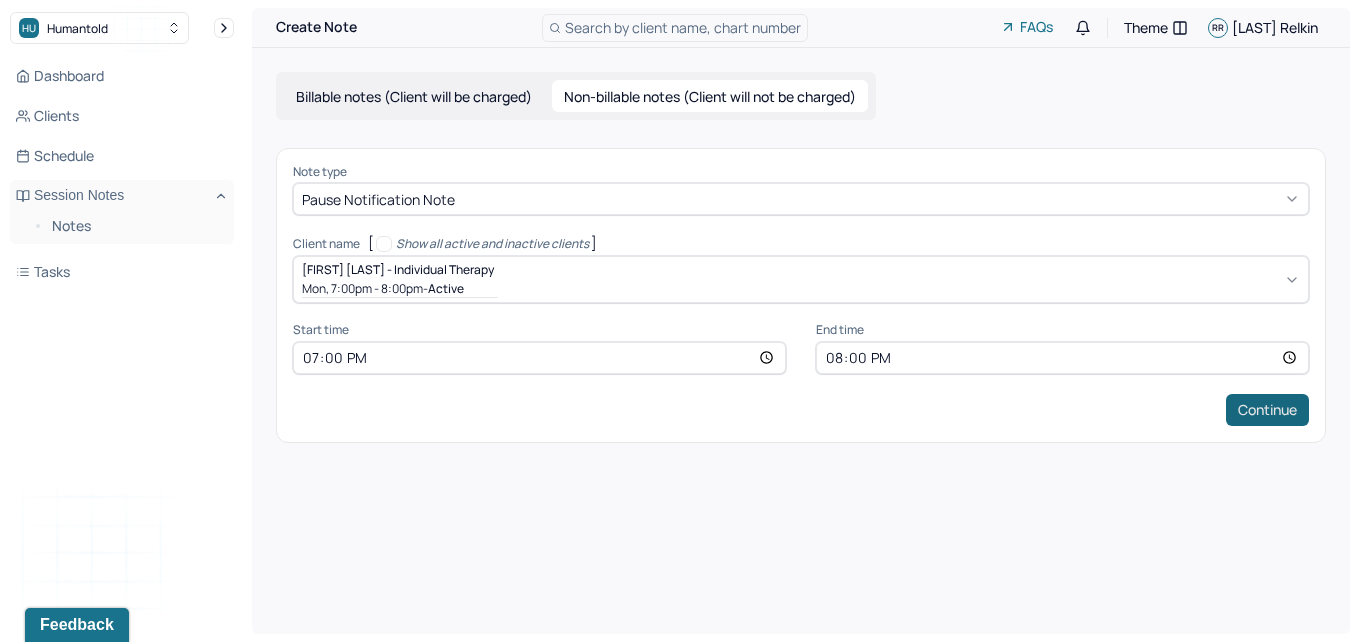 click on "Continue" at bounding box center (1267, 410) 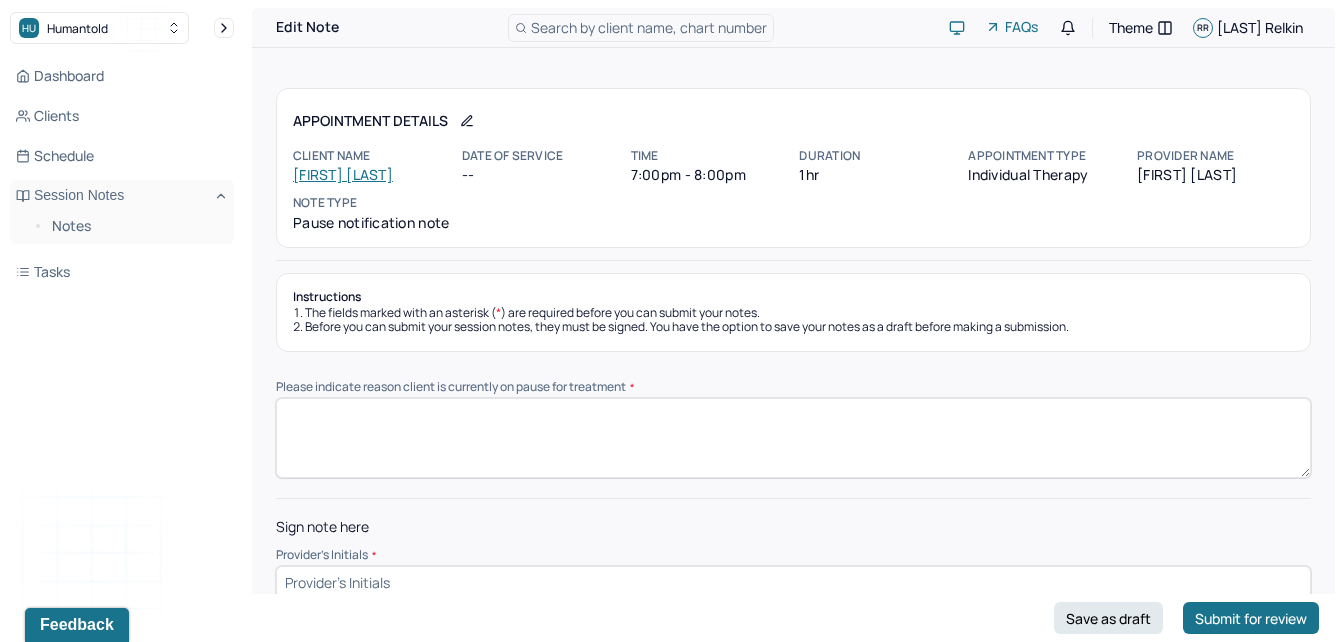 click on "Please indicate reason client is currently on pause for treatment *" at bounding box center [793, 438] 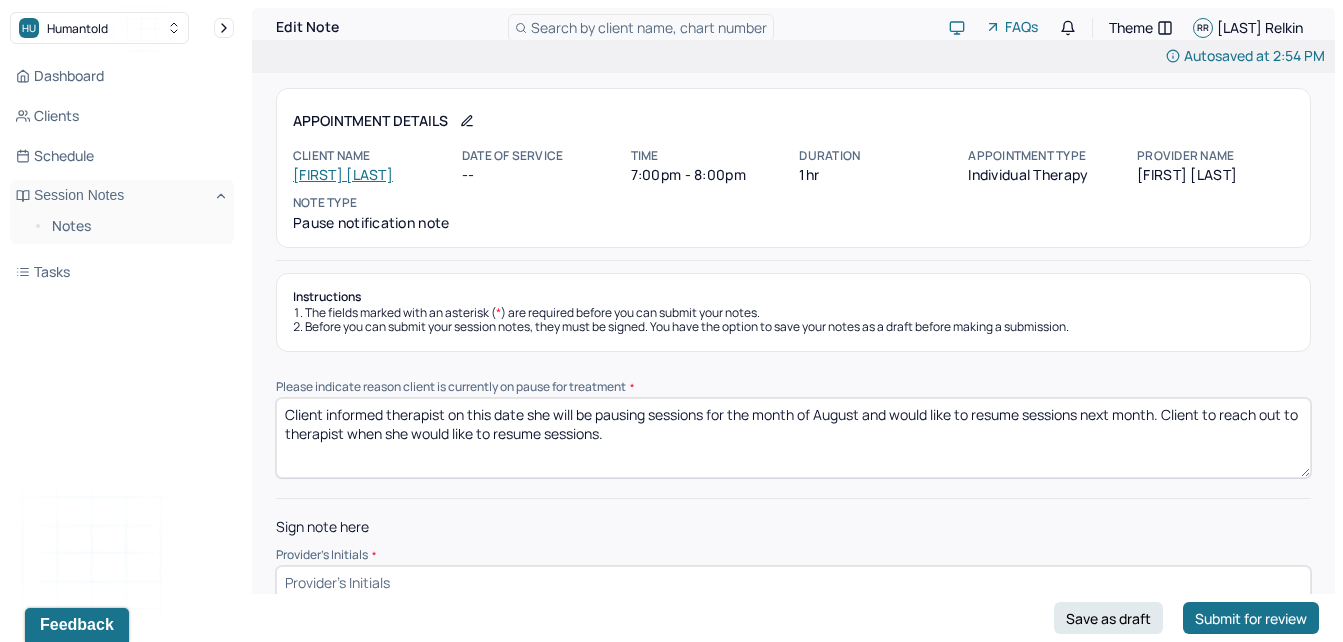 scroll, scrollTop: 49, scrollLeft: 0, axis: vertical 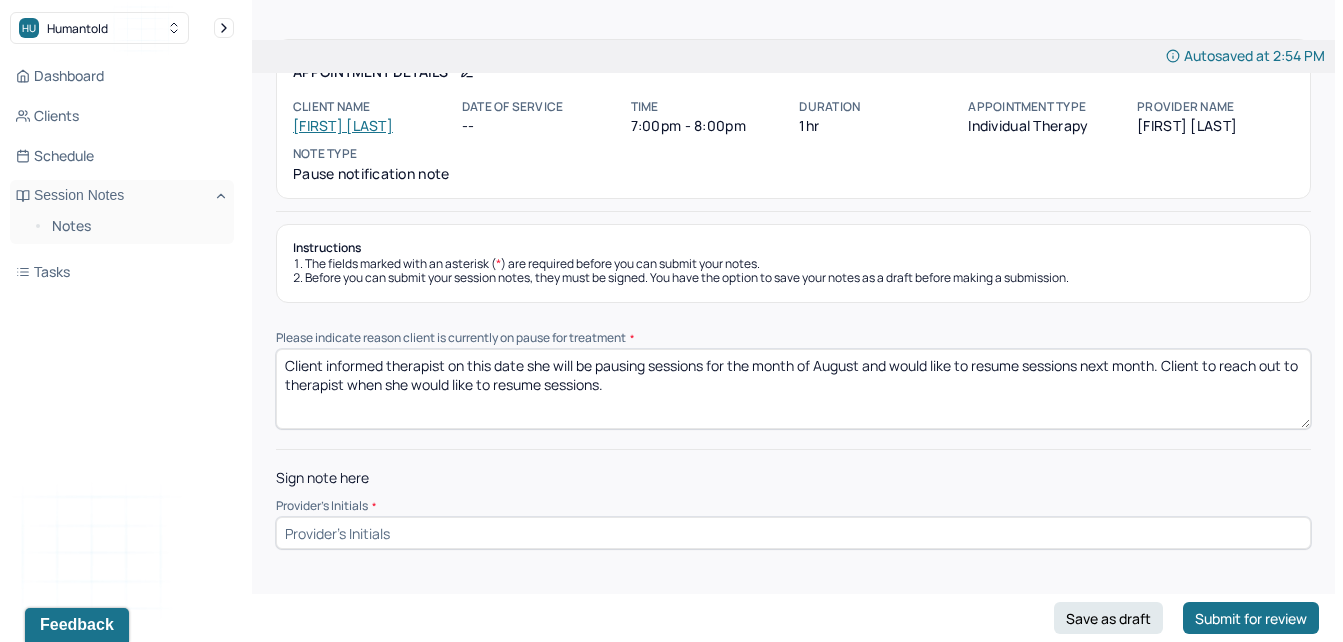 type on "Client informed therapist on this date she will be pausing sessions for the month of August and would like to resume sessions next month. Client to reach out to therapist when she would like to resume sessions." 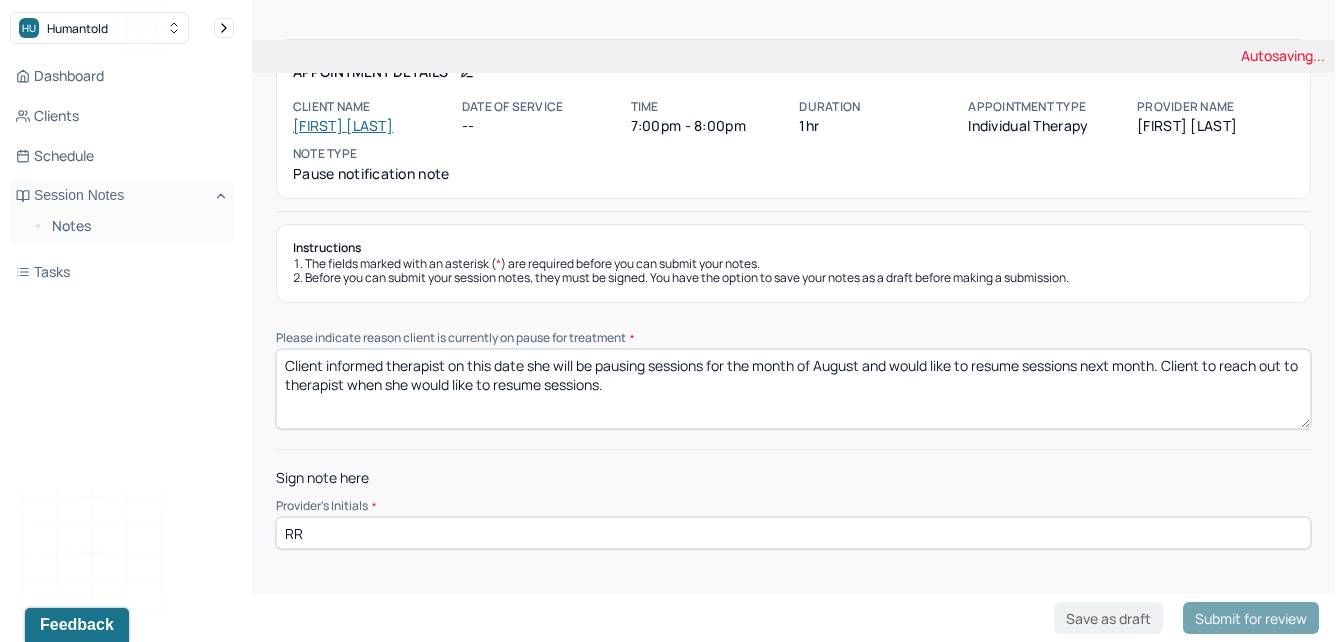 type on "RR" 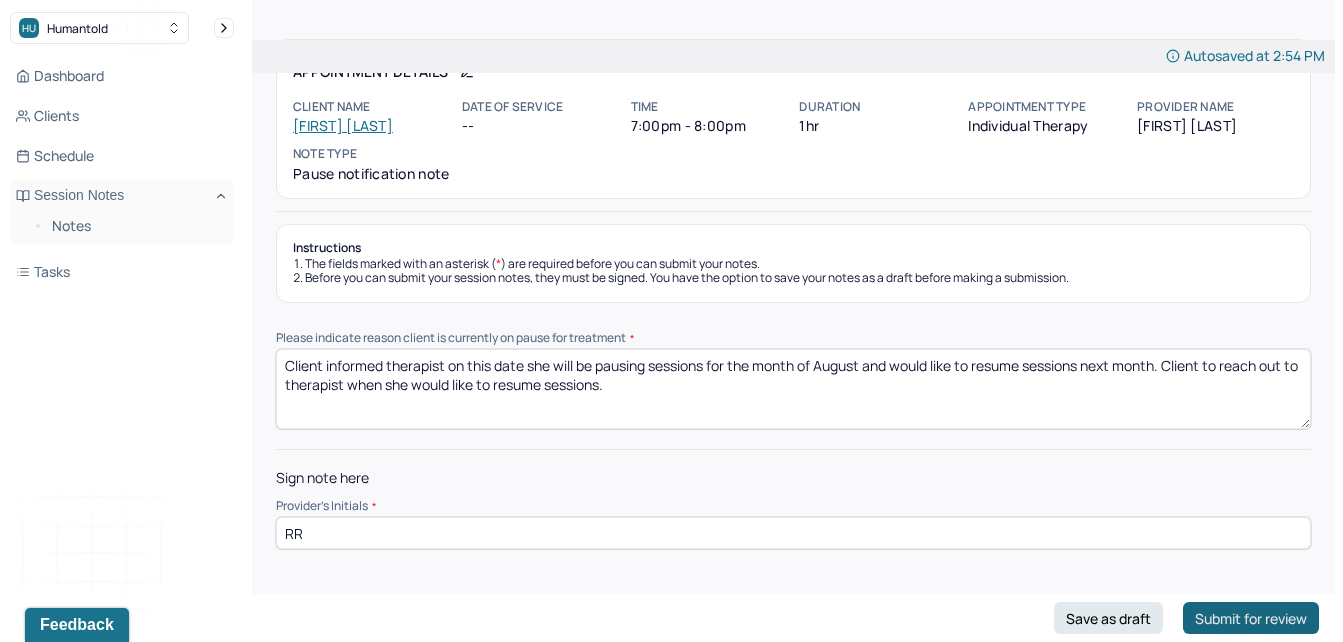 click on "Submit for review" at bounding box center [1251, 618] 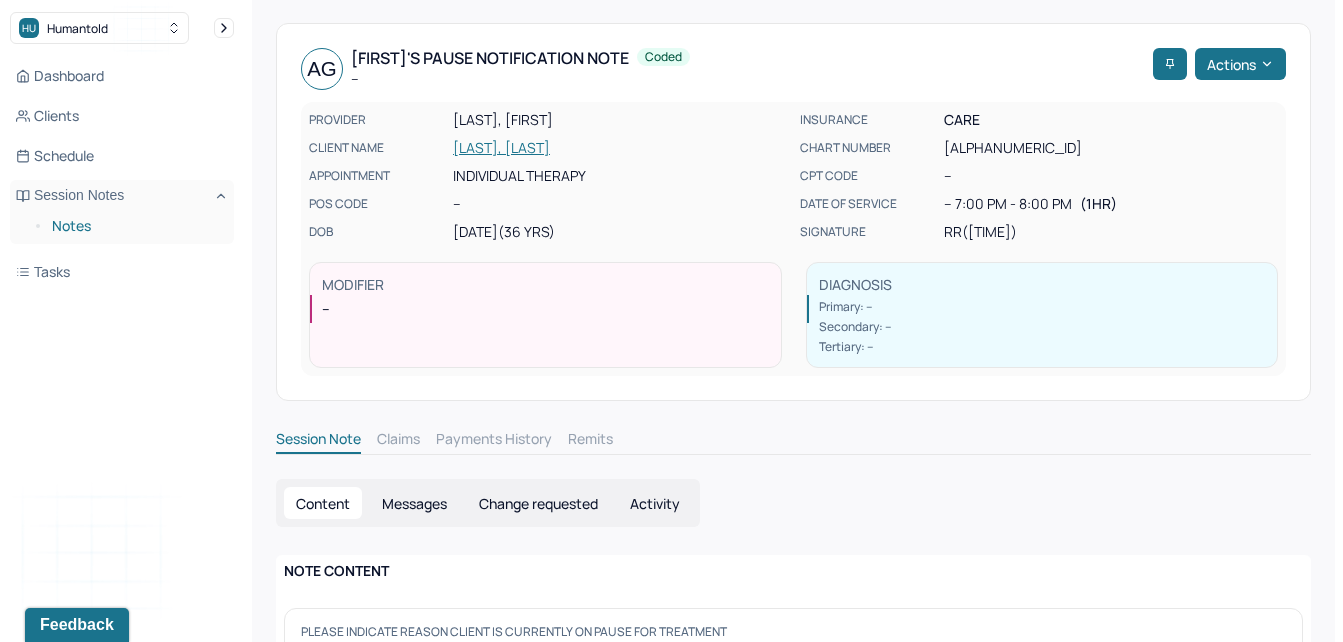 click on "Notes" at bounding box center (135, 226) 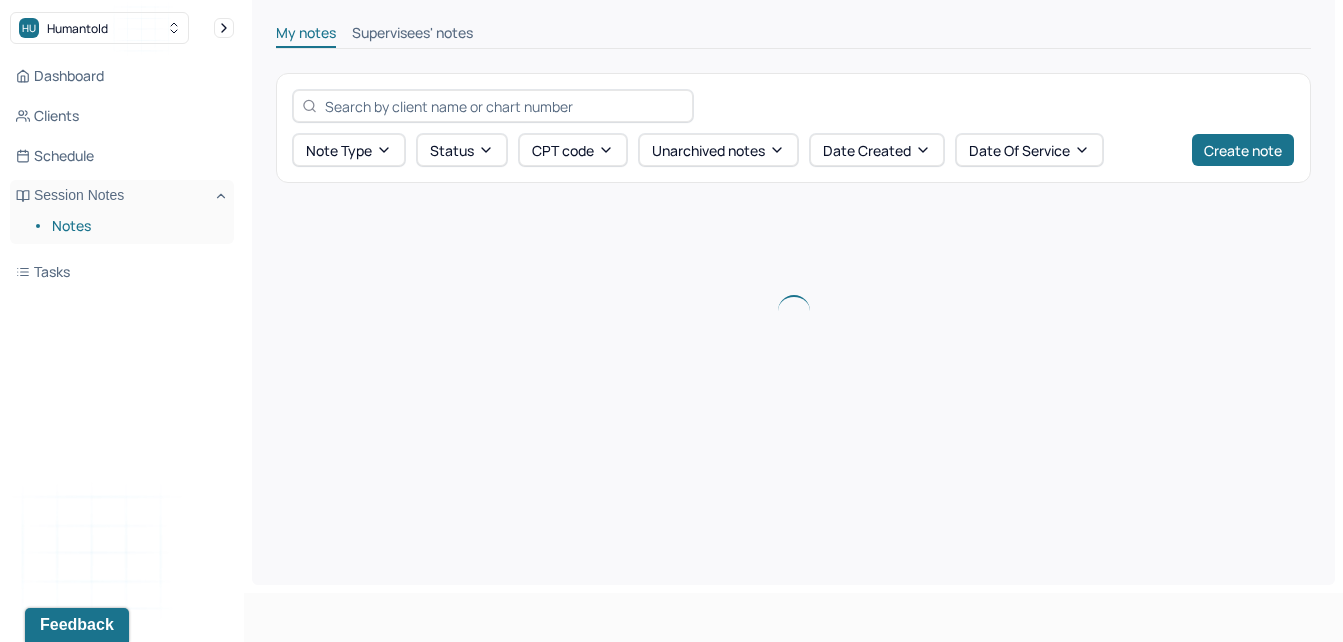 scroll, scrollTop: 0, scrollLeft: 0, axis: both 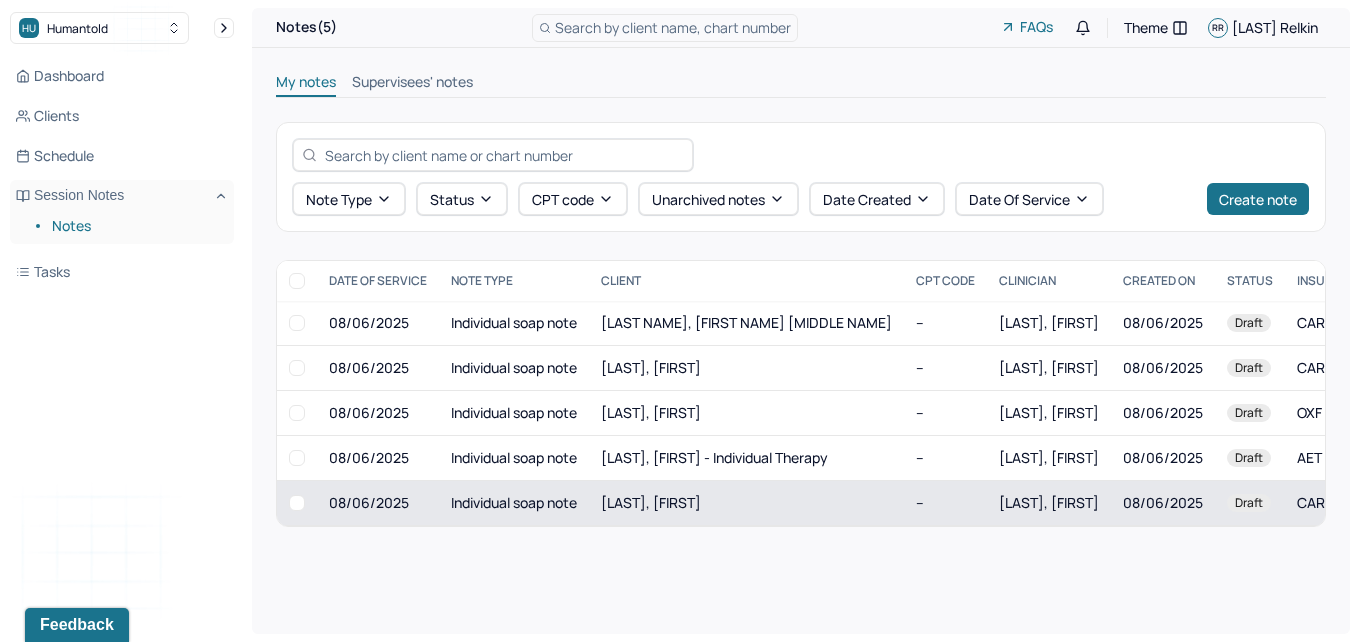 click on "[LAST], [FIRST]" at bounding box center [746, 503] 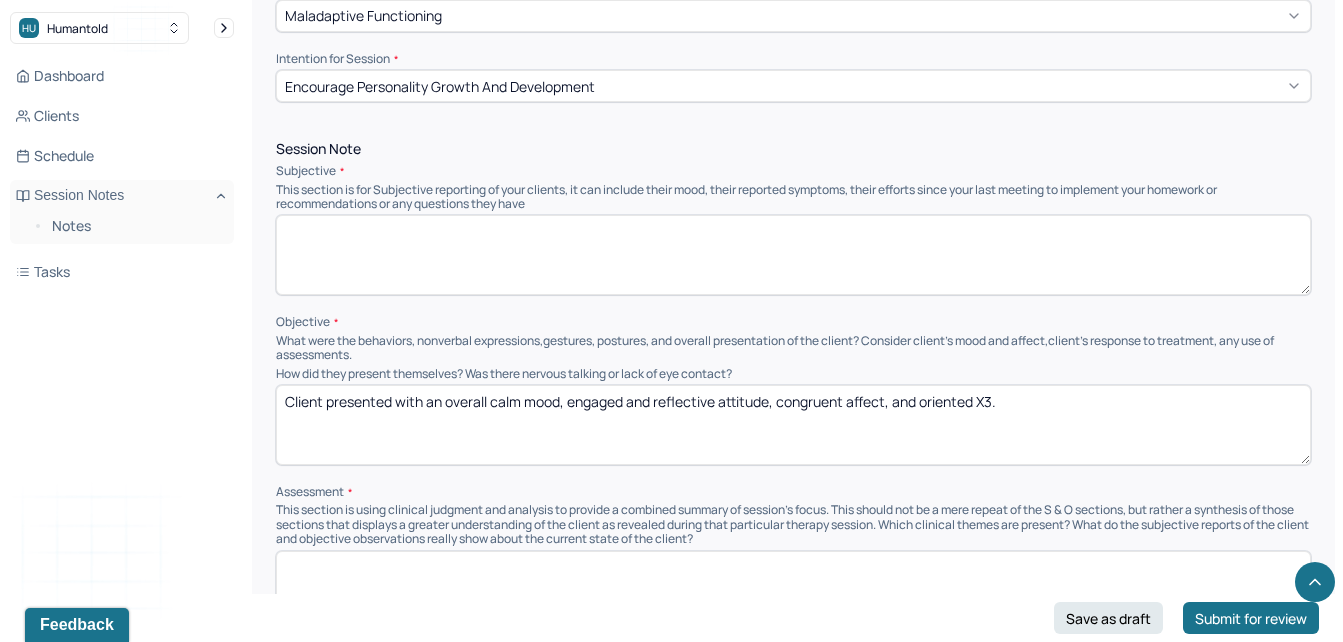 scroll, scrollTop: 1139, scrollLeft: 0, axis: vertical 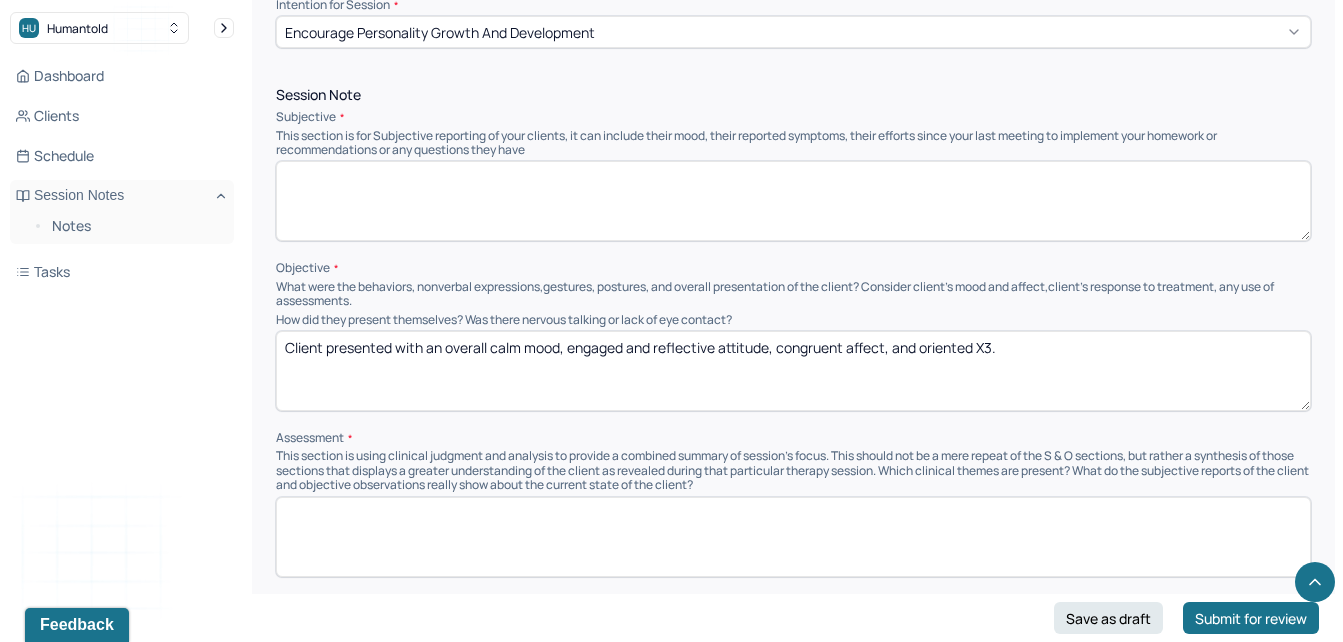 click on "Encourage personality growth and development" at bounding box center [440, 32] 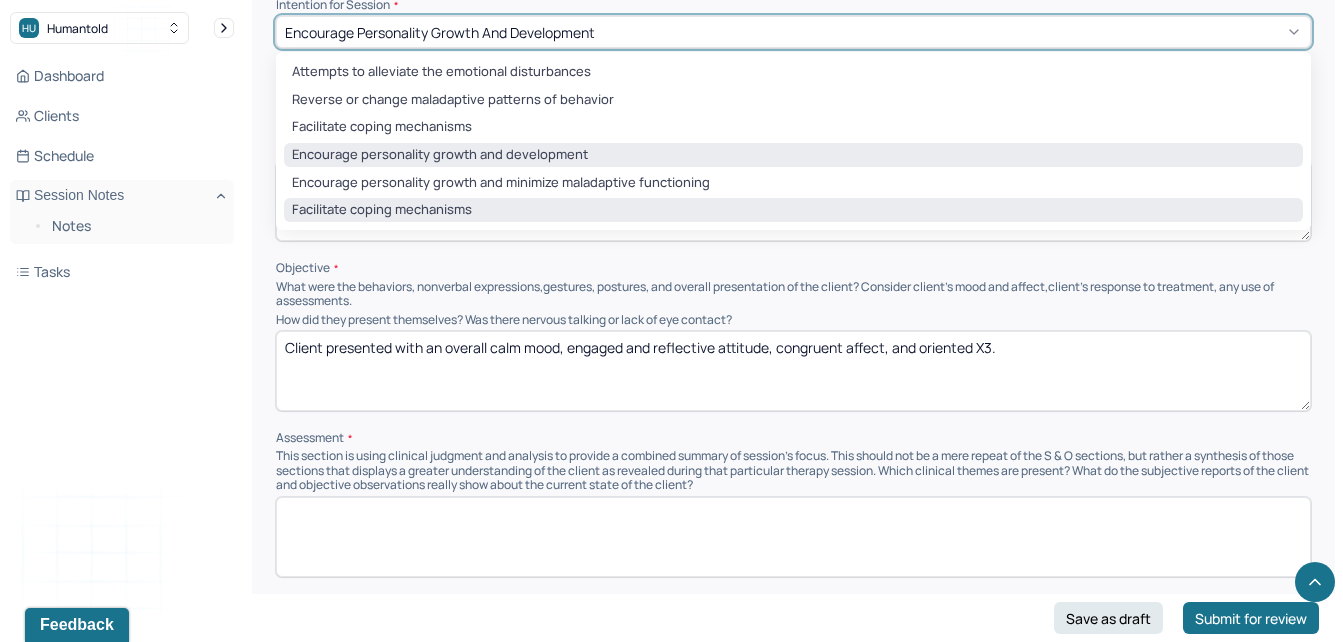 click on "Facilitate coping mechanisms" at bounding box center [793, 210] 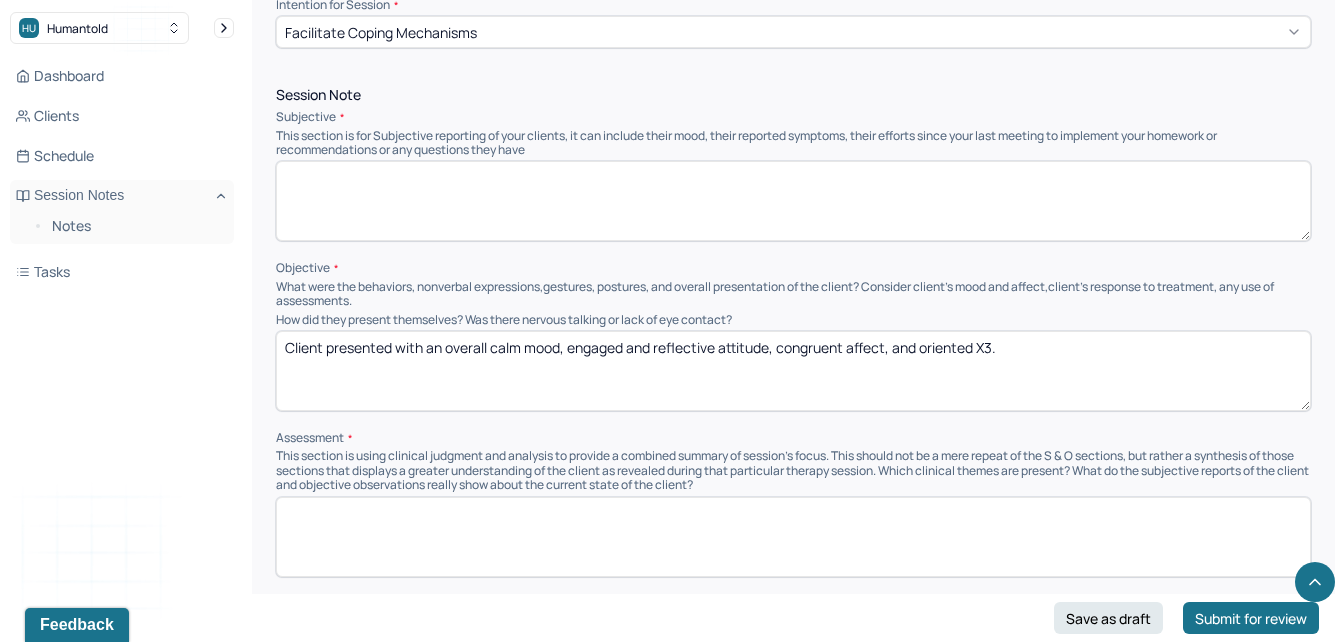 click at bounding box center [793, 201] 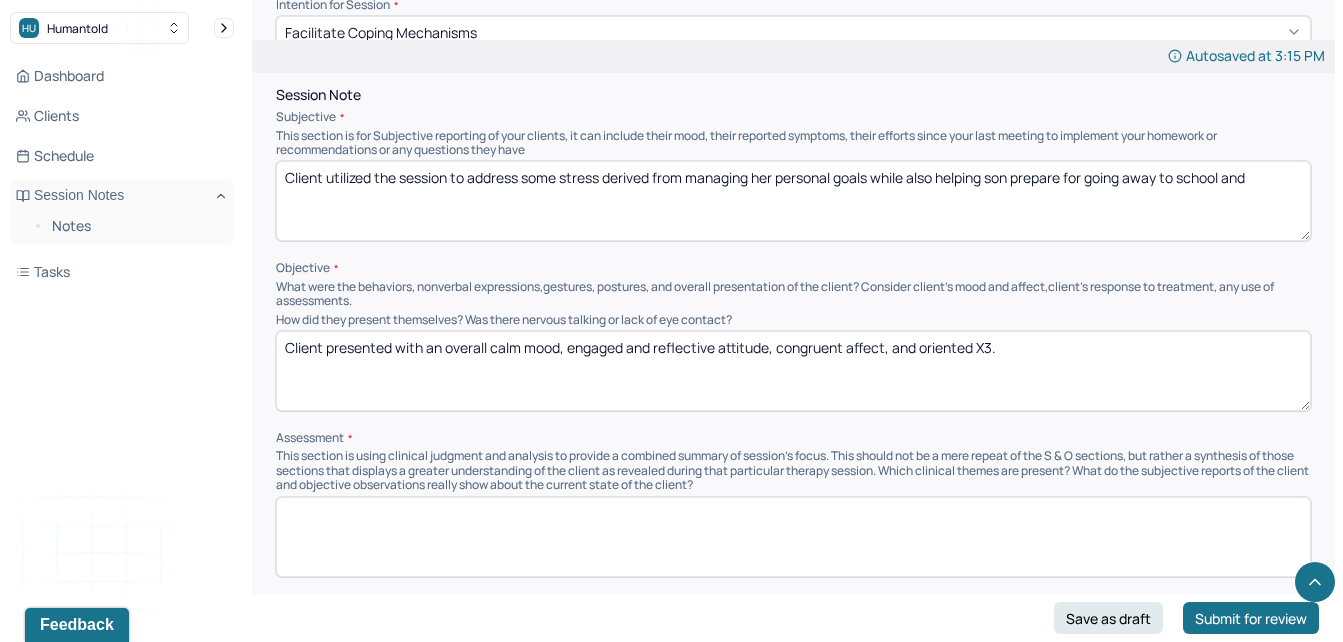 click on "Client utilized the session to address some stress derived from managing her personal goals while also helping son prepare for going away to school and" at bounding box center (793, 201) 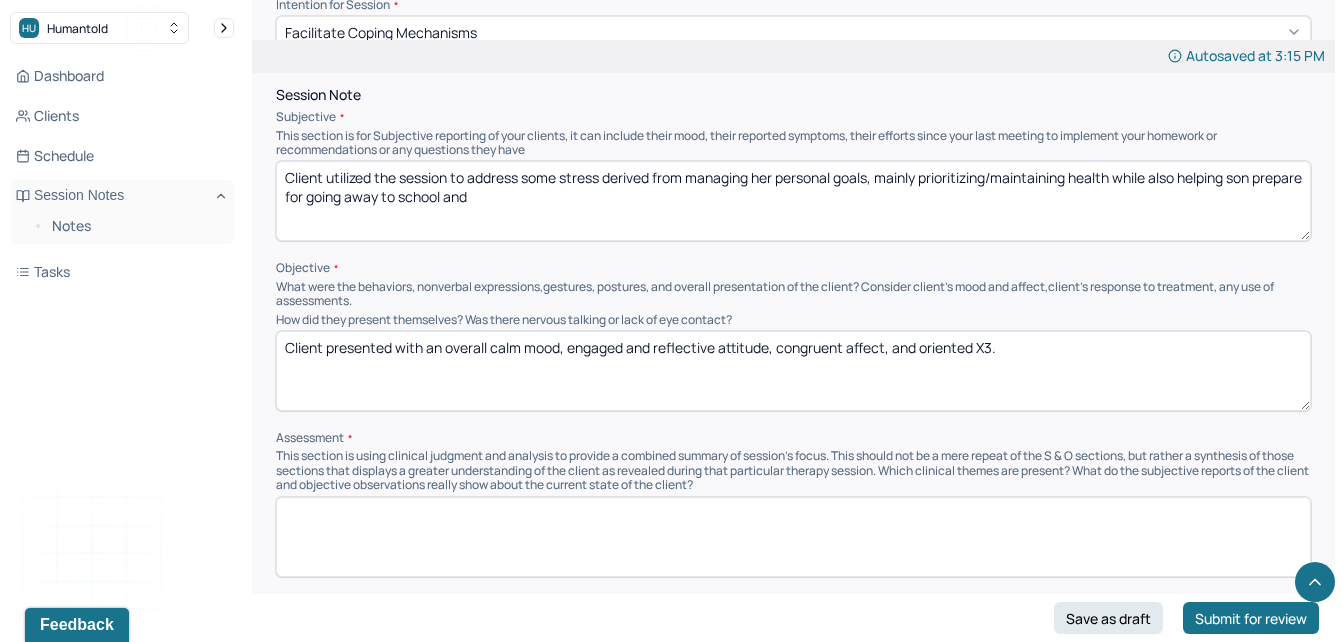 click on "Client utilized the session to address some stress derived from managing her personal goals, mainly prioritizing/maintaining health while also helping son prepare for going away to school and" at bounding box center (793, 201) 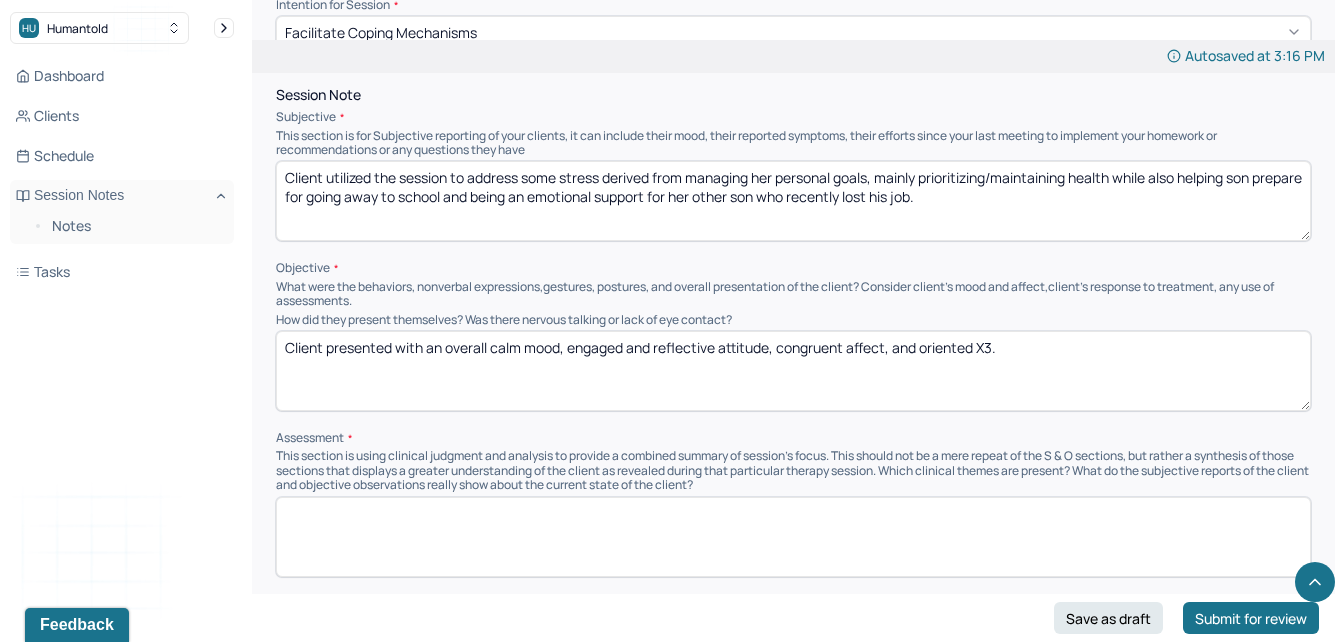 type on "Client utilized the session to address some stress derived from managing her personal goals, mainly prioritizing/maintaining health while also helping son prepare for going away to school and being an emotional support for her other son who recently lost his job." 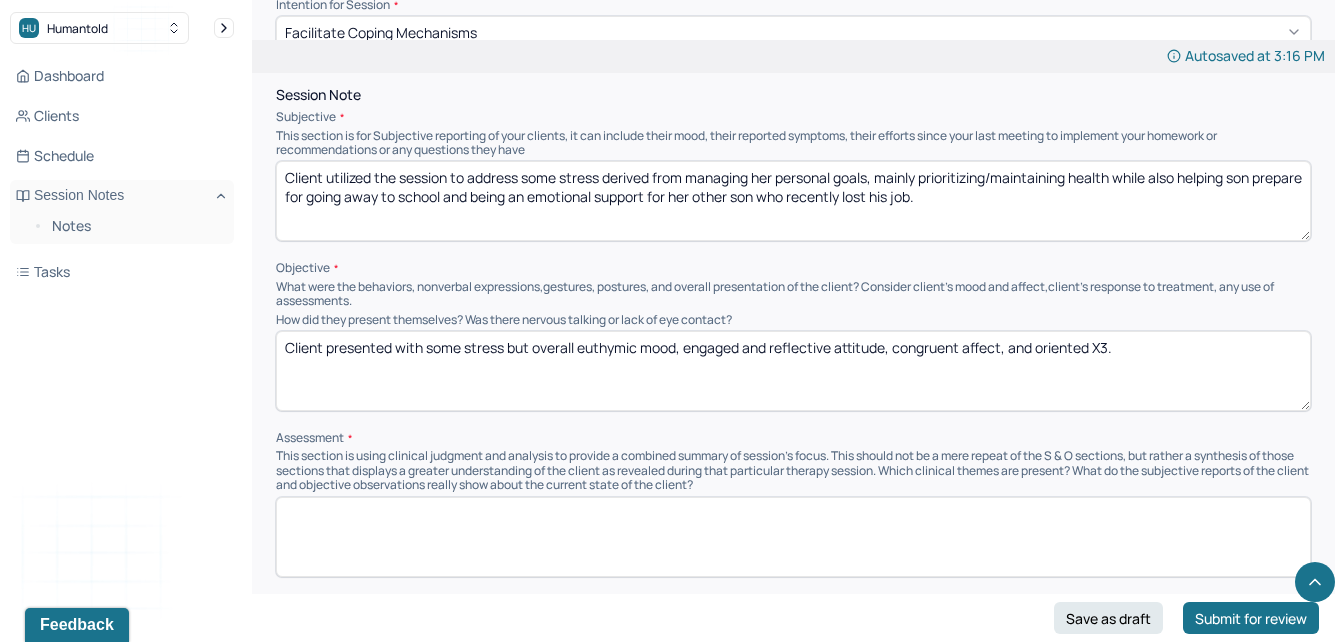 click on "Client presented with some stress but overall euthymic mood, engaged and reflective attitude, congruent affect, and oriented X3." at bounding box center (793, 371) 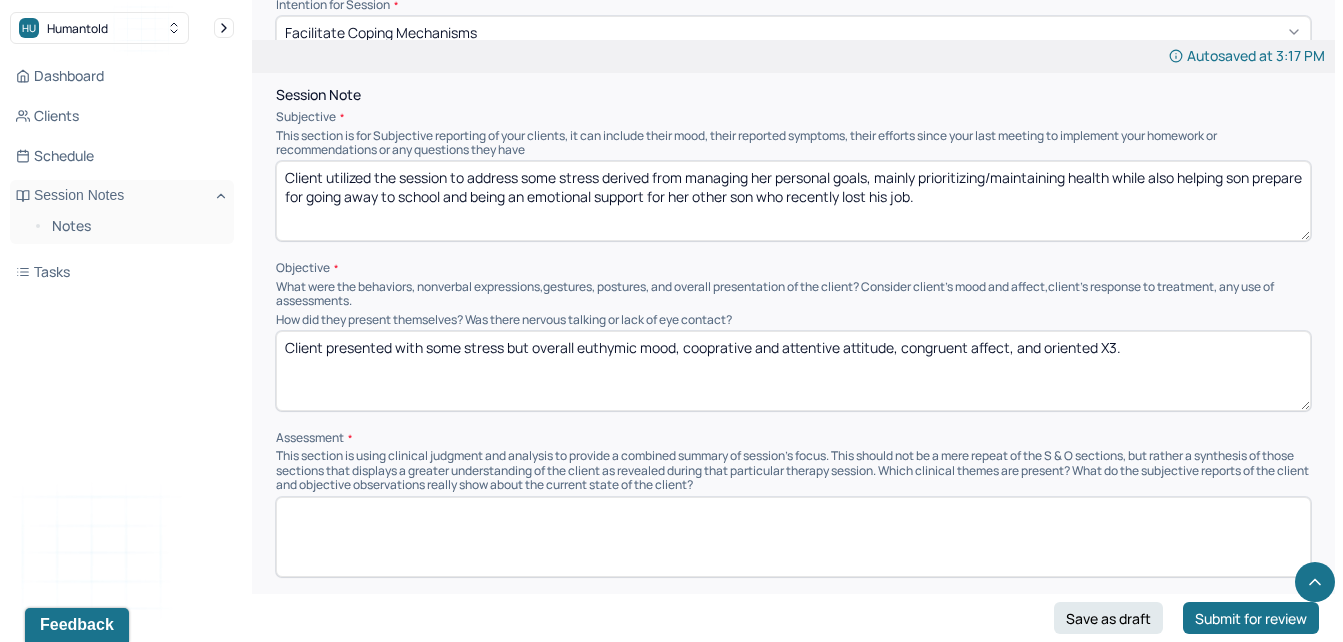 click on "Client presented with some stress but overall euthymic mood, cooprative and attentive attitude, congruent affect, and oriented X3." at bounding box center (793, 371) 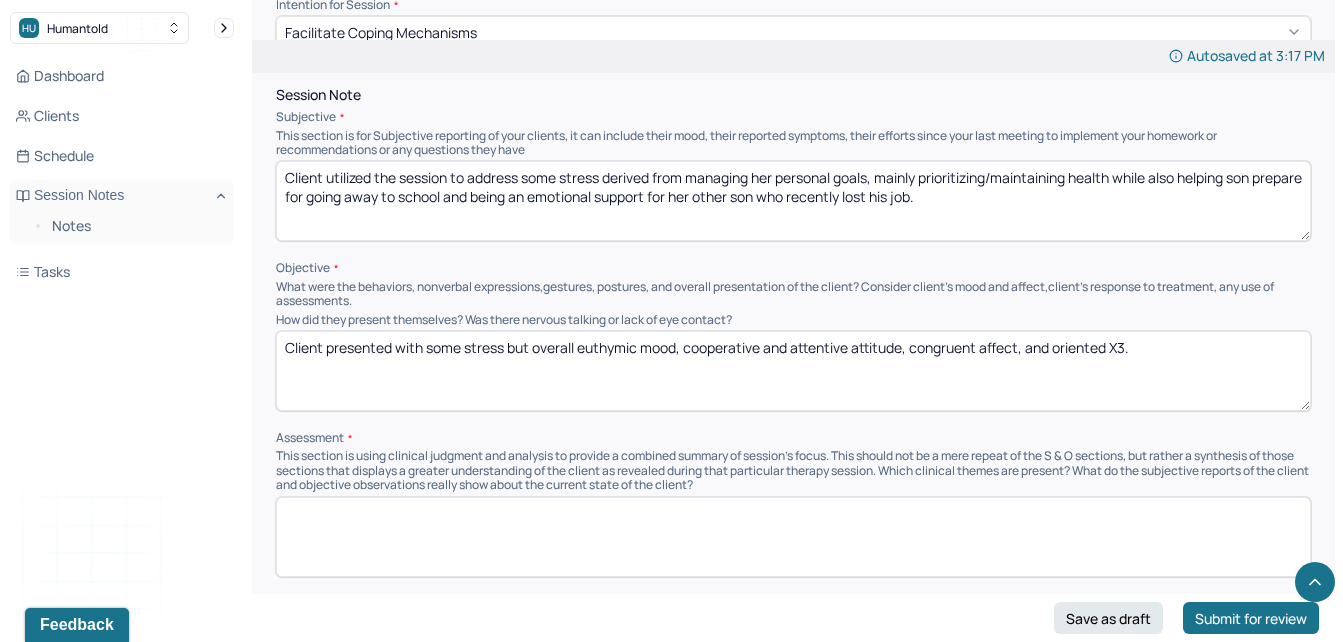 click on "Client presented with some stress but overall euthymic mood, cooperative and attentive attitude, congruent affect, and oriented X3." at bounding box center [793, 371] 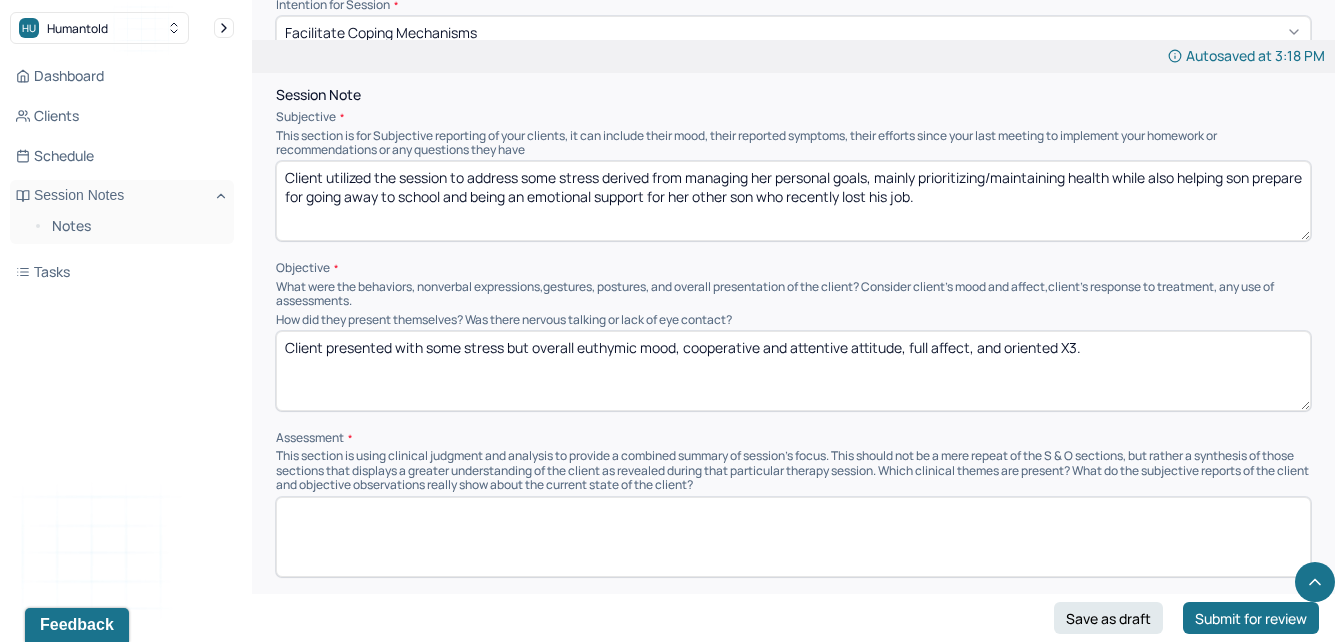 drag, startPoint x: 1348, startPoint y: 243, endPoint x: 899, endPoint y: 383, distance: 470.3201 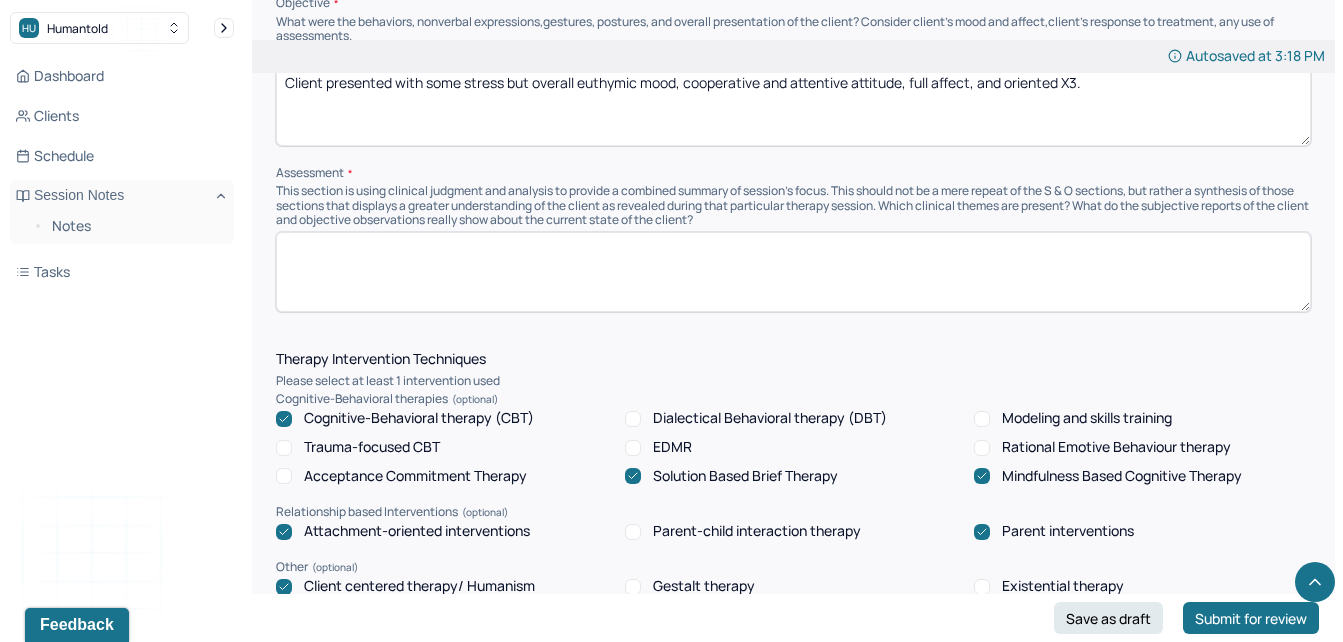 scroll, scrollTop: 1464, scrollLeft: 0, axis: vertical 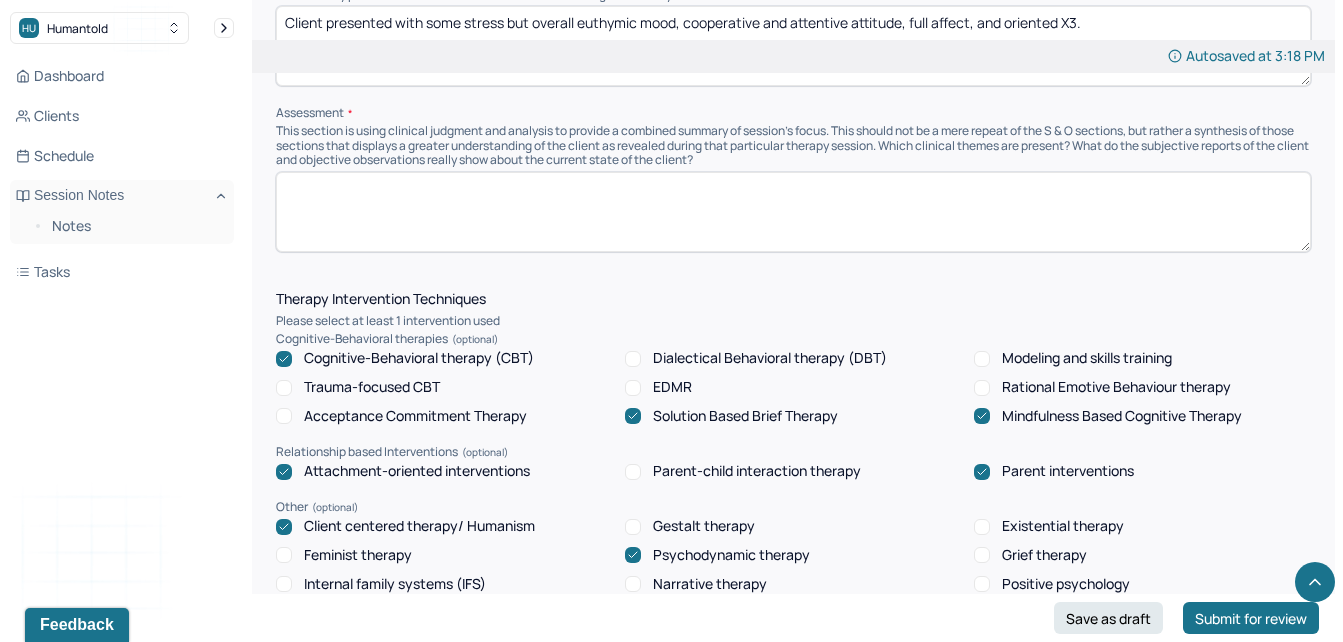 type on "Client presented with some stress but overall euthymic mood, cooperative and attentive attitude, full affect, and oriented X3." 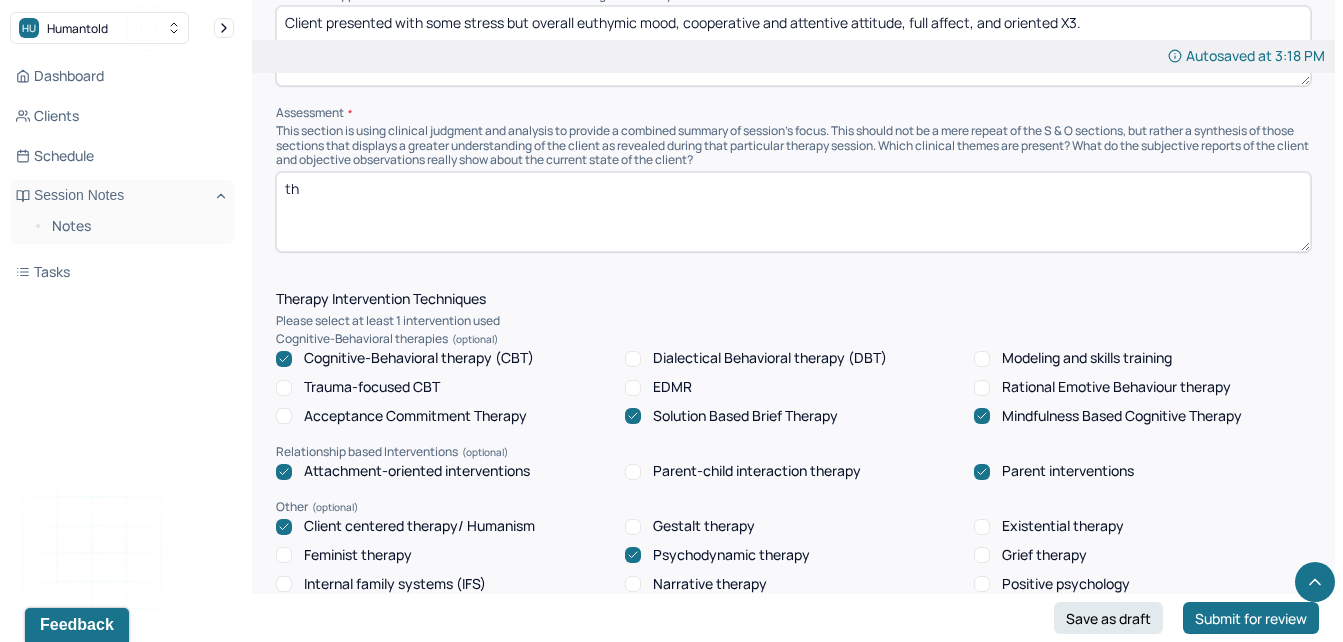 type on "t" 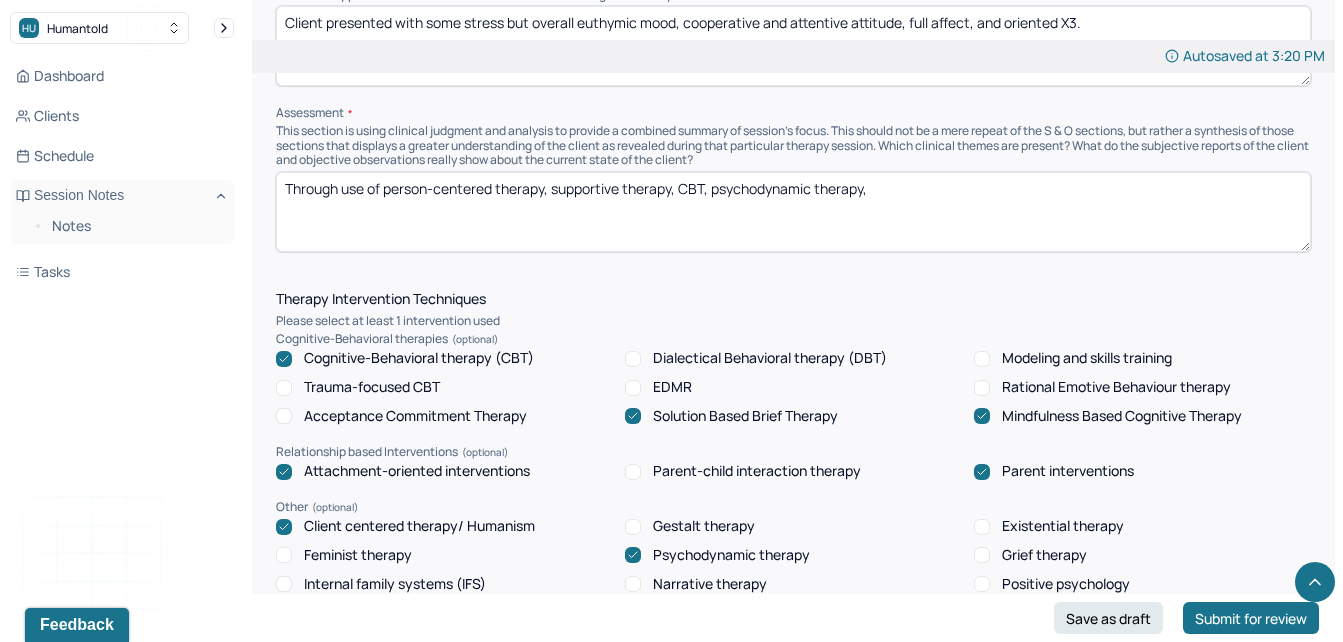 click on "Through use of person-centered therapy, supportive therapy, CBT, psychodynamic thearpy," at bounding box center [793, 212] 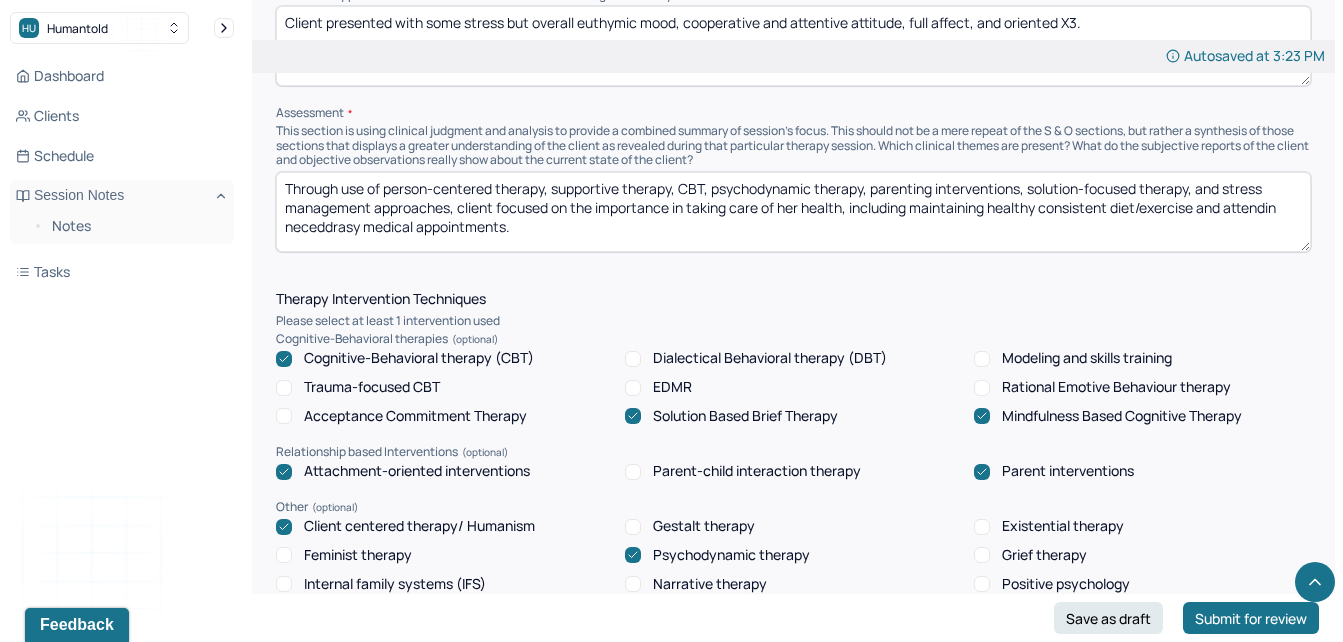 drag, startPoint x: 311, startPoint y: 233, endPoint x: 614, endPoint y: 202, distance: 304.5817 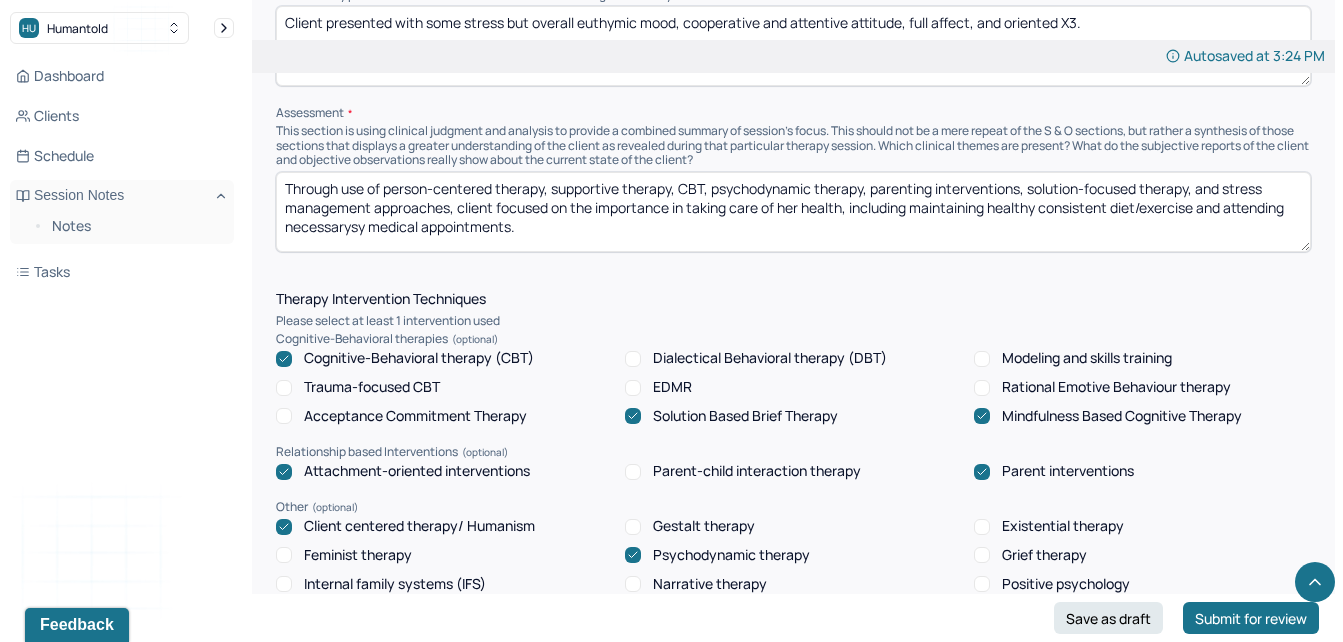 click on "Through use of person-centered therapy, supportive therapy, CBT, psychodynamic therapy, parenting interventions, solution-focused therapy, and stress management approaches, client focused on the importance in taking care of her health, including maintaining healthy consistent diet/exercise and attending necesy medical appoin" at bounding box center (793, 212) 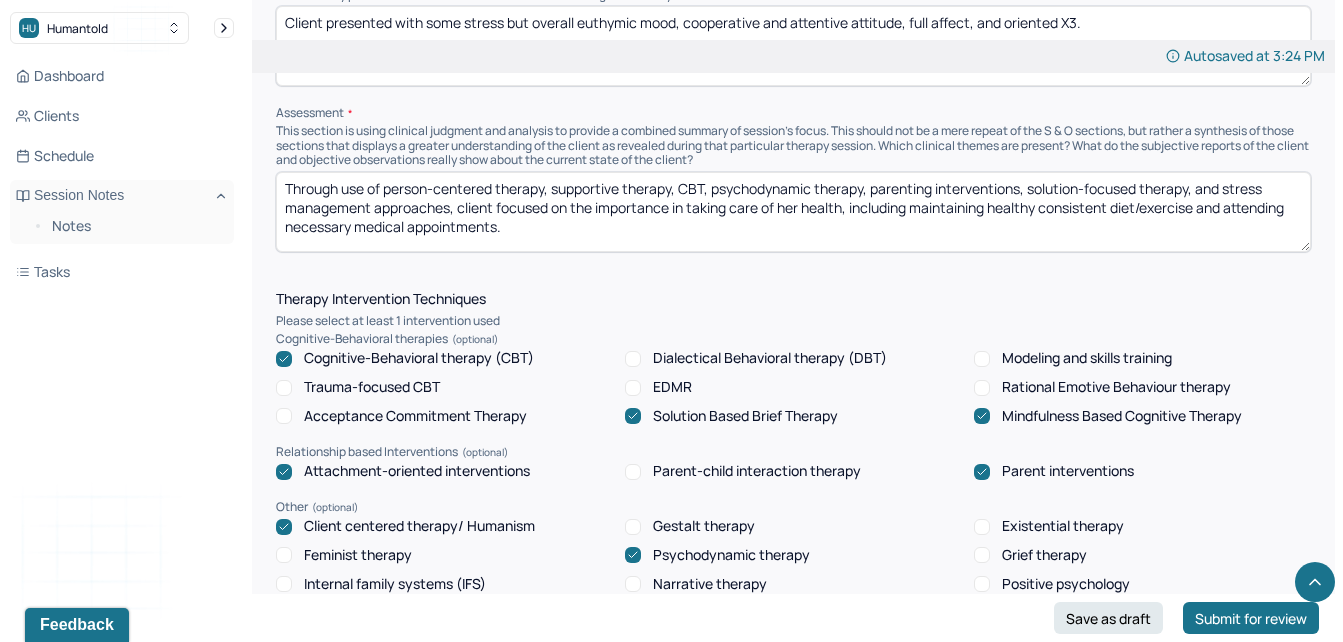 click on "Through use of person-centered therapy, supportive therapy, CBT, psychodynamic therapy, parenting interventions, solution-focused therapy, and stress management approaches, client focused on the importance in taking care of her health, including maintaining healthy consistent diet/exercise and attending necessary medical appointments." at bounding box center (793, 212) 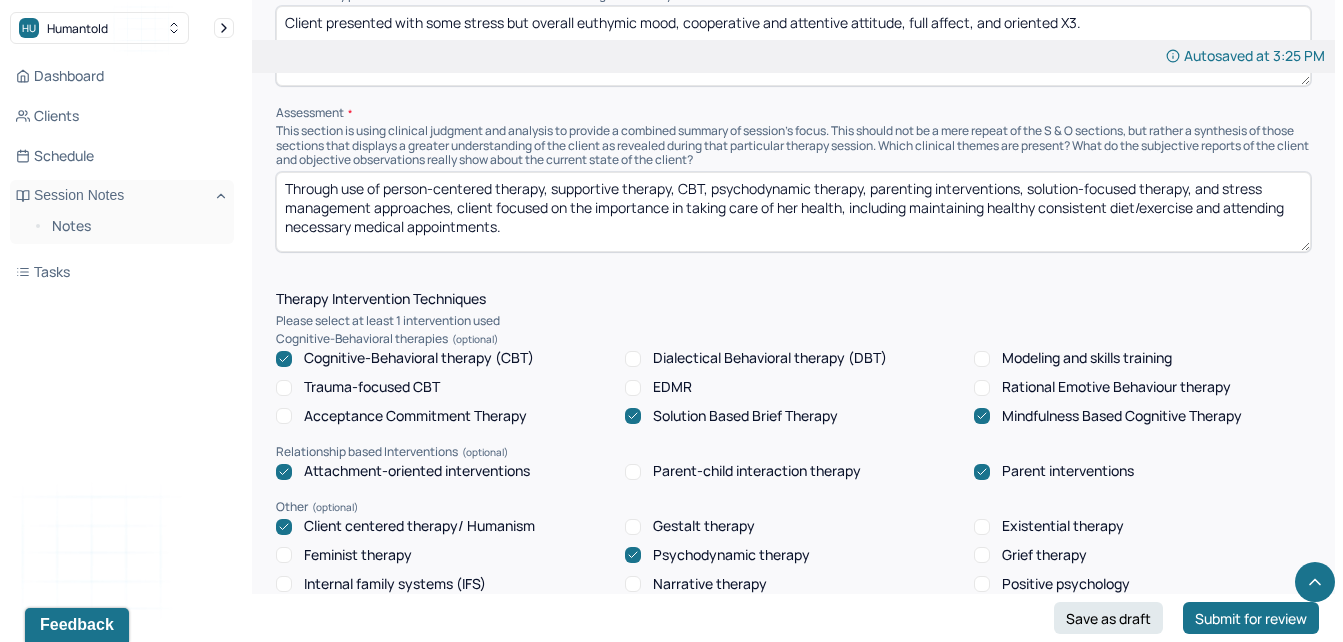 click on "Through use of person-centered therapy, supportive therapy, CBT, psychodynamic therapy, parenting interventions, solution-focused therapy, and stress management approaches, client focused on the importance in taking care of her health, including maintaining healthy consistent diet/exercise and attending necessary medical appointments." at bounding box center [793, 212] 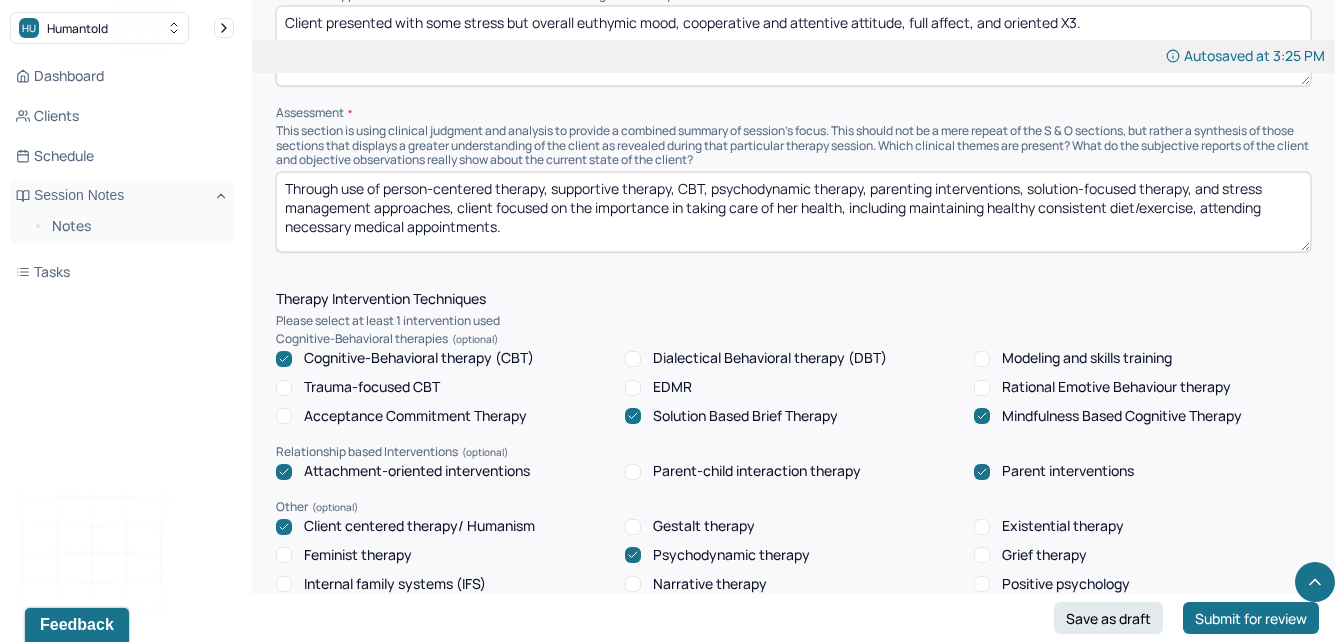 click on "Through use of person-centered therapy, supportive therapy, CBT, psychodynamic therapy, parenting interventions, solution-focused therapy, and stress management approaches, client focused on the importance in taking care of her health, including maintaining healthy consistent diet/exercise, attending necessary medical appointments." at bounding box center (793, 212) 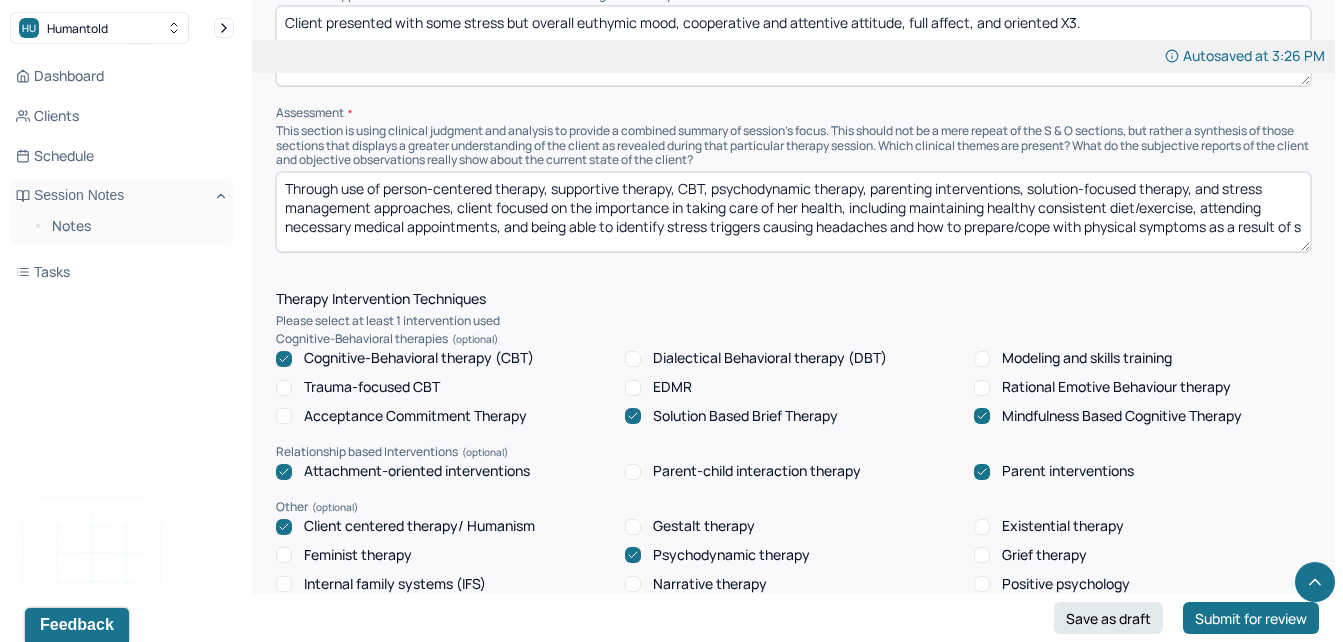 scroll, scrollTop: 4, scrollLeft: 0, axis: vertical 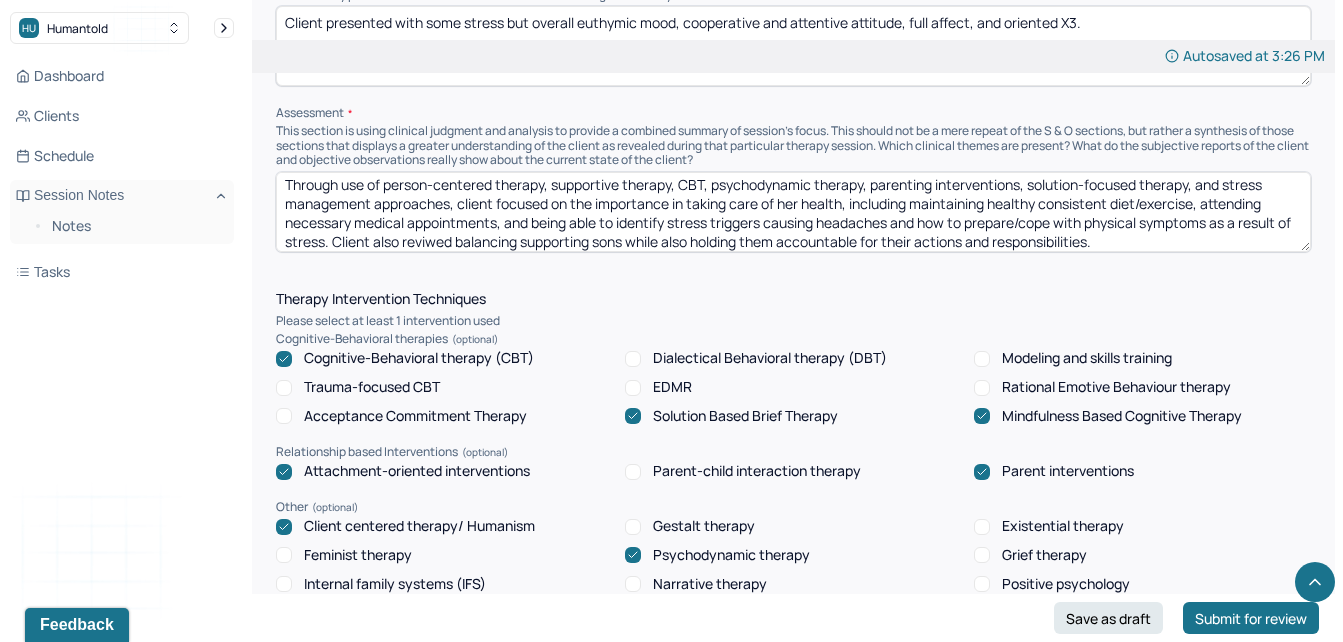drag, startPoint x: 461, startPoint y: 238, endPoint x: 621, endPoint y: 225, distance: 160.52725 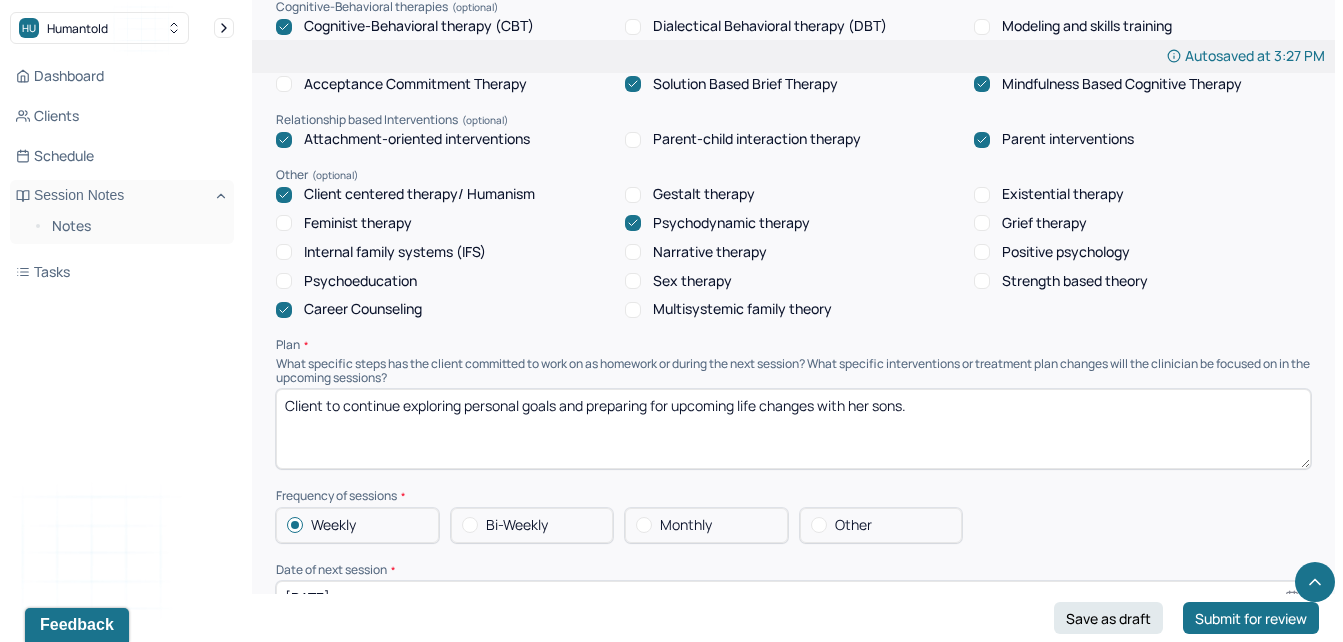 scroll, scrollTop: 1820, scrollLeft: 0, axis: vertical 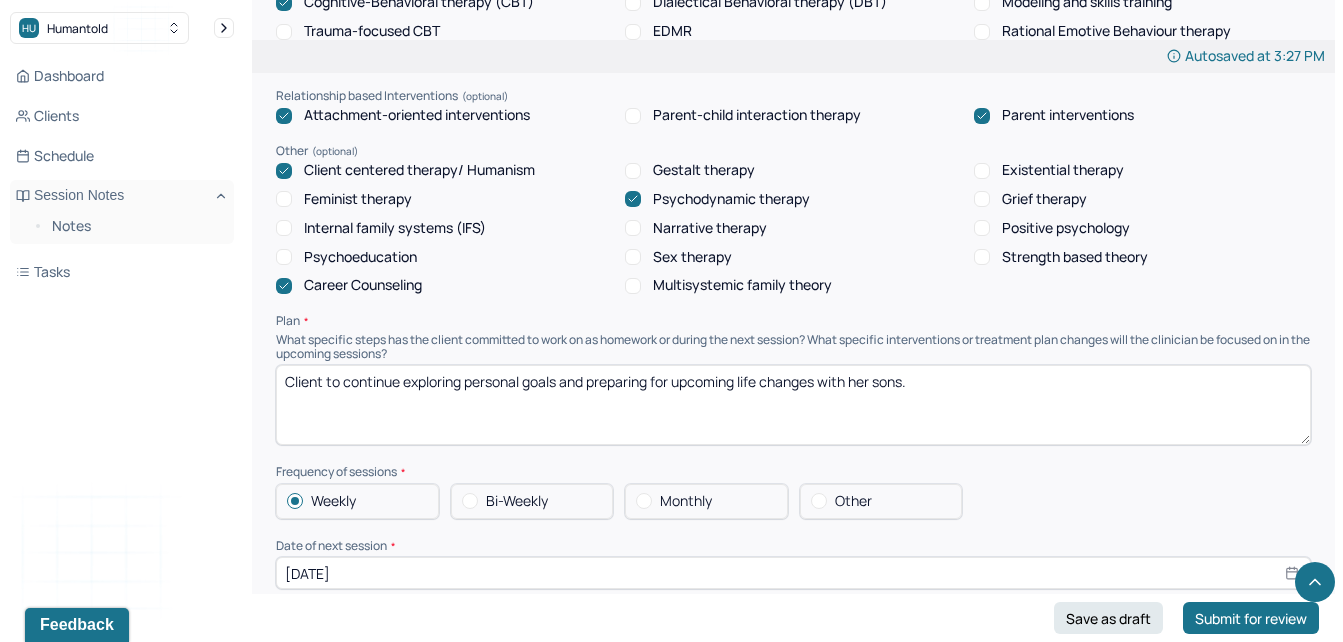 type on "Through use of person-centered therapy, supportive therapy, CBT, psychodynamic therapy, parenting interventions, solution-focused therapy, and stress management approaches, client focused on the importance in taking care of her health, including maintaining healthy consistent diet/exercise, attending necessary medical appointments, and being able to identify stress triggers causing headaches and how to prepare/cope with physical symptoms as a result of stress. Client and therapist also discussed balancing supporting sons while also holding them accountable for their actions and responsibilities." 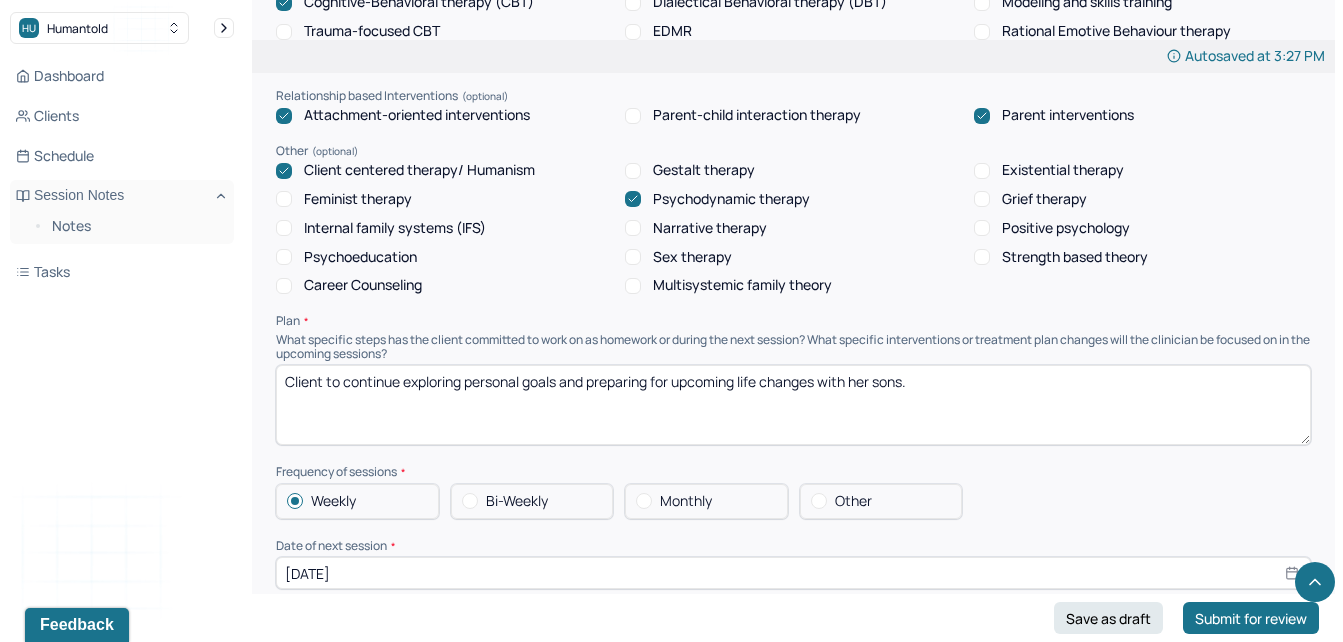 drag, startPoint x: 989, startPoint y: 378, endPoint x: 421, endPoint y: 393, distance: 568.19806 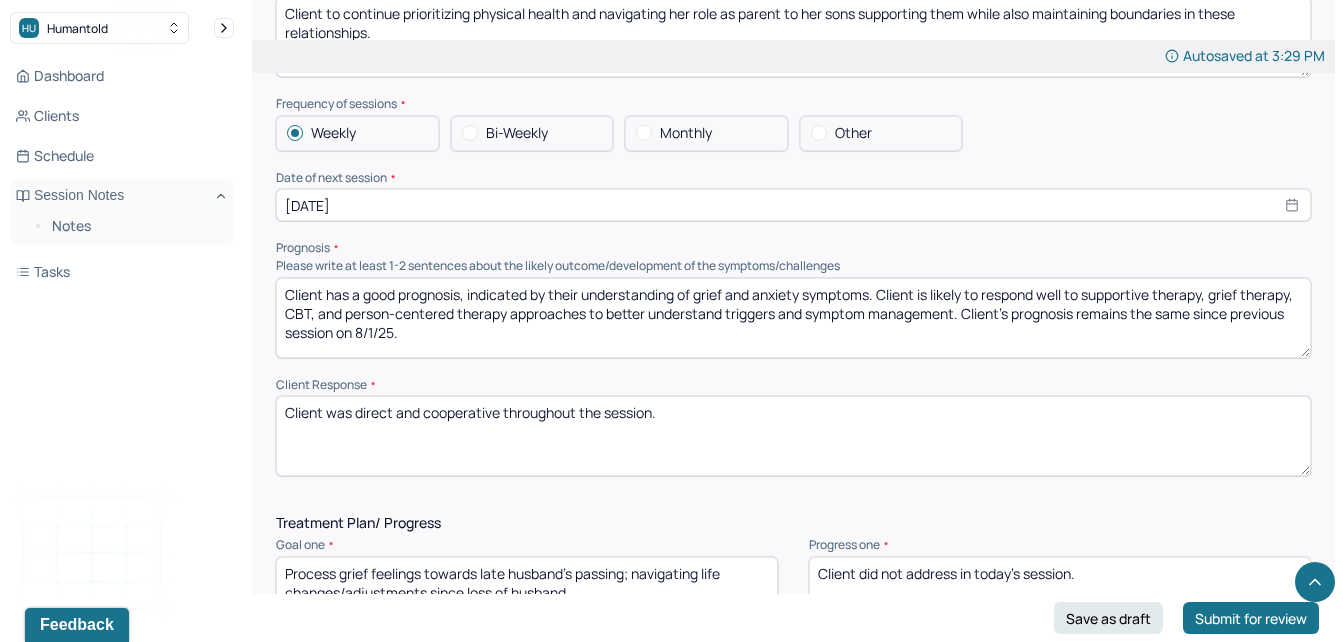 scroll, scrollTop: 2194, scrollLeft: 0, axis: vertical 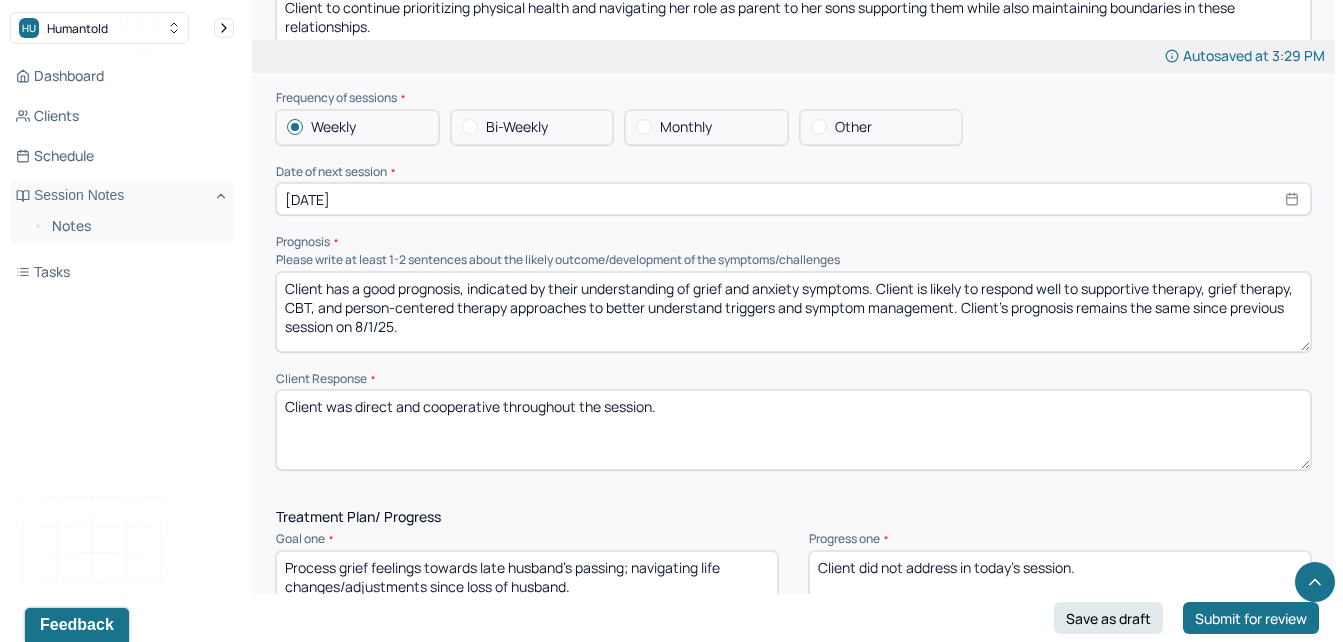 type on "Client to continue prioritizing physical health and navigating her role as parent to her sons supporting them while also maintaining boundaries in these relationships." 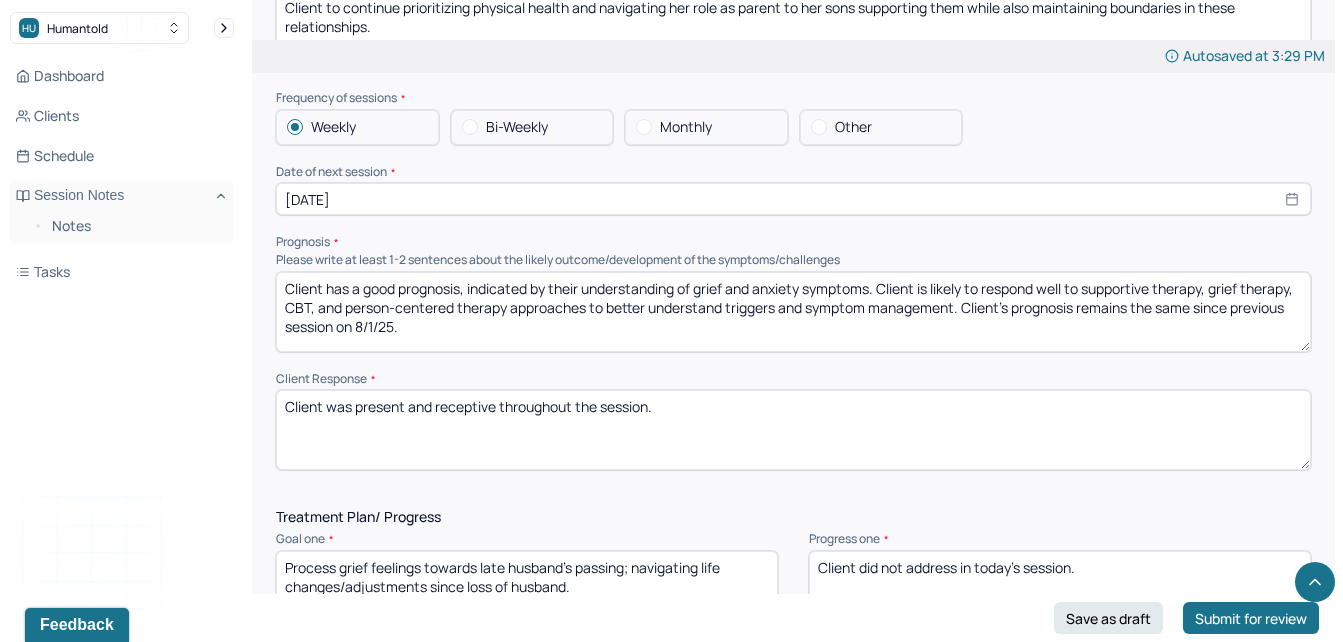 click on "Client was present and receptive throughout the session." at bounding box center (793, 430) 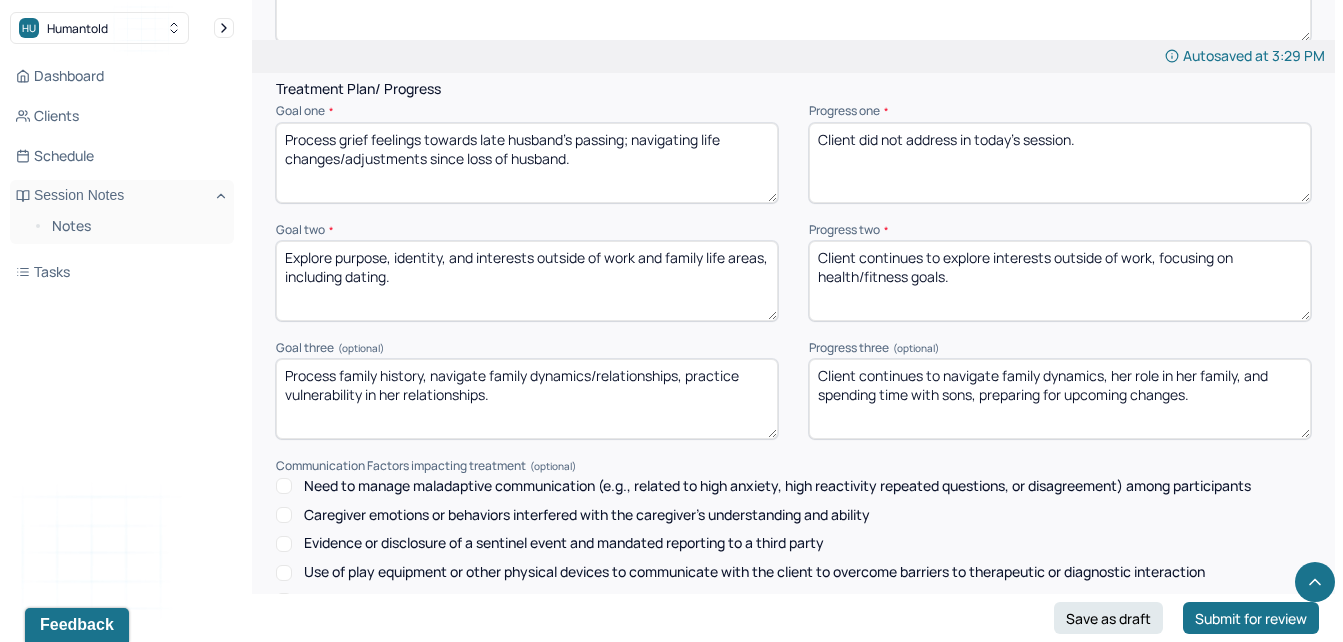 scroll, scrollTop: 2616, scrollLeft: 0, axis: vertical 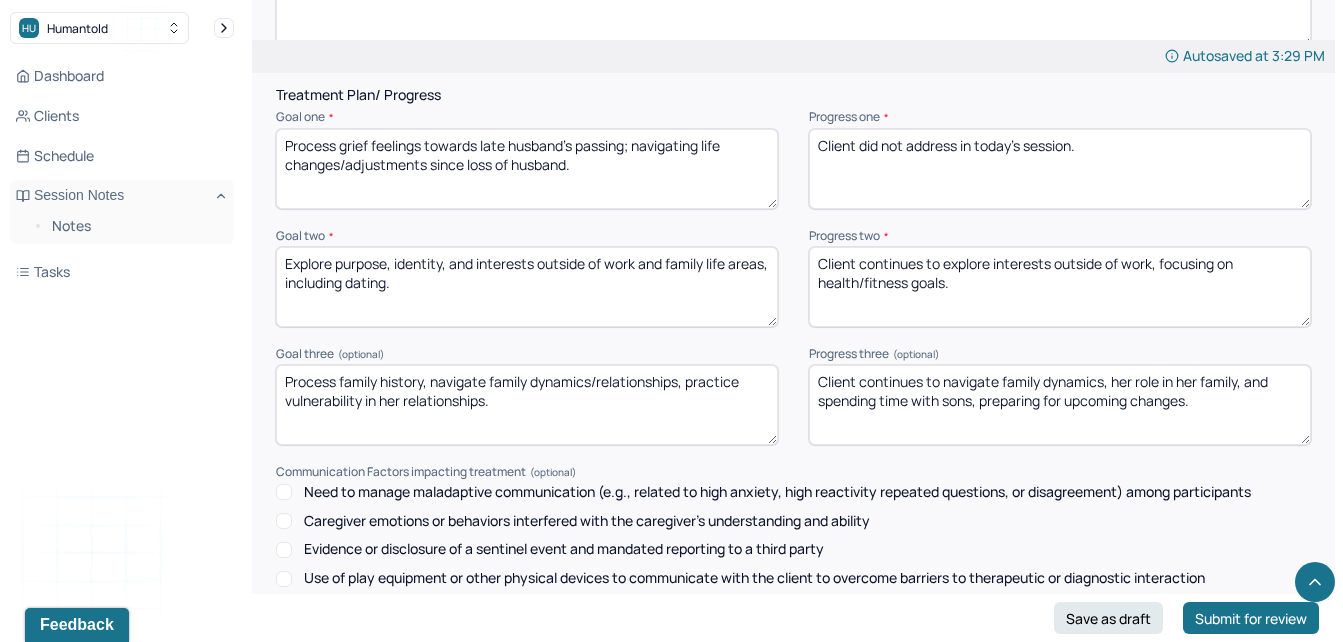 type on "Client was present and receptive throughout the session." 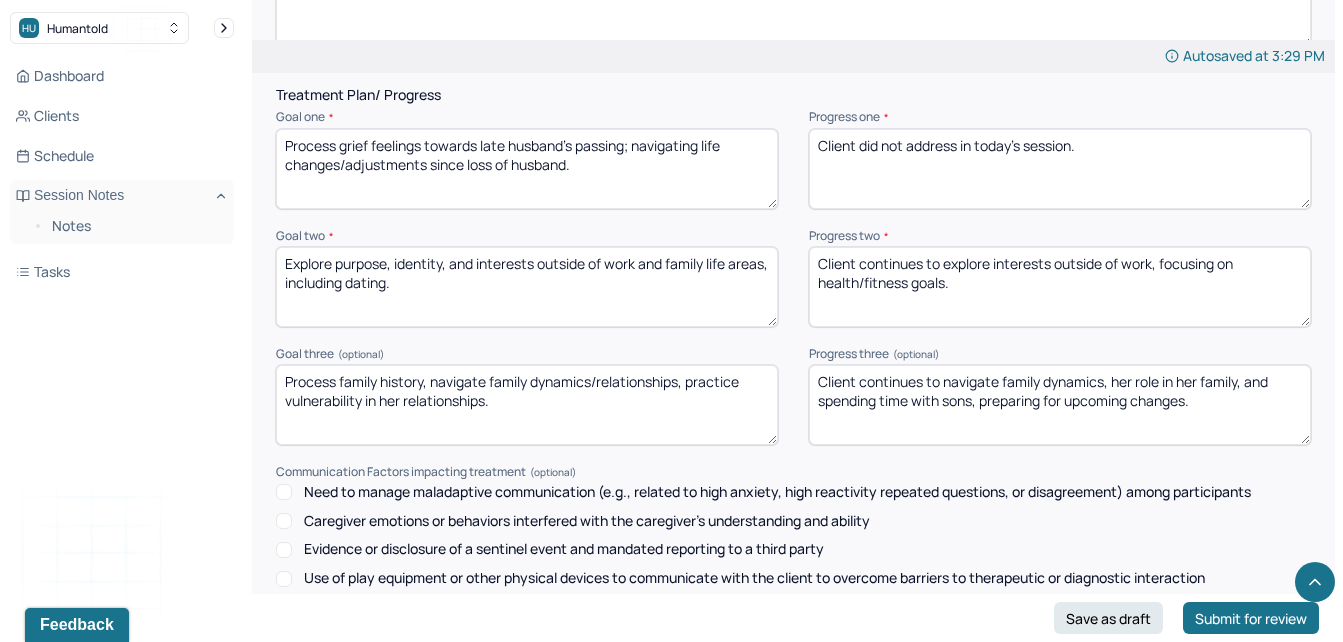 drag, startPoint x: 1265, startPoint y: 272, endPoint x: 873, endPoint y: 253, distance: 392.46017 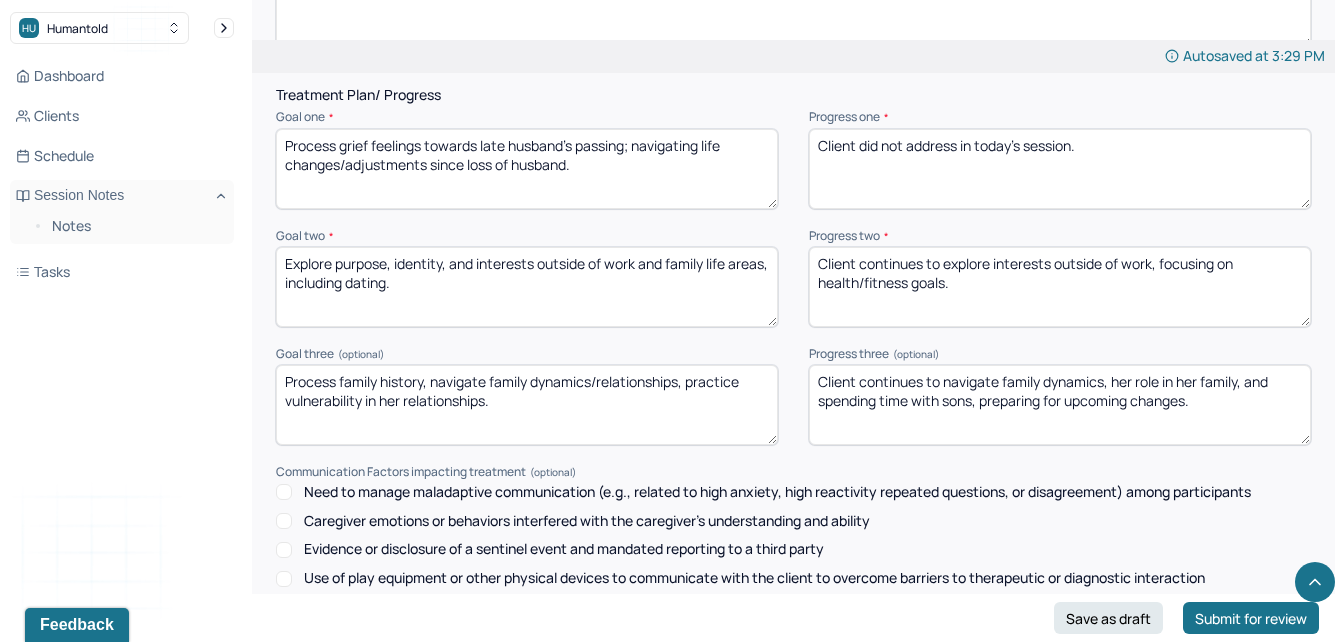 click on "Client continues to explore interests outside of work, focusing on health/fitness goals." at bounding box center (1060, 287) 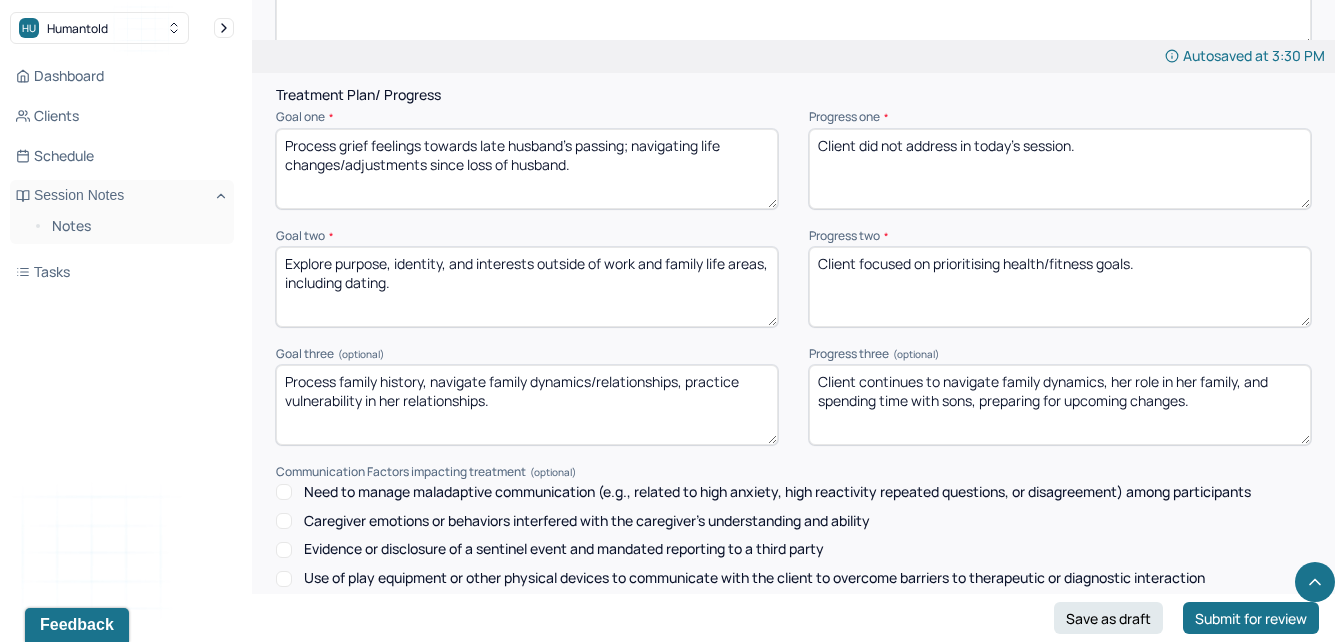 click on "Client foused on prioritising health/fitness goals." at bounding box center [1060, 287] 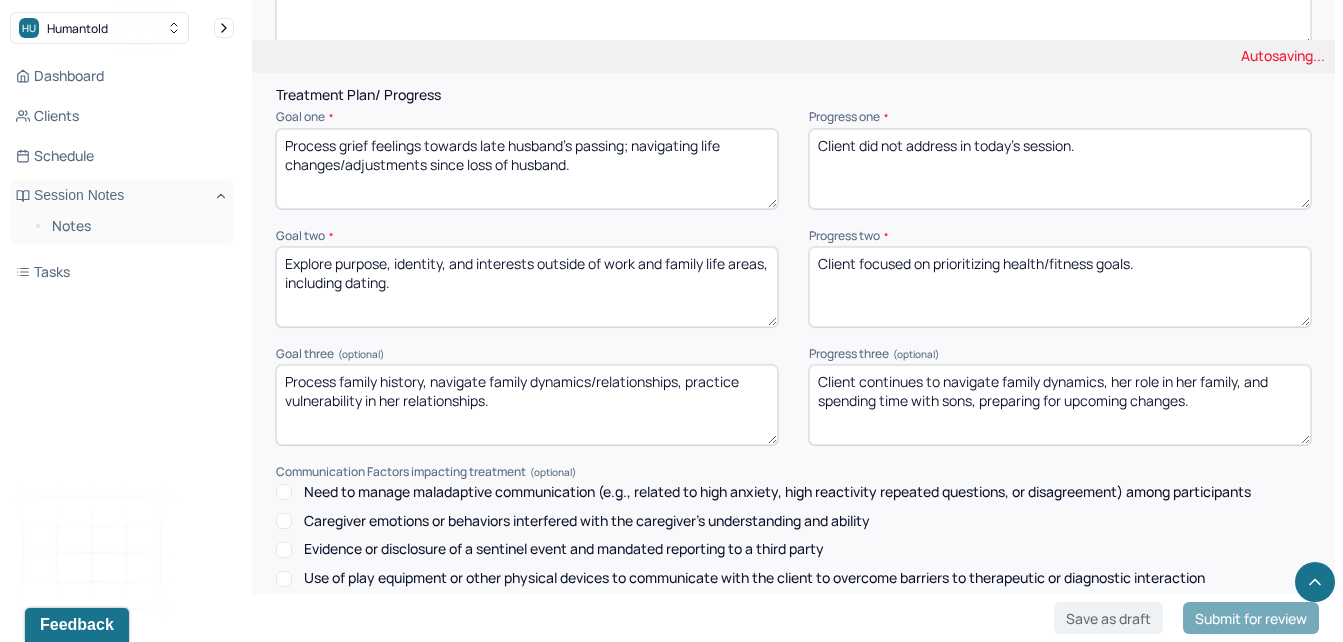 type on "Client focused on prioritizing health/fitness goals." 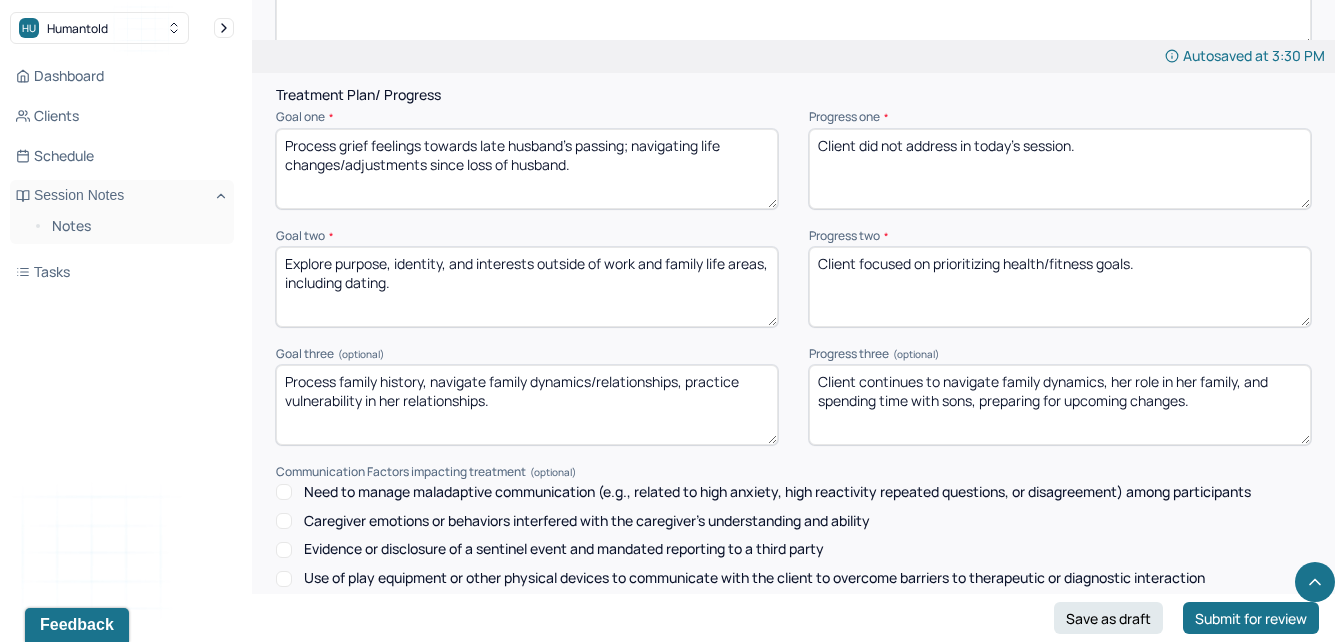 drag, startPoint x: 1229, startPoint y: 421, endPoint x: 744, endPoint y: 349, distance: 490.31522 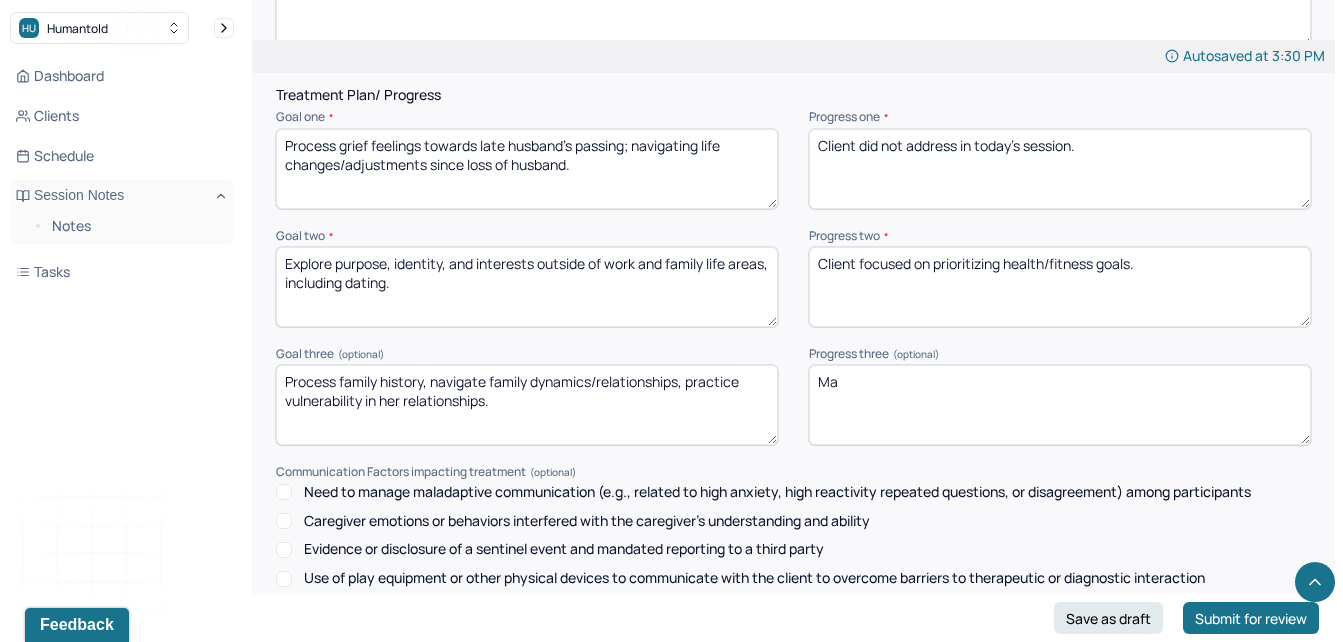 type on "M" 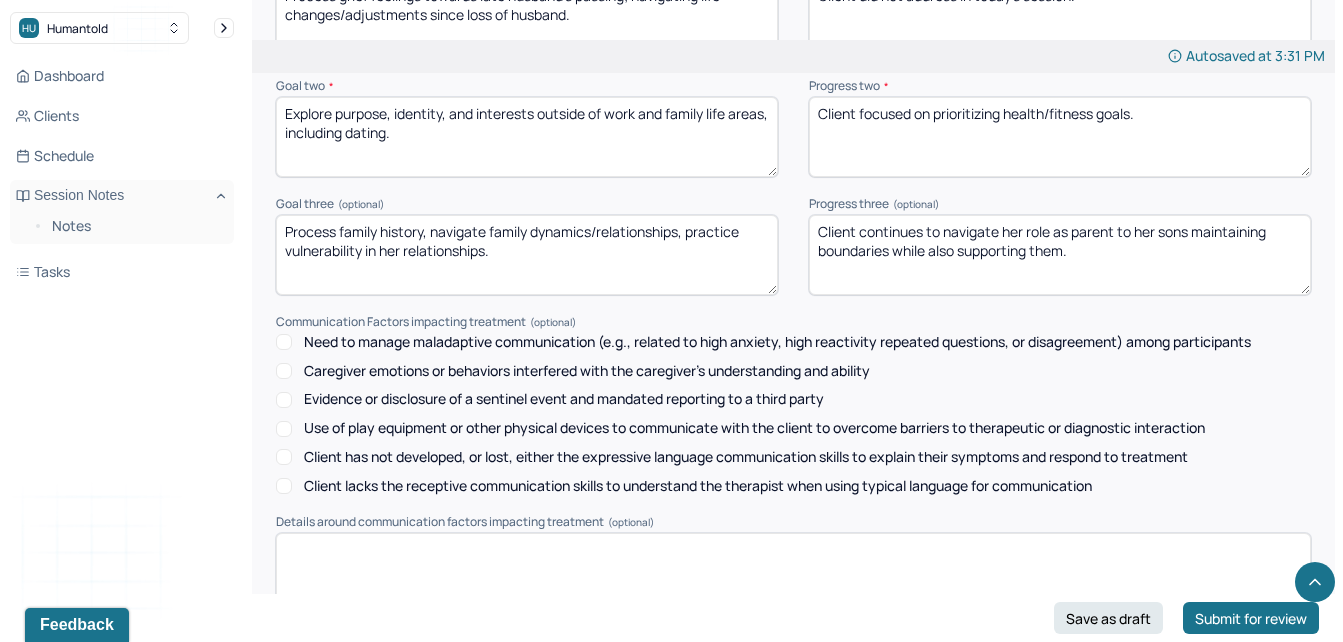 scroll, scrollTop: 2953, scrollLeft: 0, axis: vertical 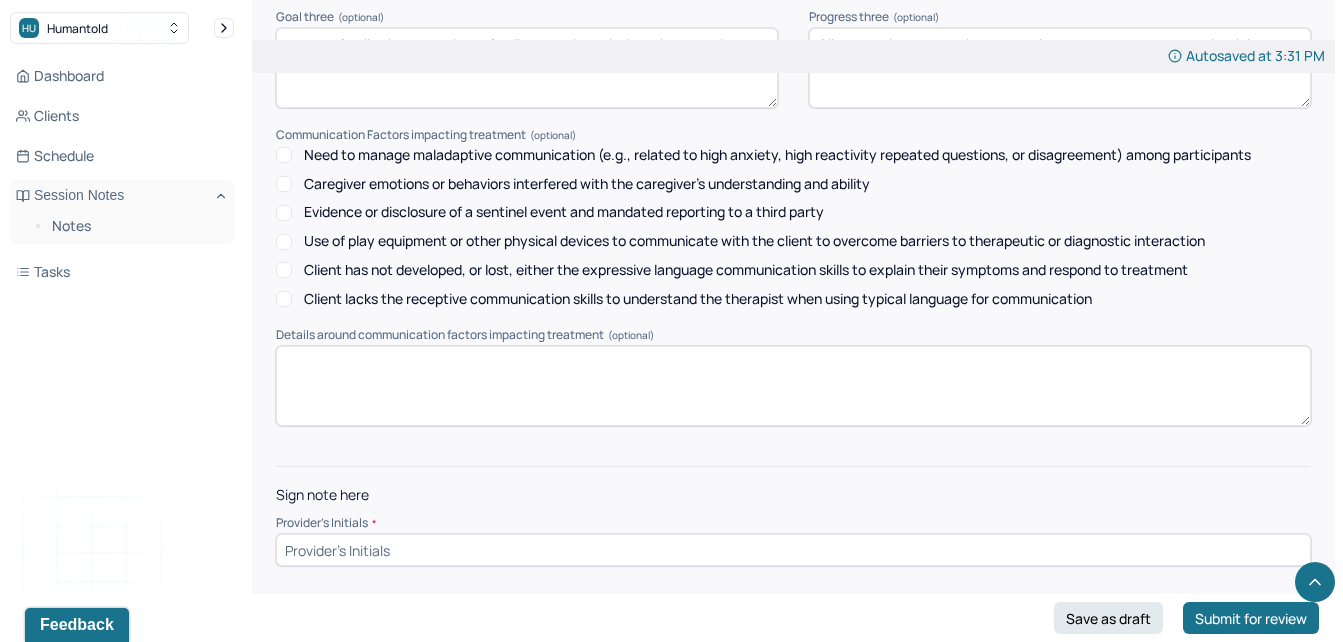 type on "Client continues to navigate her role as parent to her sons maintaining boundaries while also supporting them." 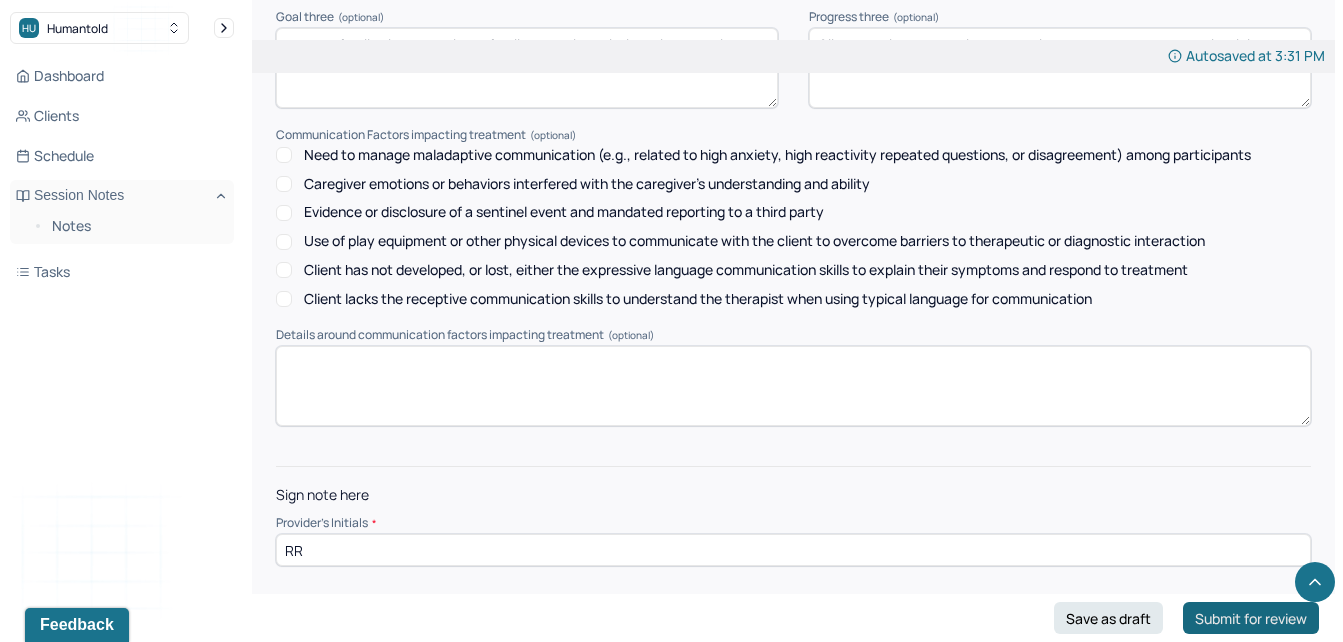 type on "RR" 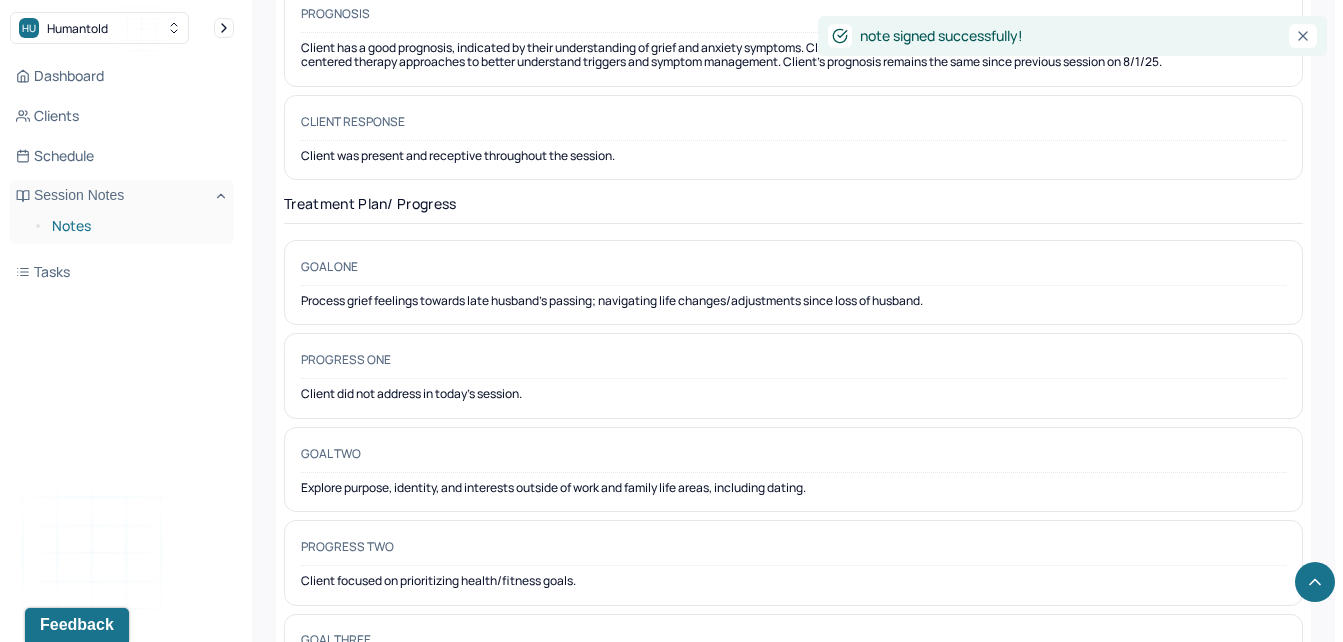 click on "Notes" at bounding box center (135, 226) 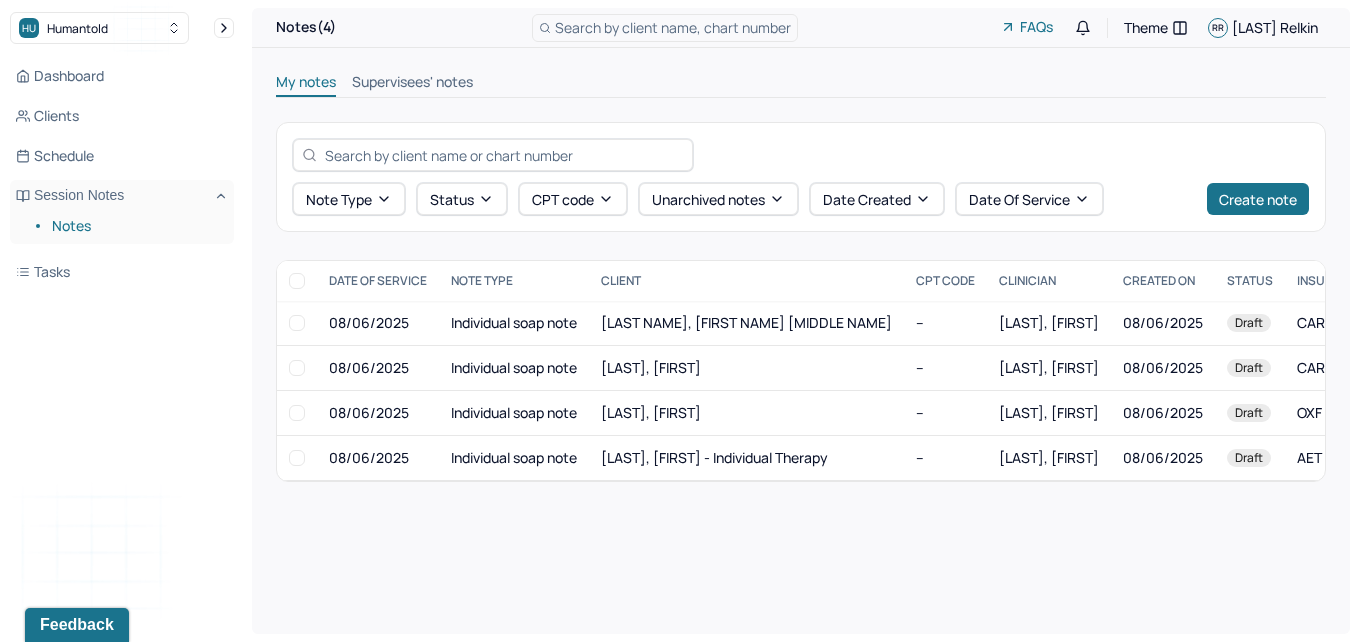 click on "Supervisees' notes" at bounding box center (412, 84) 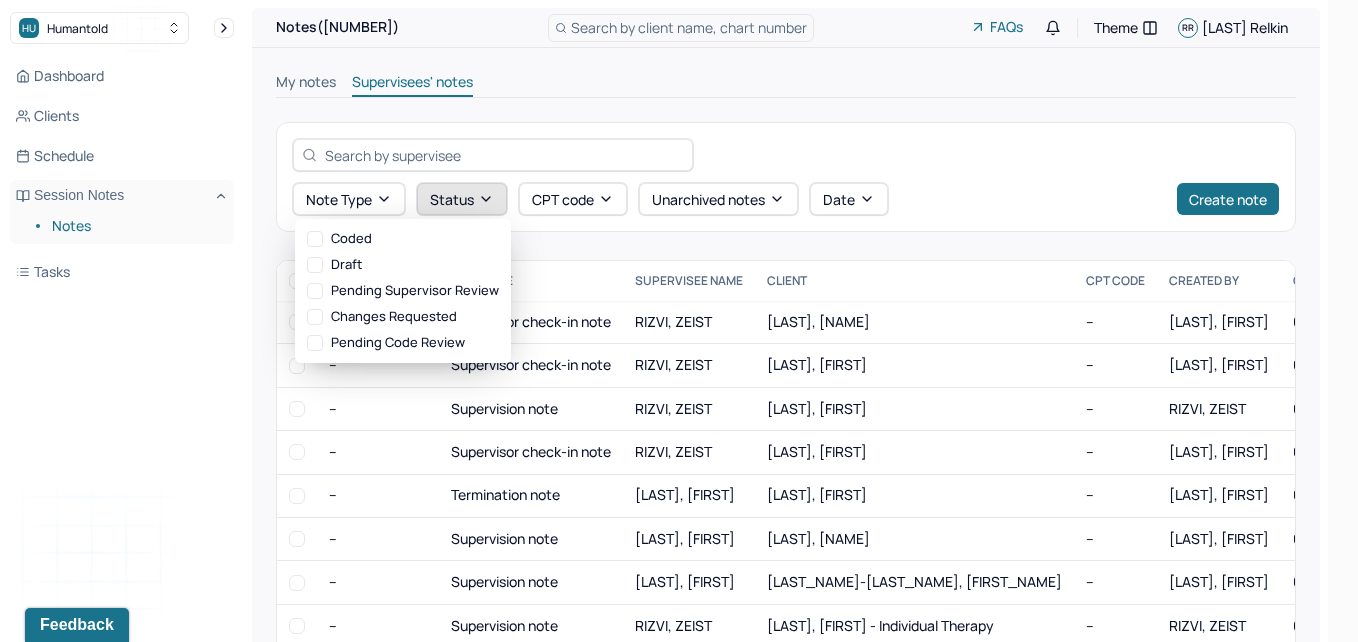 click on "Status" at bounding box center [462, 199] 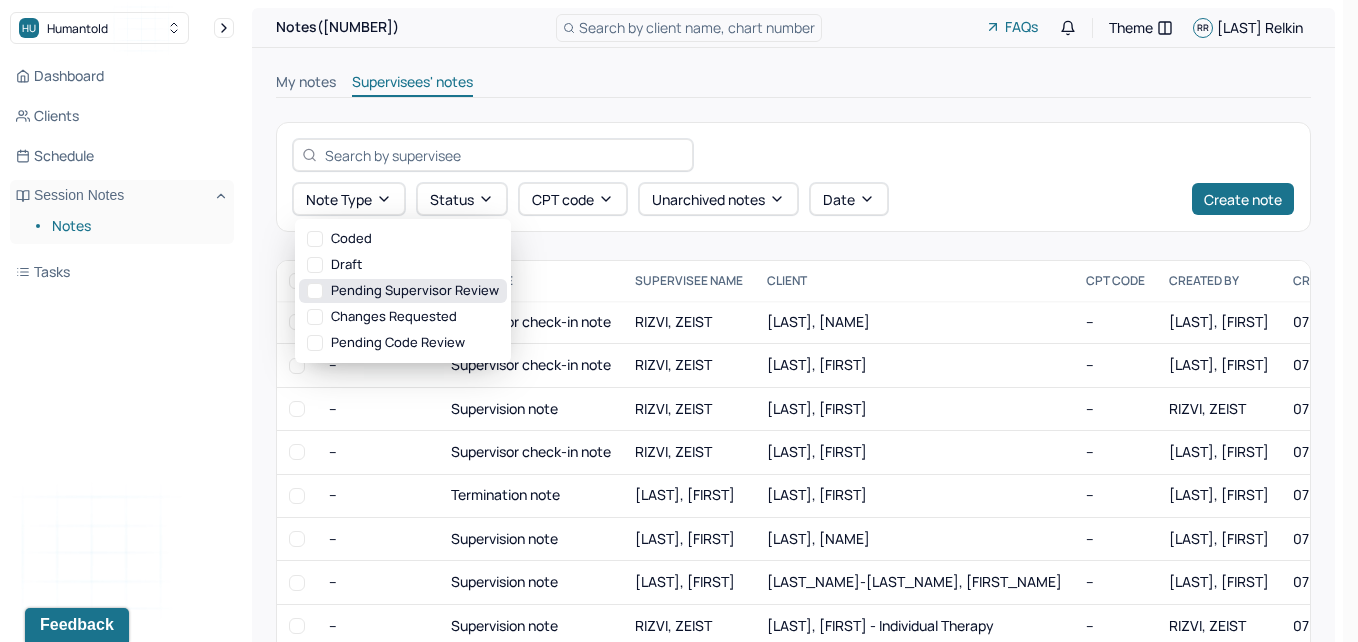 click on "Pending supervisor review" at bounding box center [403, 291] 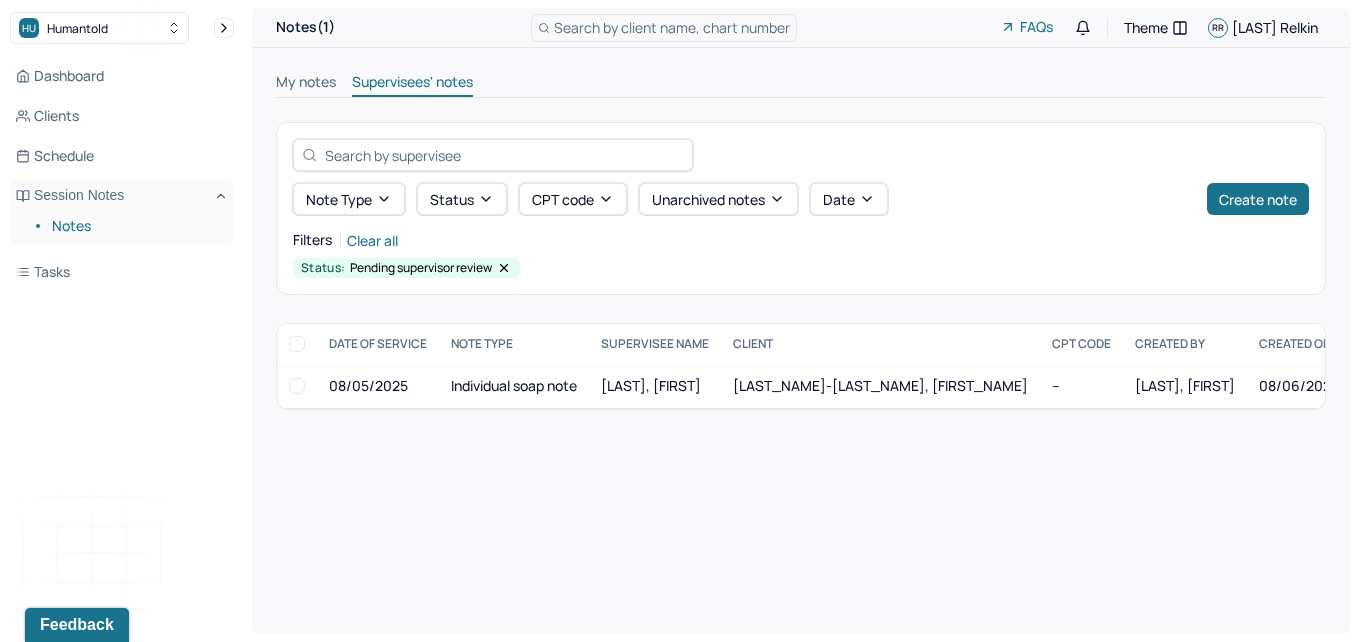 click on "Note type Status CPT code Unarchived notes Date Create note Filters Clear all Status: Pending supervisor review" at bounding box center (801, 208) 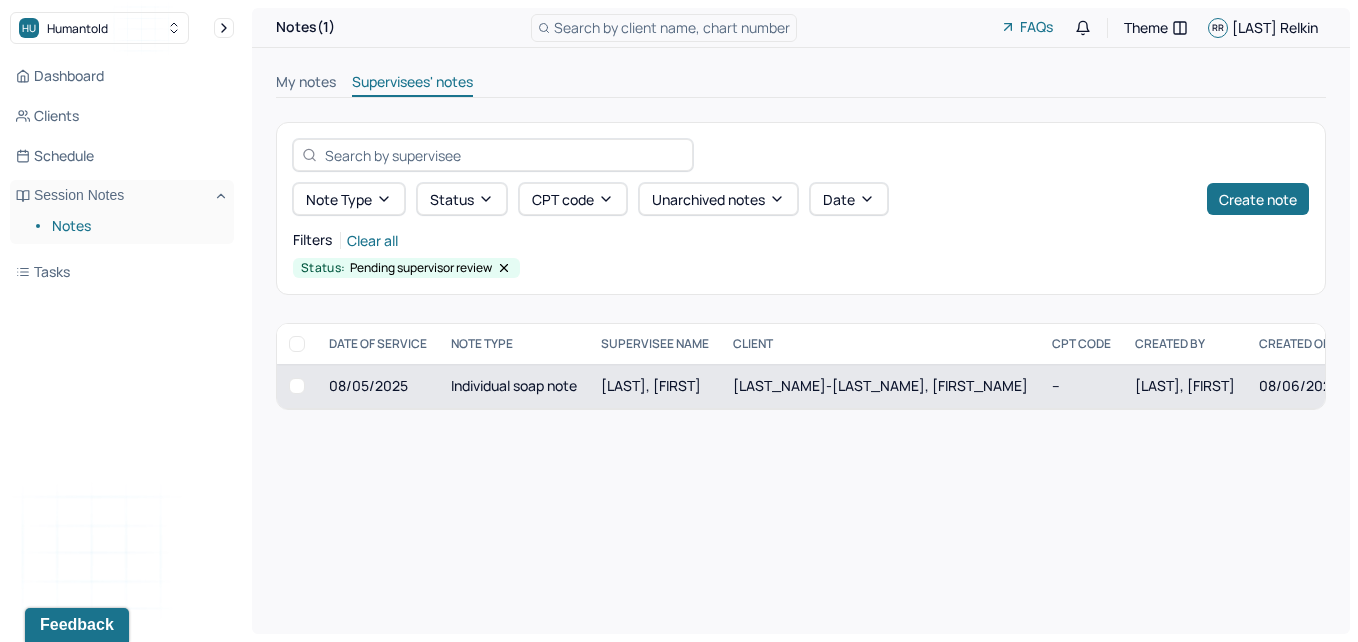click at bounding box center (297, 386) 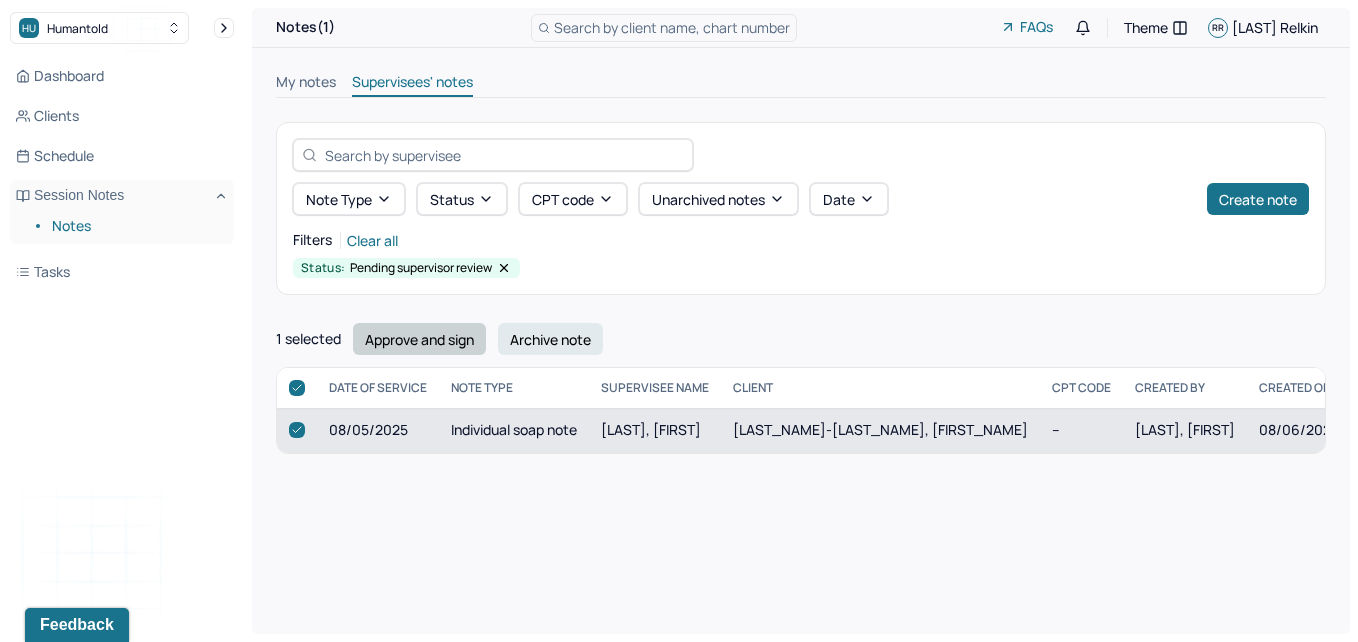 click on "Approve and sign" at bounding box center (419, 339) 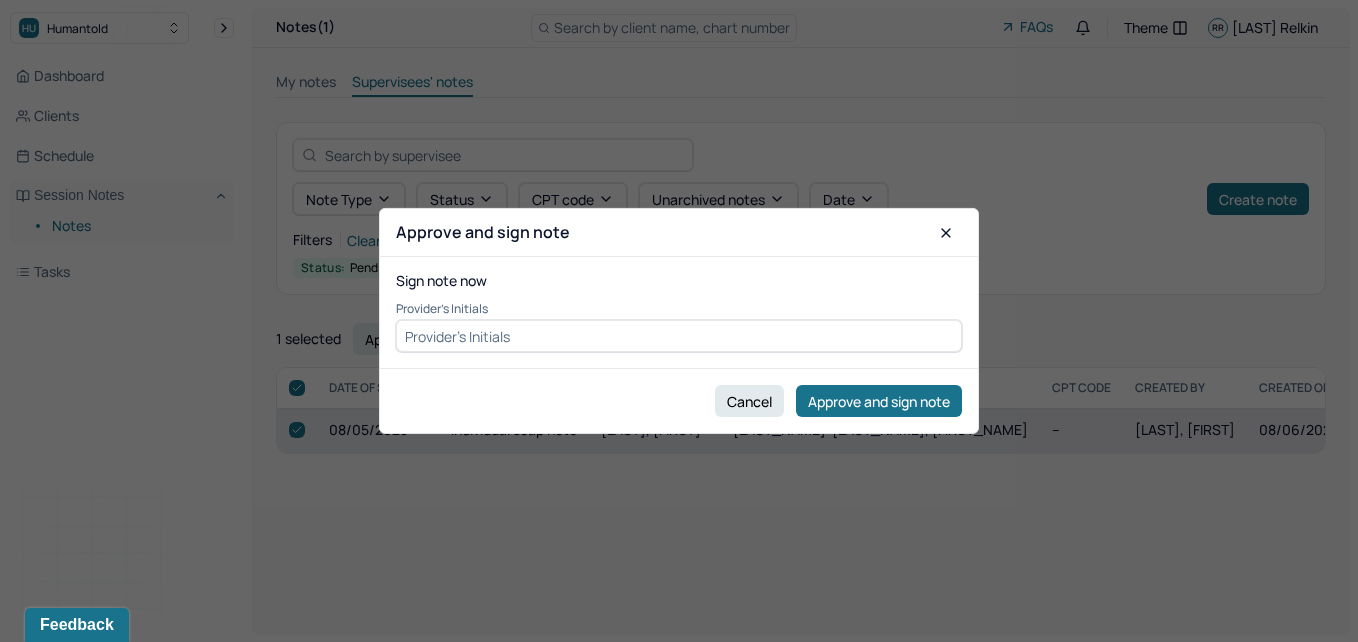 click at bounding box center (679, 336) 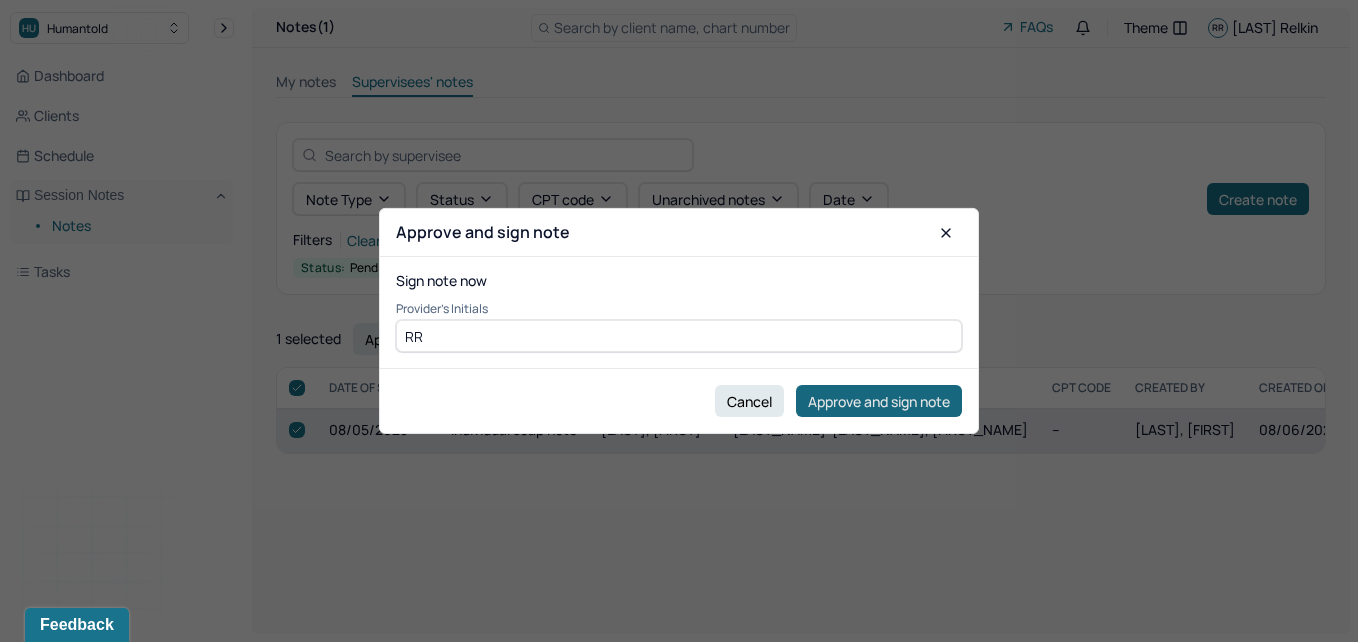 type on "RR" 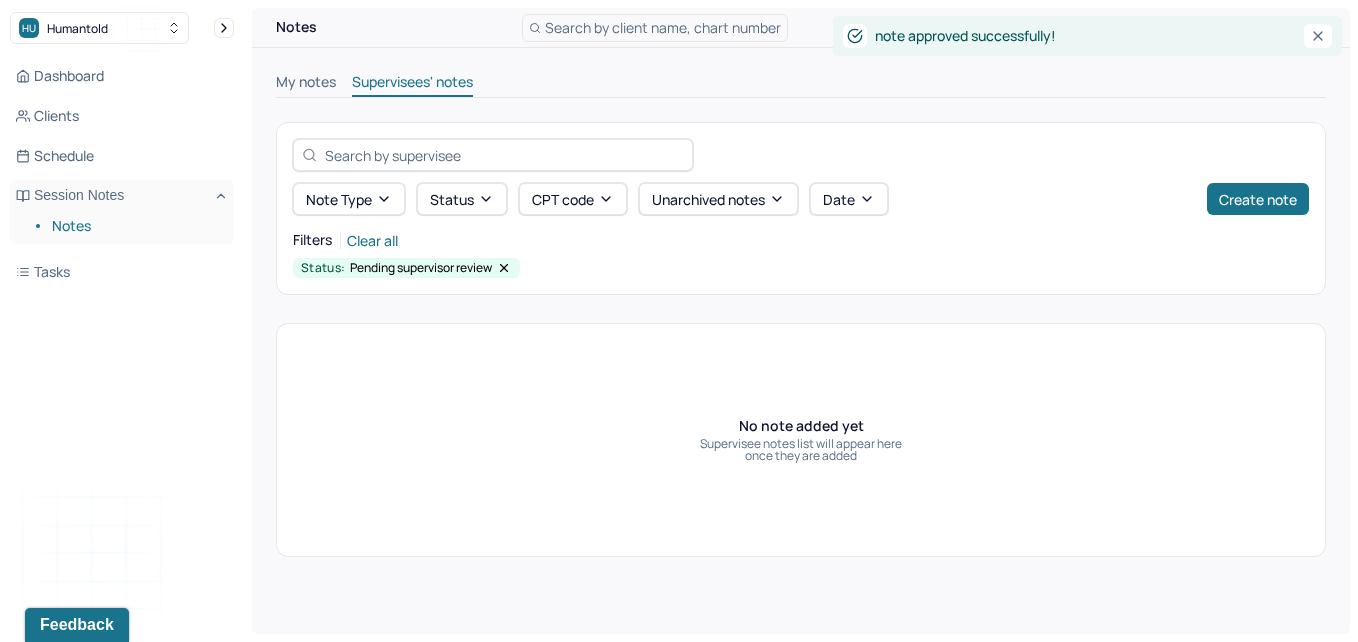 click 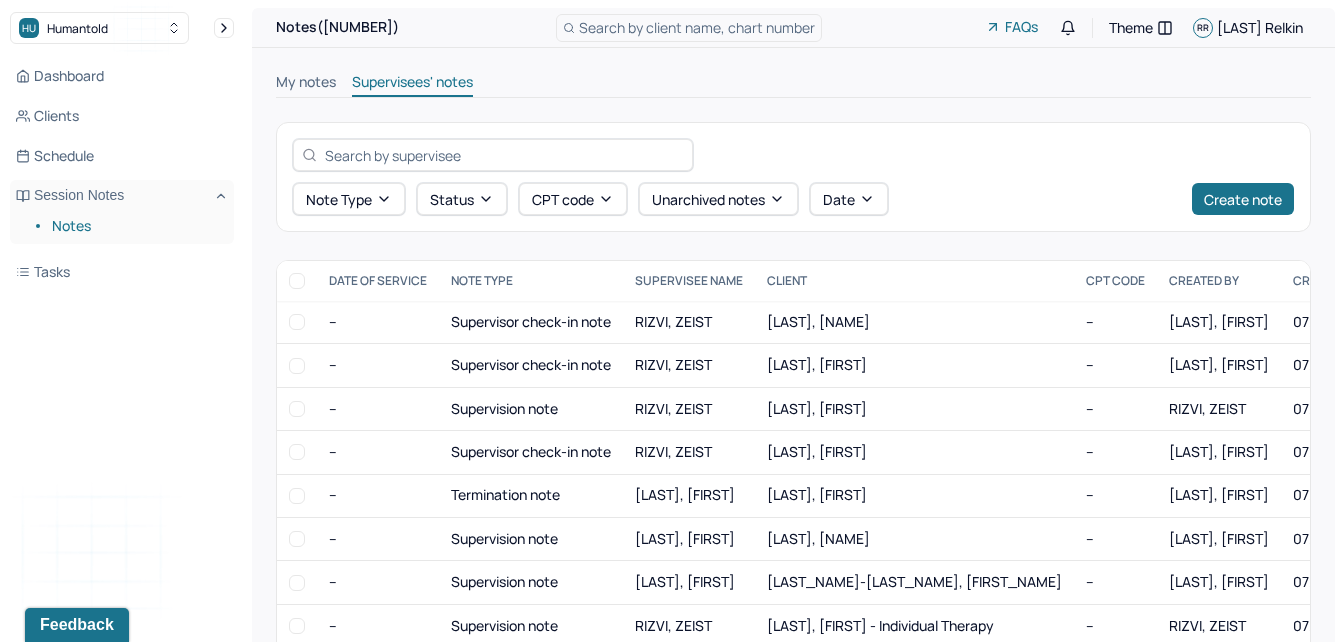 click on "My notes" at bounding box center (306, 84) 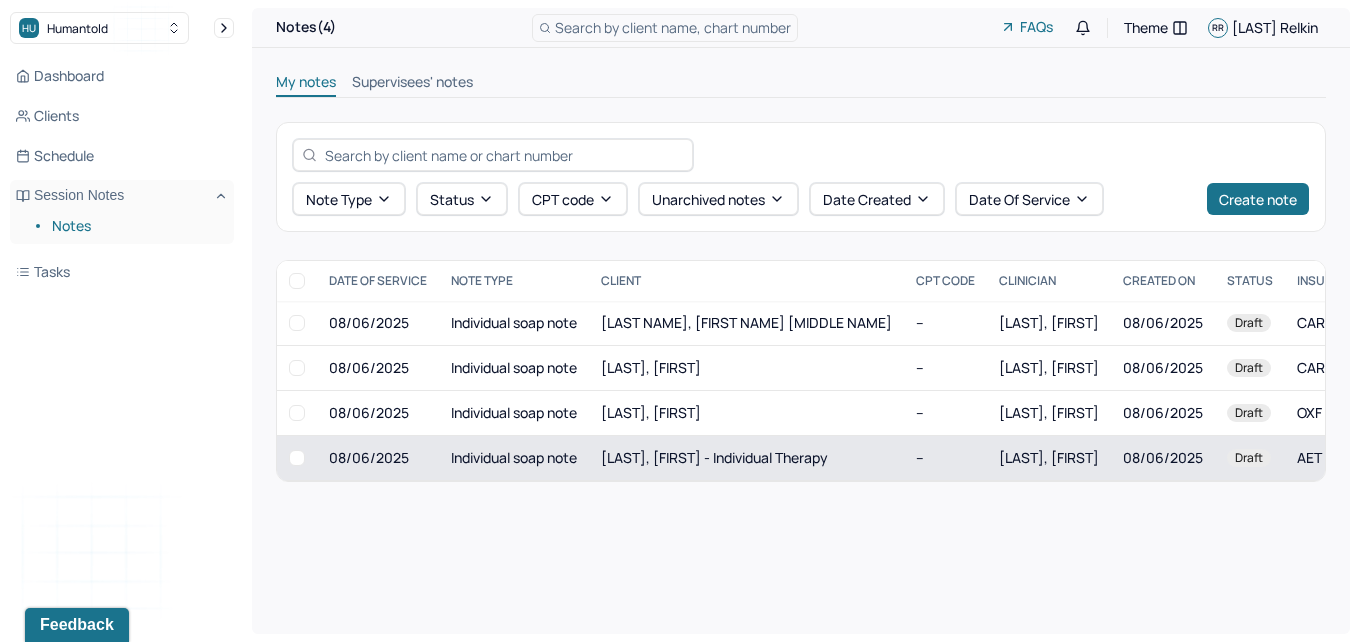 click on "[LAST], [FIRST] - Individual therapy" at bounding box center [714, 457] 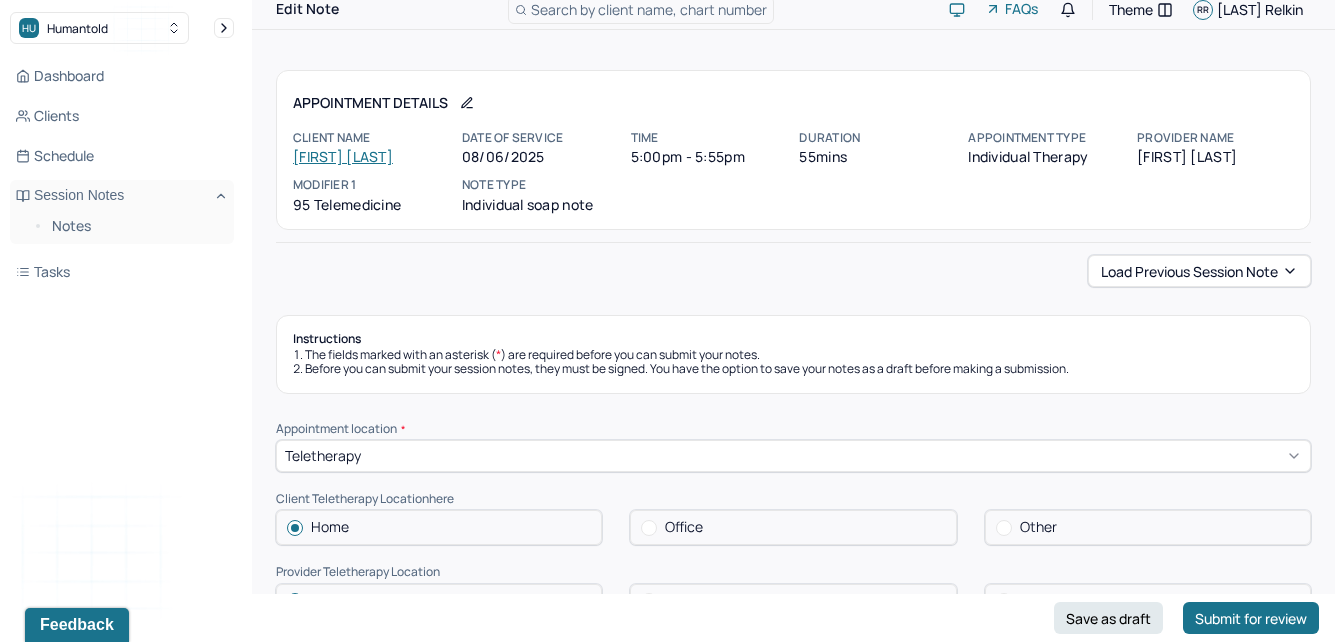scroll, scrollTop: 24, scrollLeft: 0, axis: vertical 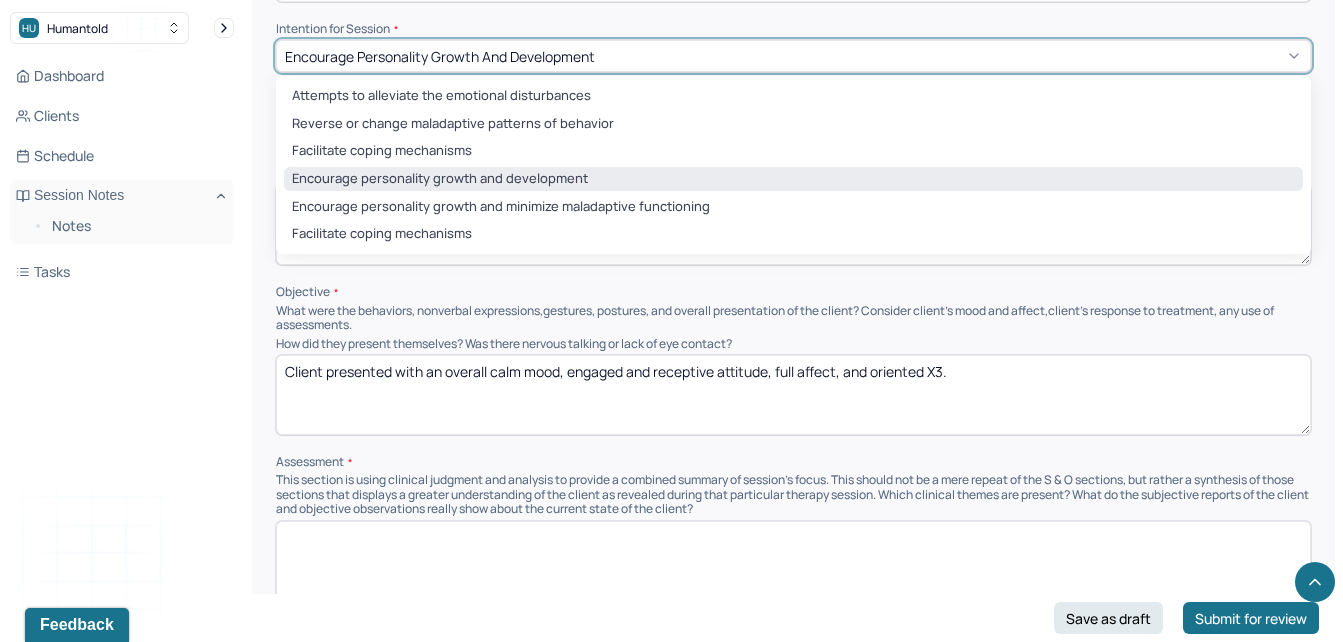 click on "Encourage personality growth and development" at bounding box center (440, 56) 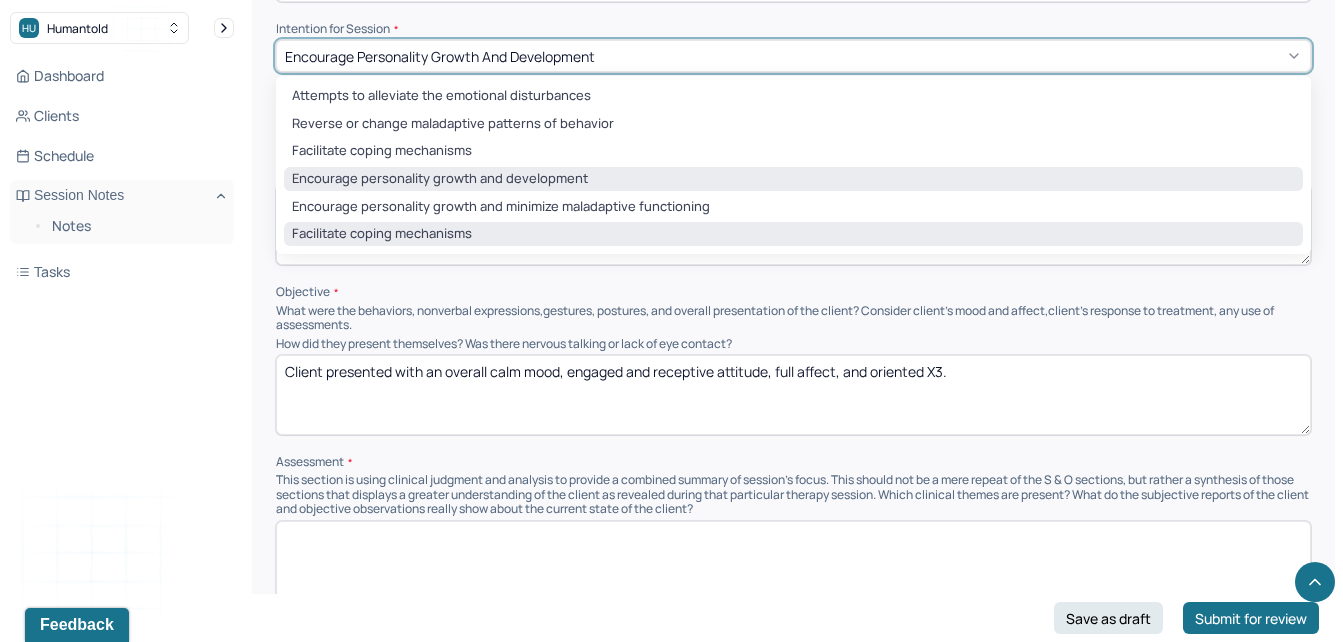 click on "Facilitate coping mechanisms" at bounding box center [793, 234] 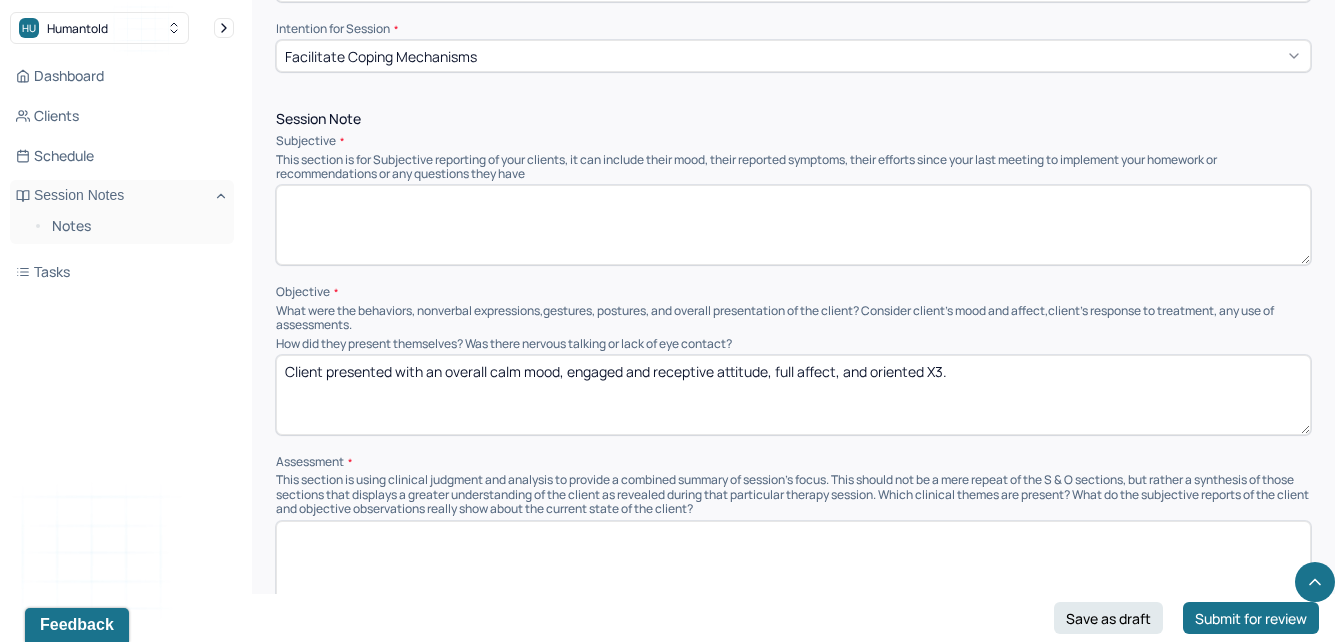 click at bounding box center [793, 225] 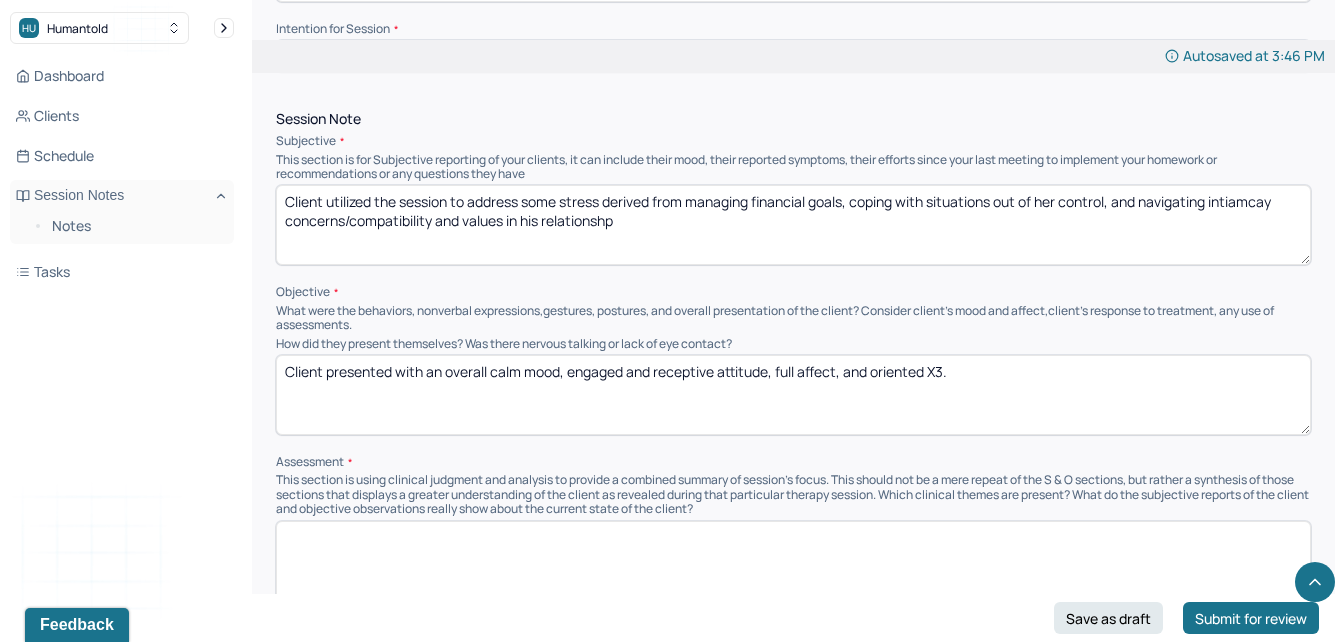 click on "Client utilized the session to address some stress derived from managing financial goals, coping with situations out of her control, and navigating intiamcay concerns/compatibility and values in his relationshp" at bounding box center [793, 225] 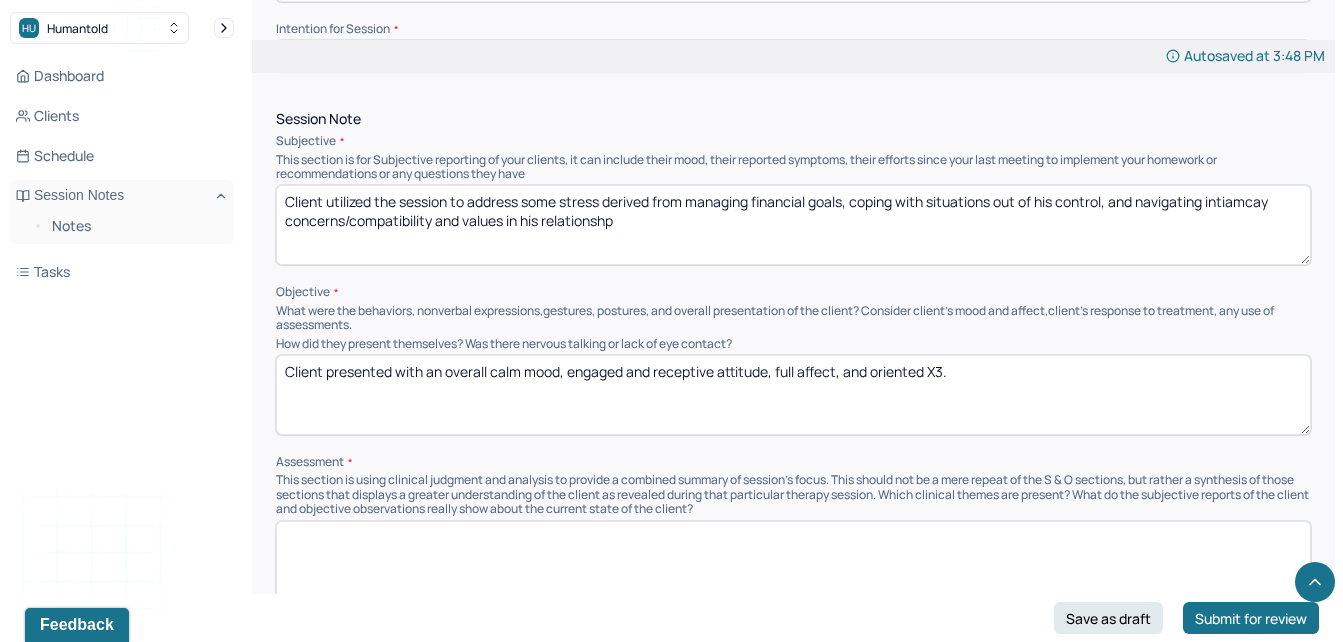 click on "Client utilized the session to address some stress derived from managing financial goals, coping with situations out of his control, and navigating intiamcay concerns/compatibility and values in his relationshp" at bounding box center (793, 225) 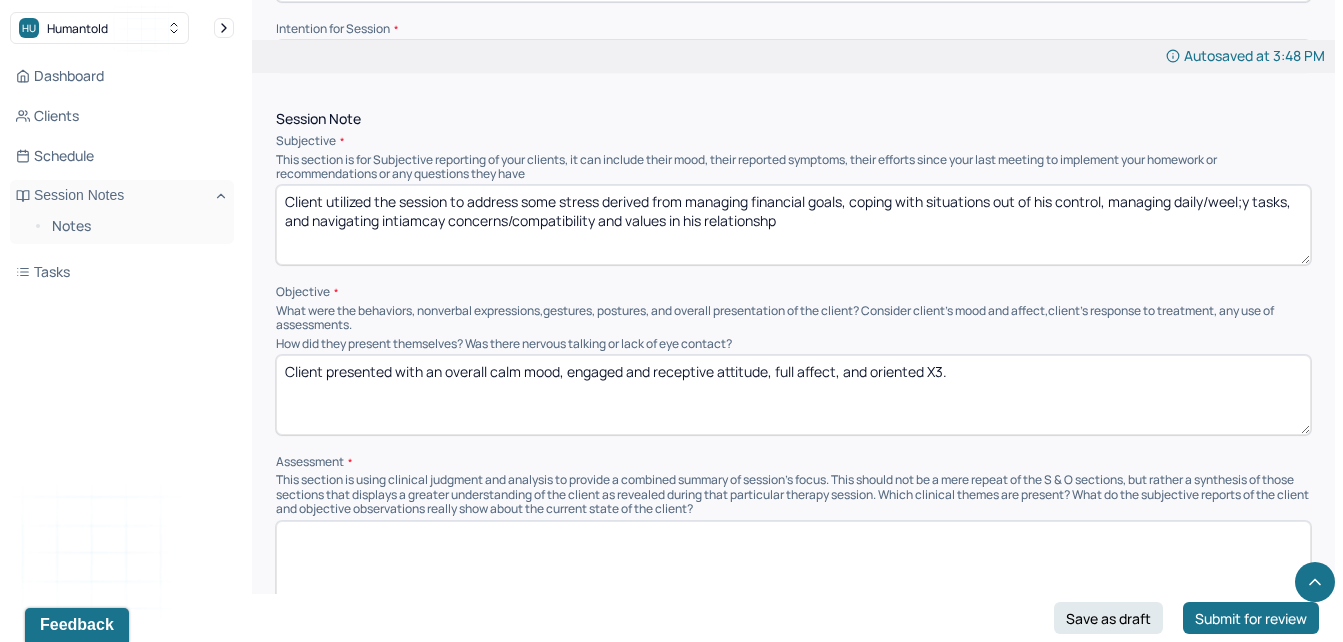 click on "Client utilized the session to address some stress derived from managing financial goals, coping with situations out of his control, managing daily/weel;y tasks, and navigating intiamcay concerns/compatibility and values in his relationshp" at bounding box center [793, 225] 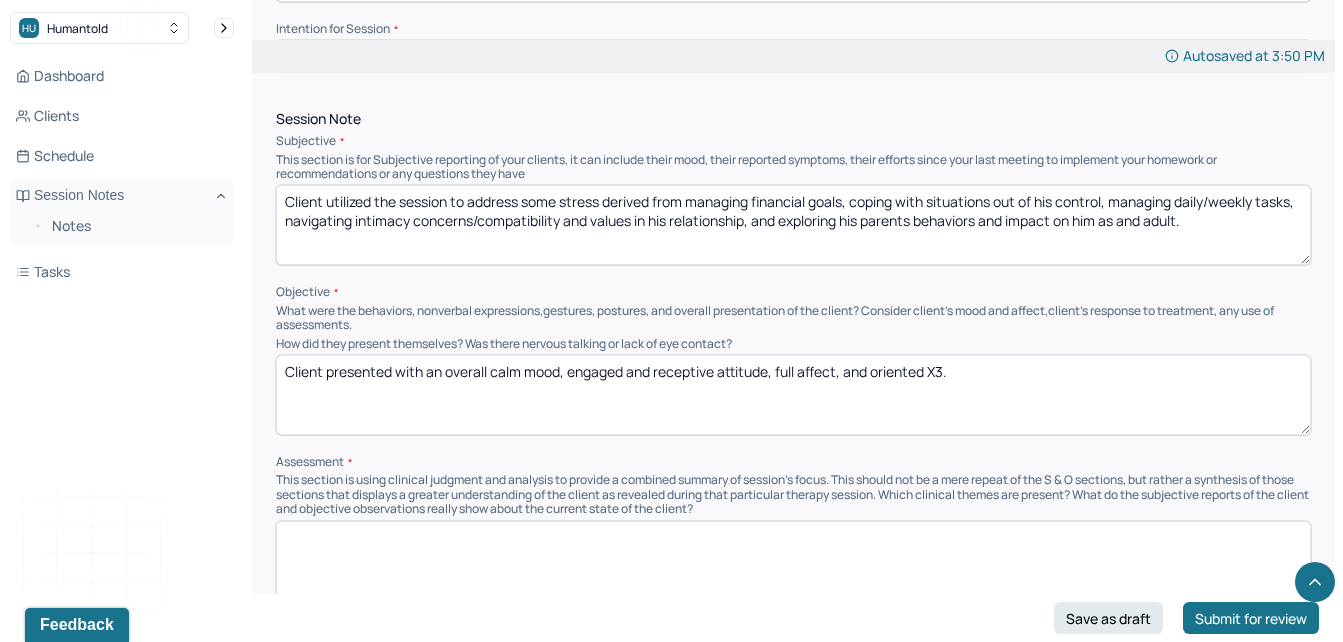 click on "Client utilized the session to address some stress derived from managing financial goals, coping with situations out of his control, managing daily/weekly tasks, navigating intimacy concerns/compatibility and values in his relationship, and exploring his parents behaviors and impact on him as and adult." at bounding box center [793, 225] 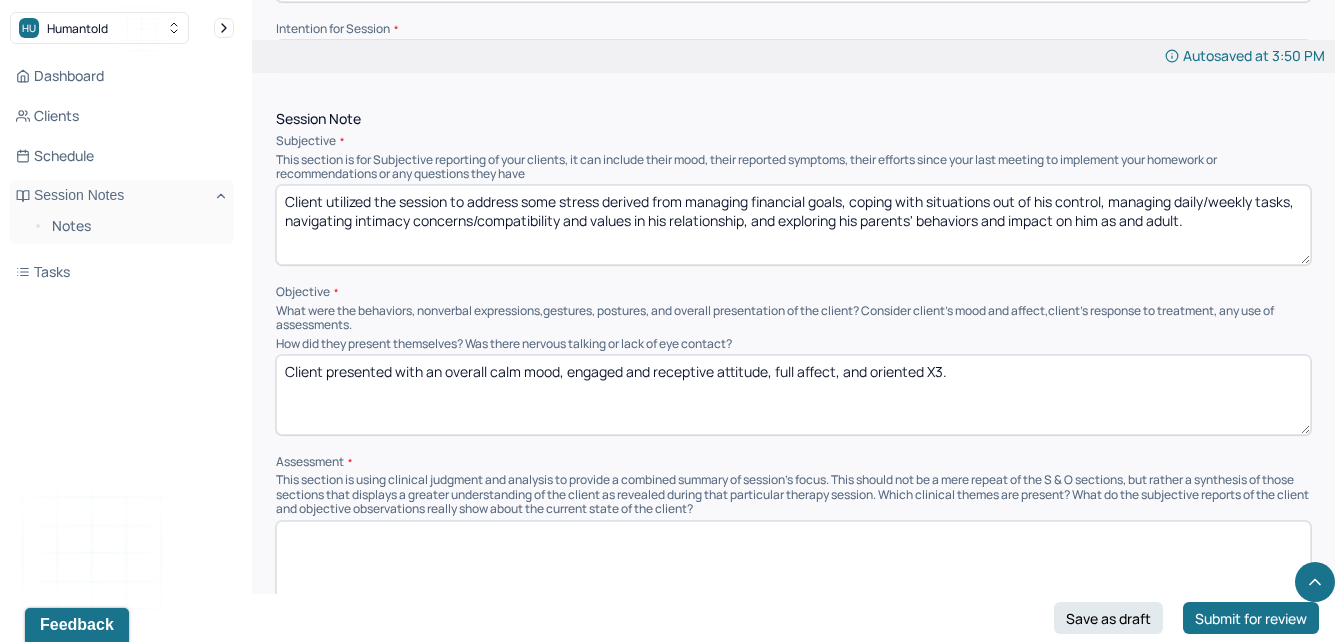 click on "Client presented with an overall calm mood, engaged and receptive attitude, full affect, and oriented X3." at bounding box center (793, 395) 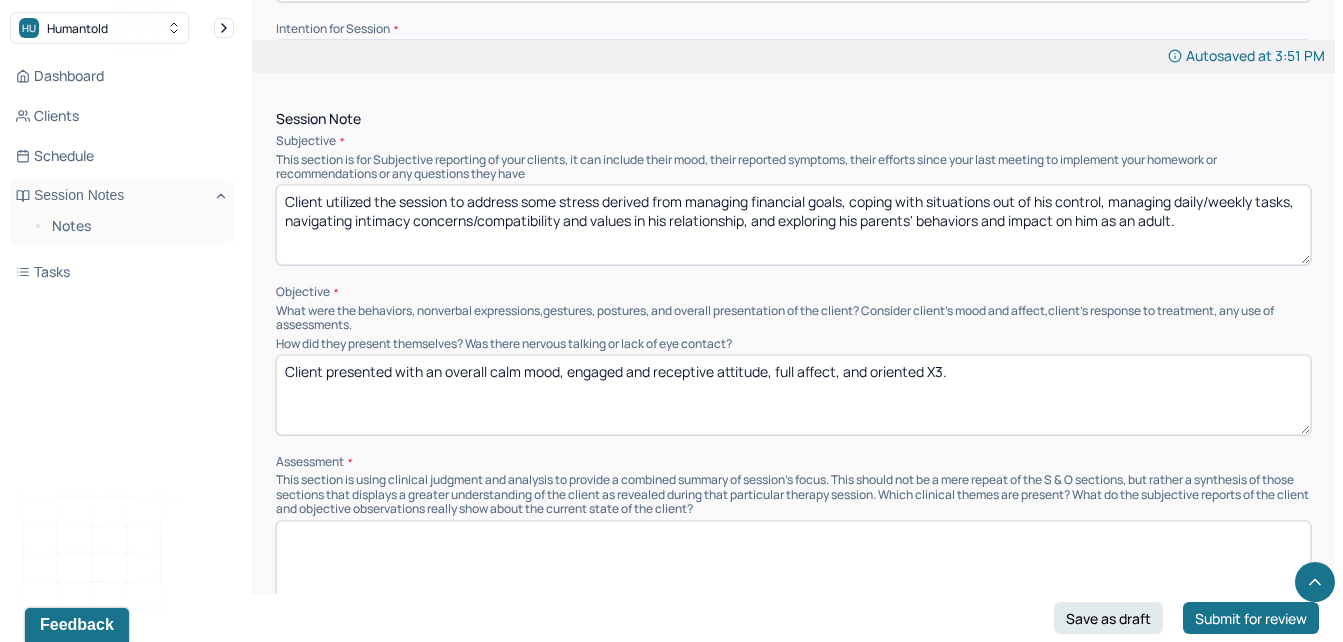 type on "Client utilized the session to address some stress derived from managing financial goals, coping with situations out of his control, managing daily/weekly tasks, navigating intimacy concerns/compatibility and values in his relationship, and exploring his parents' behaviors and impact on him as an adult." 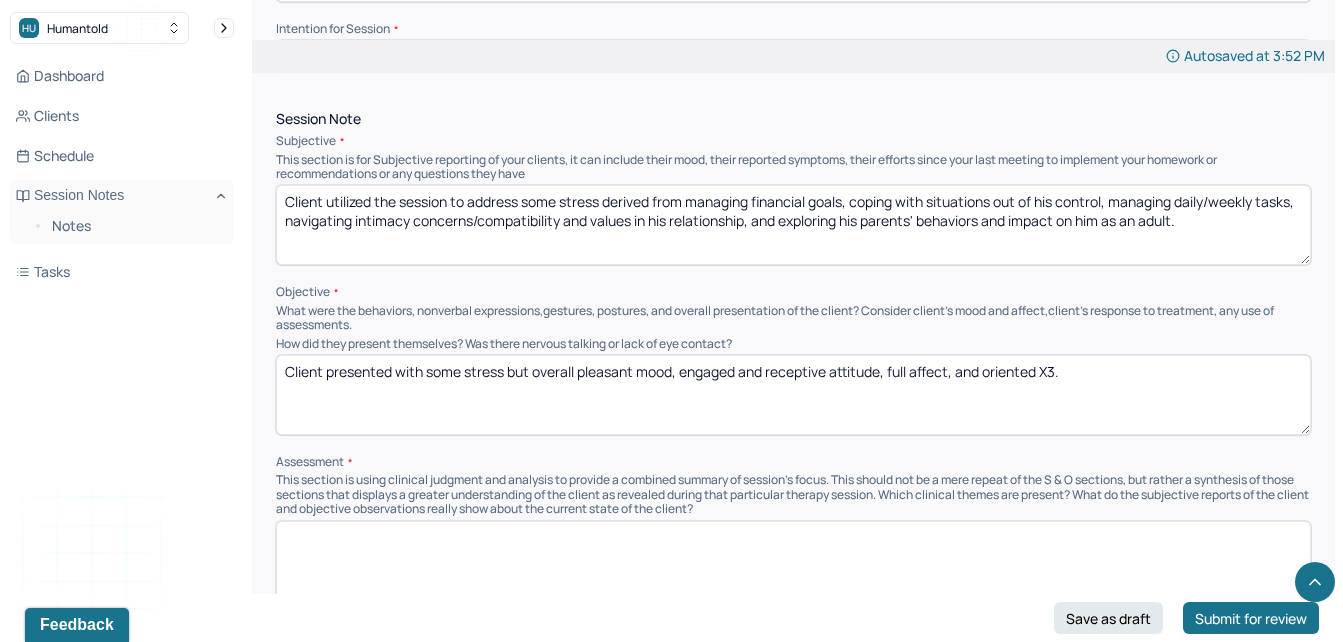 click on "Client presented with some stress but overall pleasant mood, engaged and receptive attitude, full affect, and oriented X3." at bounding box center (793, 395) 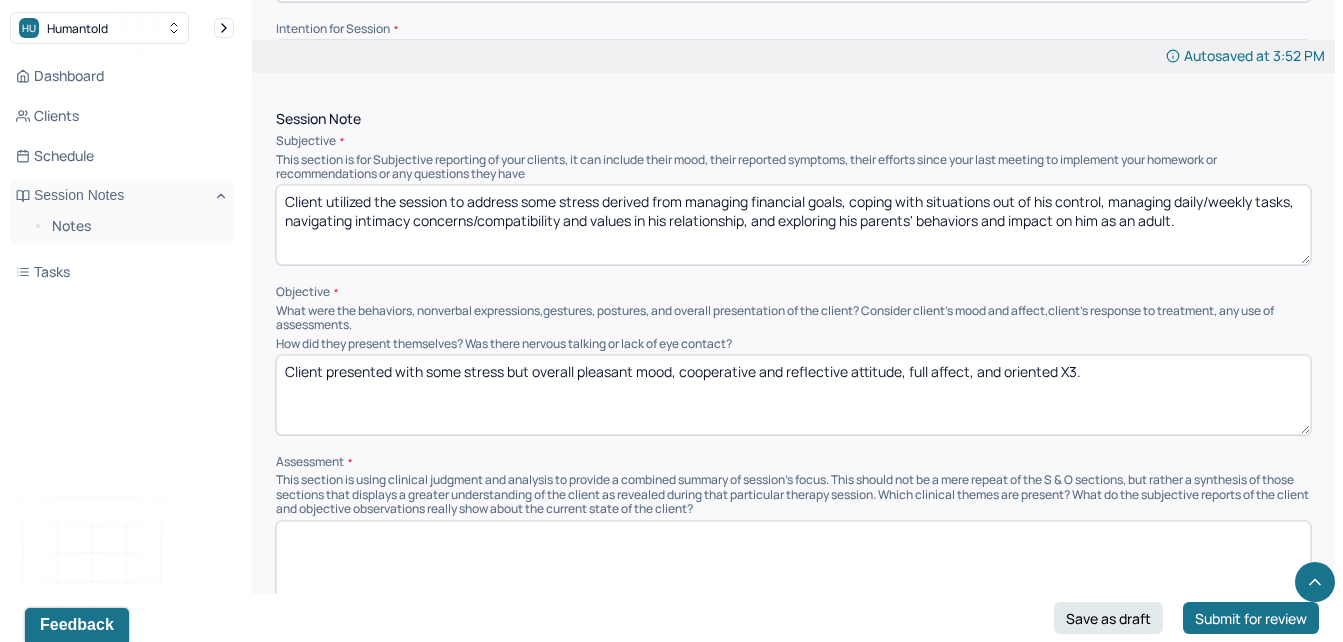 click on "Client presented with some stress but overall pleasant mood, cooperative and reflective attitude, full affect, and oriented X3." at bounding box center (793, 395) 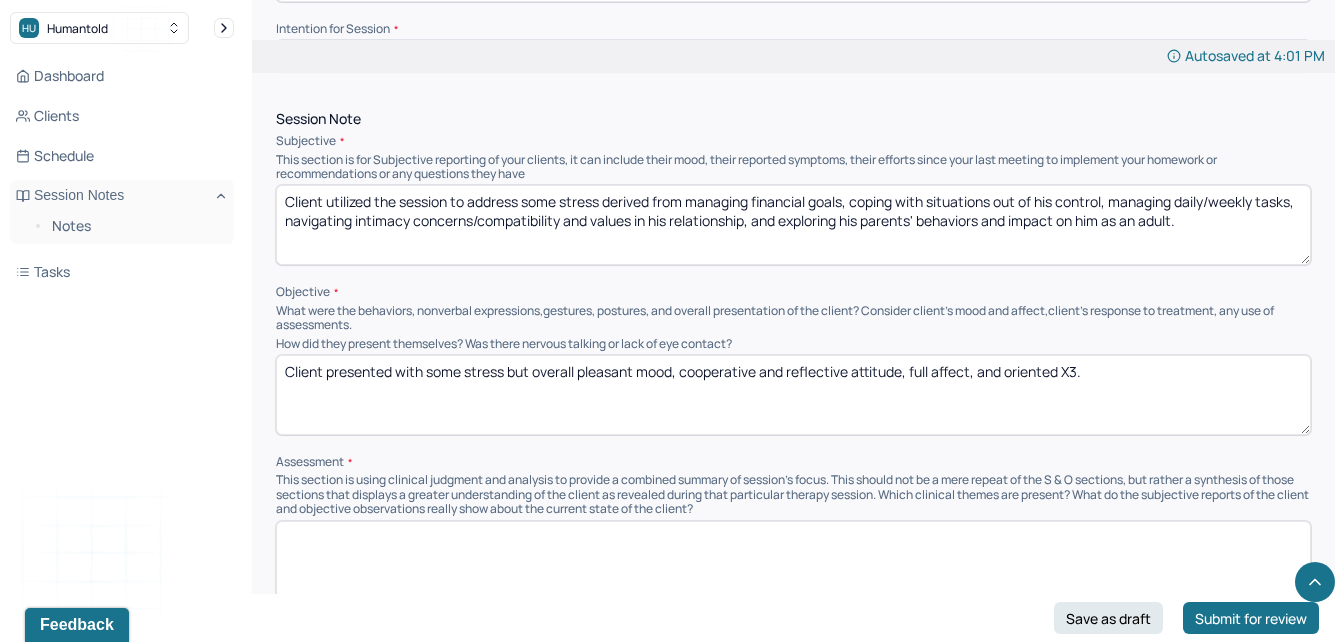 click on "Client presented with some stress but overall pleasant mood, cooperative and reflective attitude, fullaffect, and oriented X3." at bounding box center (793, 395) 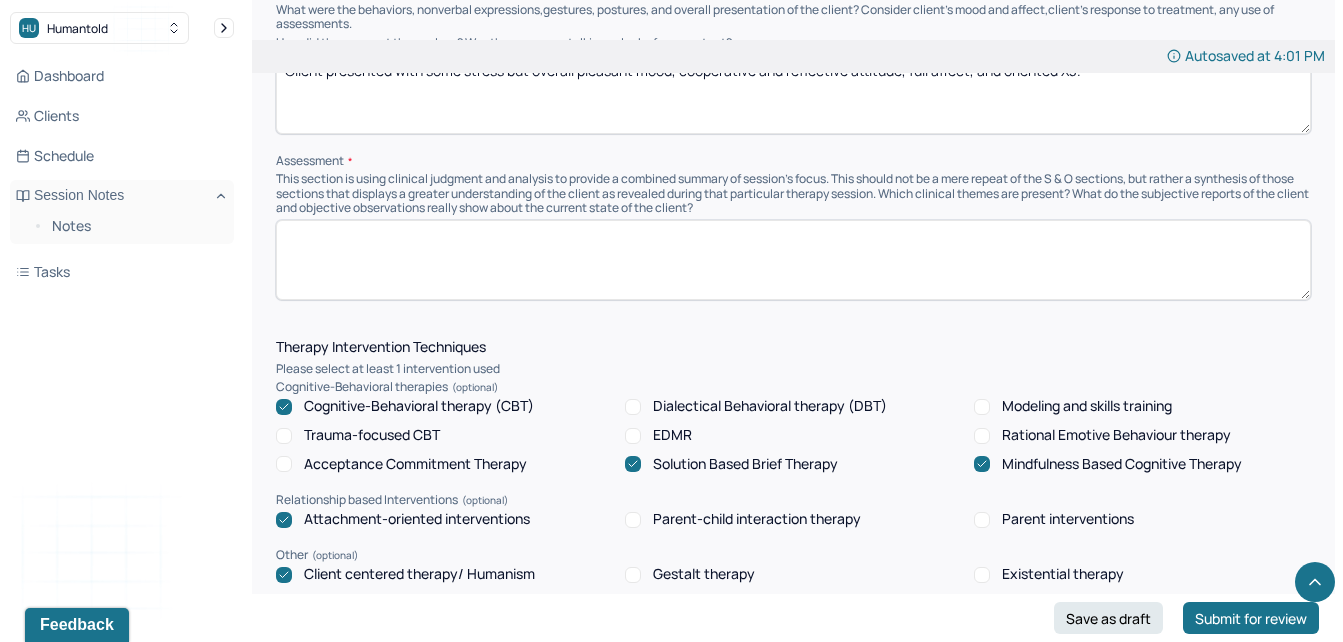 scroll, scrollTop: 1422, scrollLeft: 0, axis: vertical 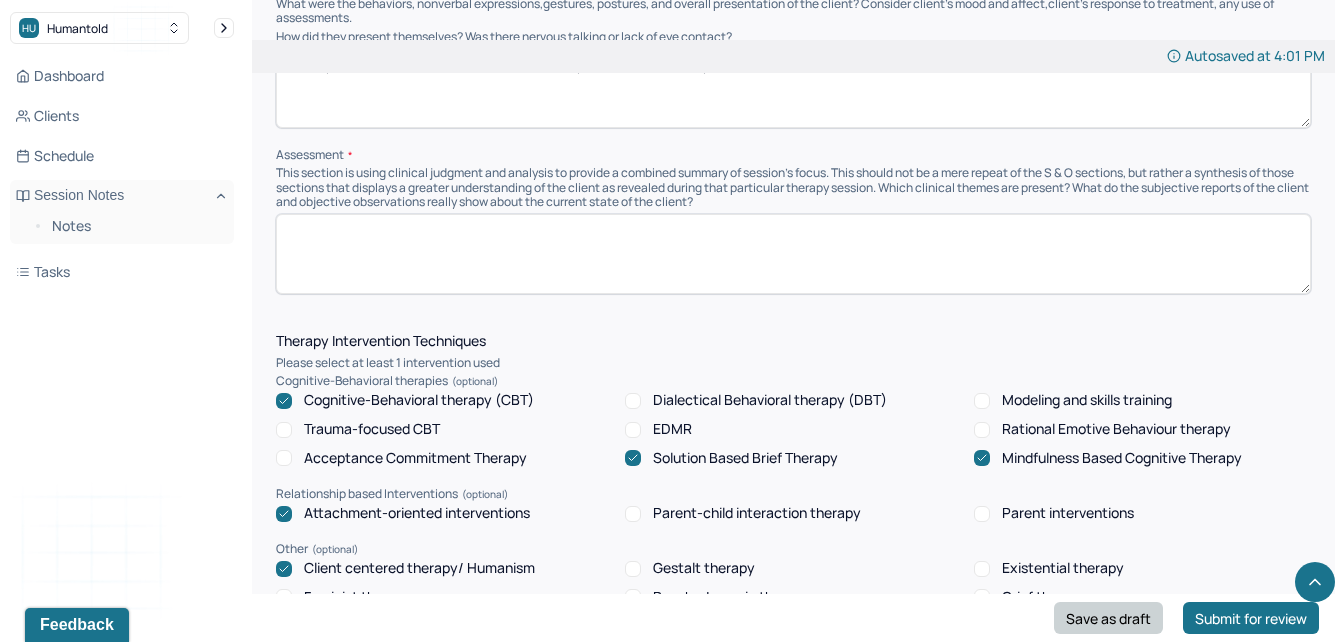 type on "Client presented with some stress but overall pleasant mood, cooperative and reflective attitude, full affect, and oriented X3." 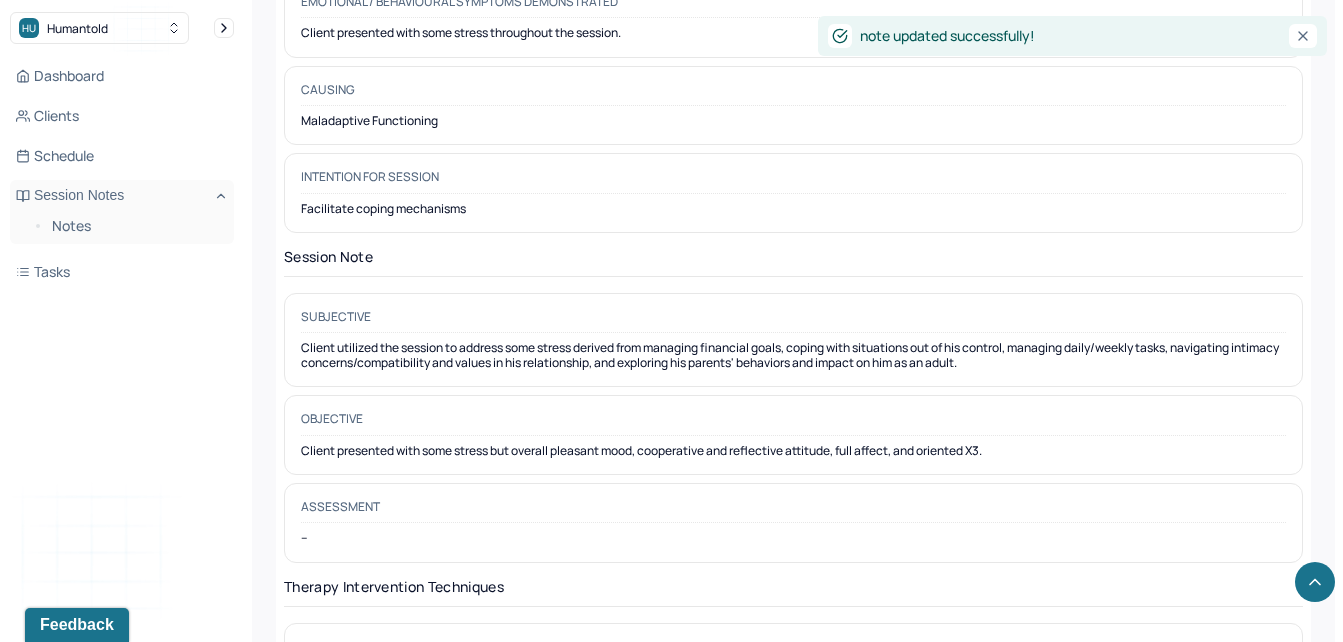 scroll, scrollTop: 0, scrollLeft: 0, axis: both 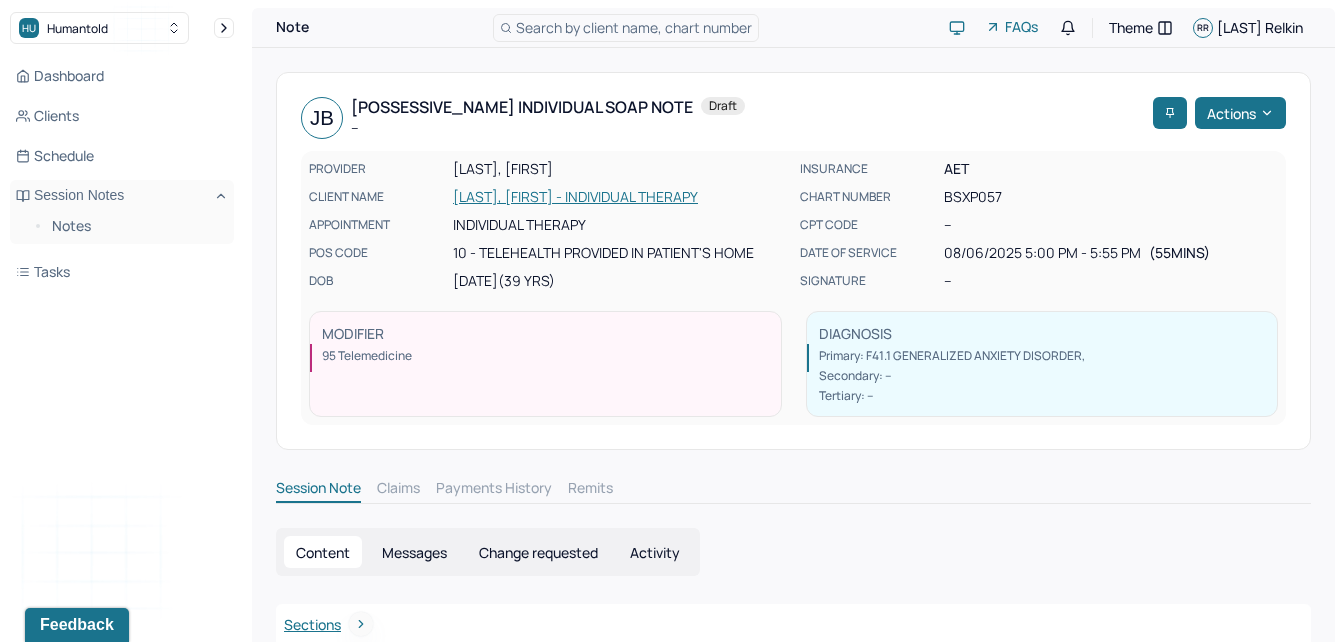 click on "[LAST], [FIRST] - Individual therapy" at bounding box center (620, 197) 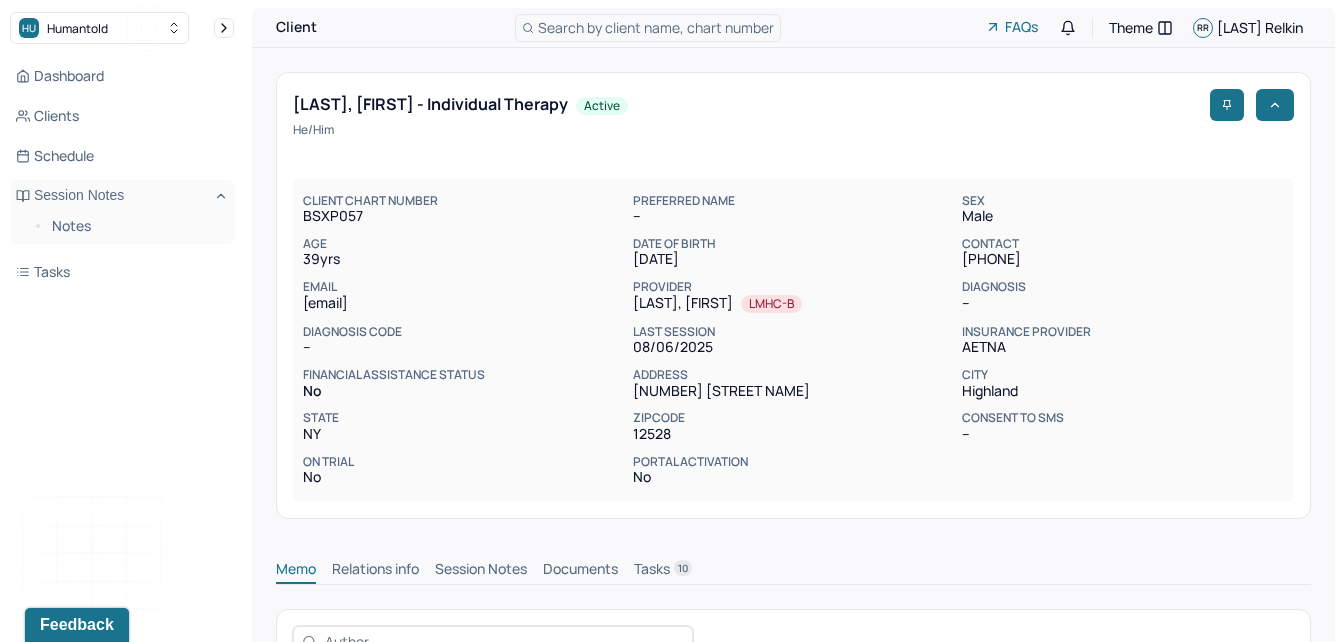click on "Session Notes" at bounding box center (481, 571) 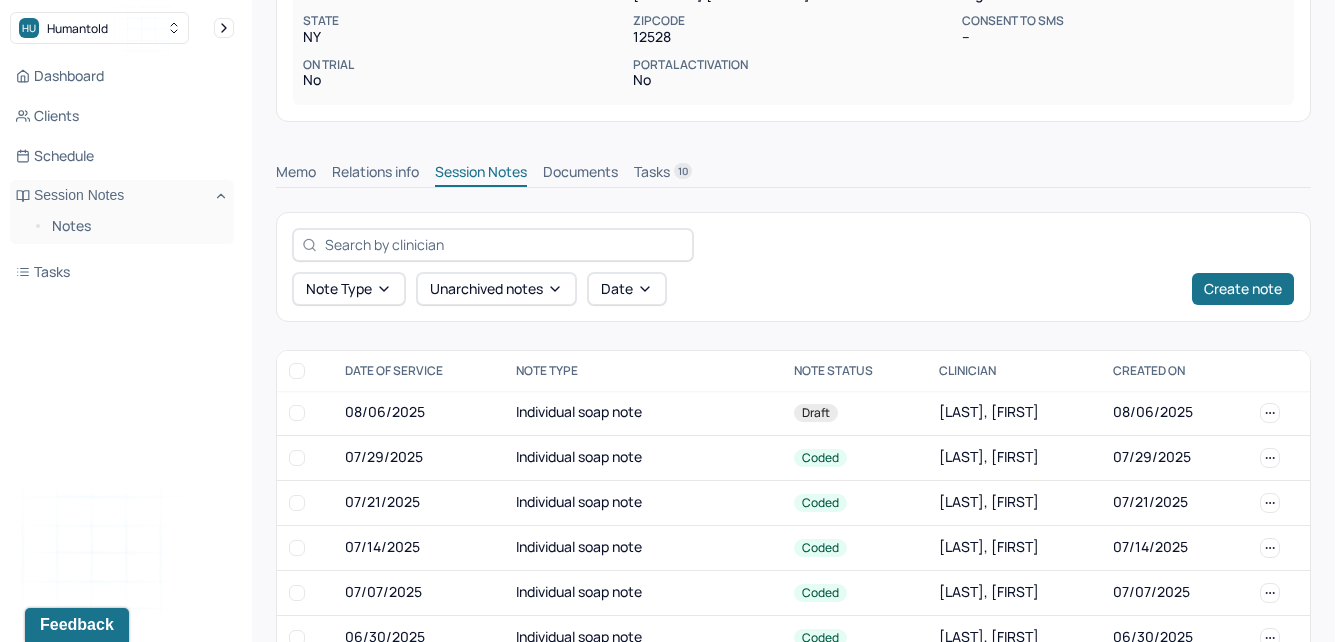 scroll, scrollTop: 403, scrollLeft: 0, axis: vertical 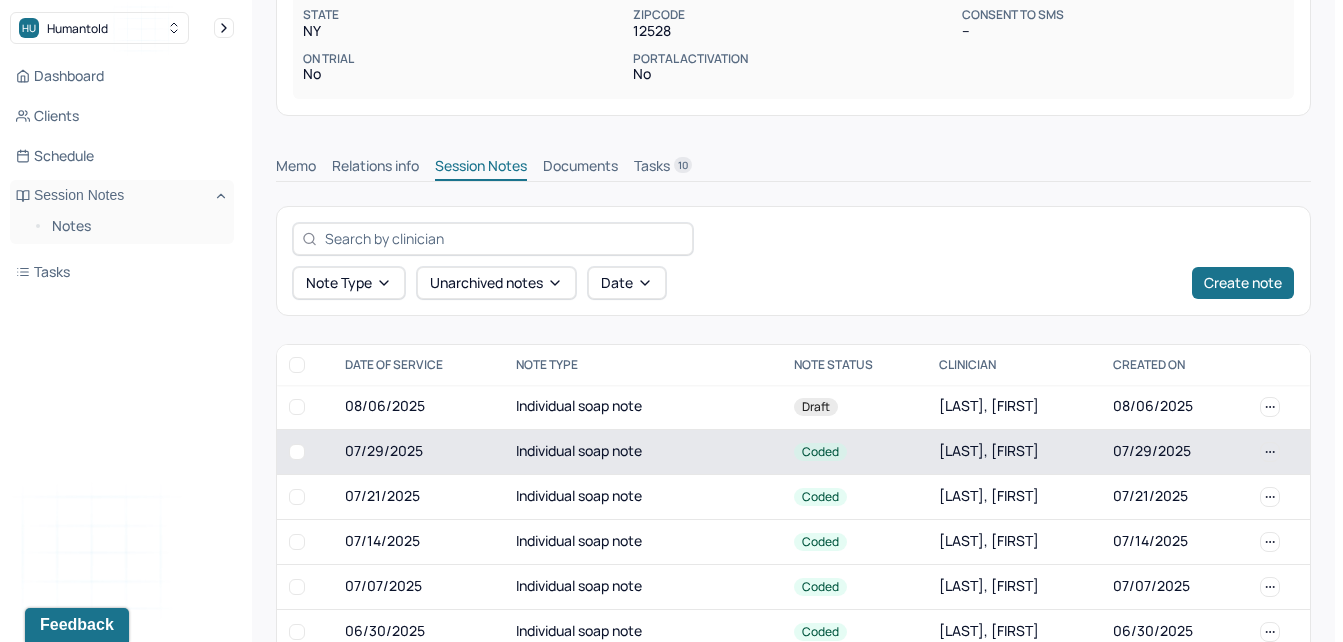 click on "07/29/2025" at bounding box center [418, 451] 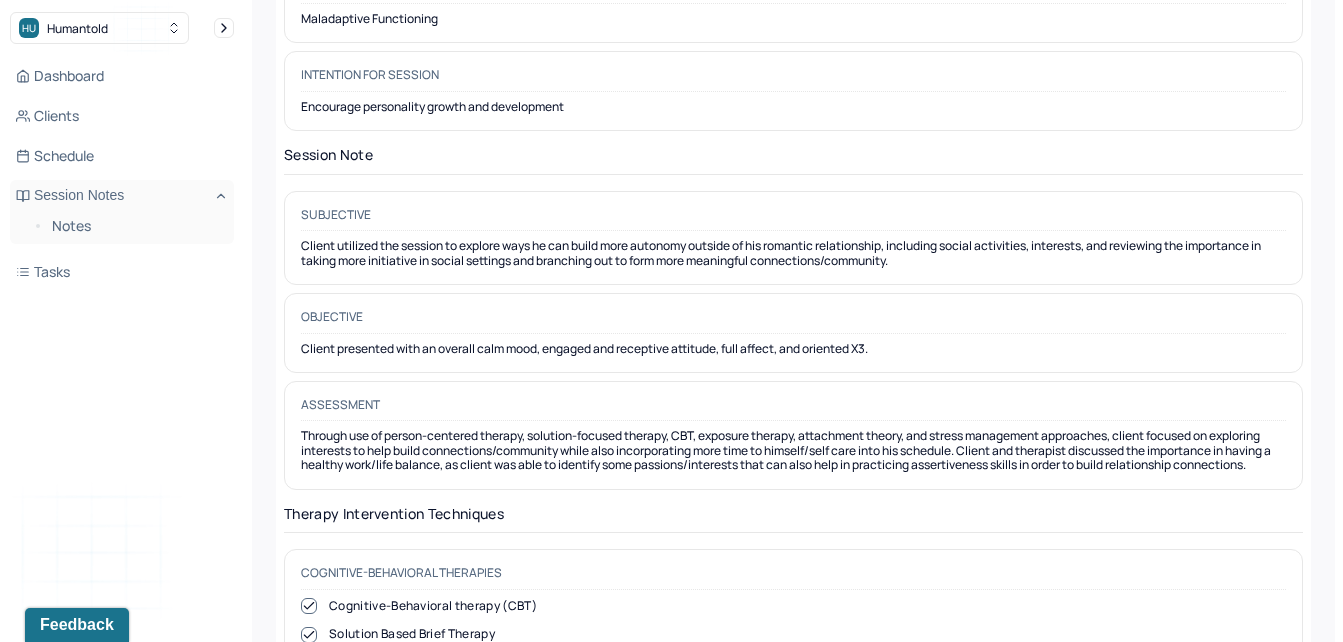 scroll, scrollTop: 0, scrollLeft: 0, axis: both 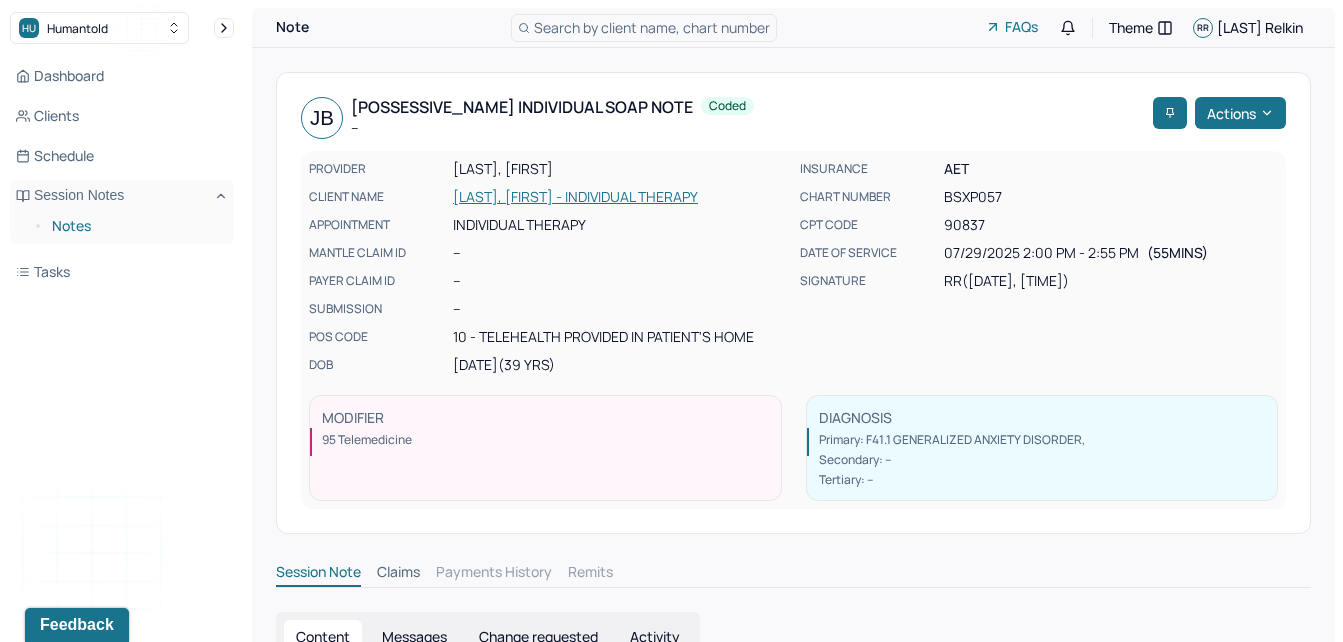 click on "Notes" at bounding box center [135, 226] 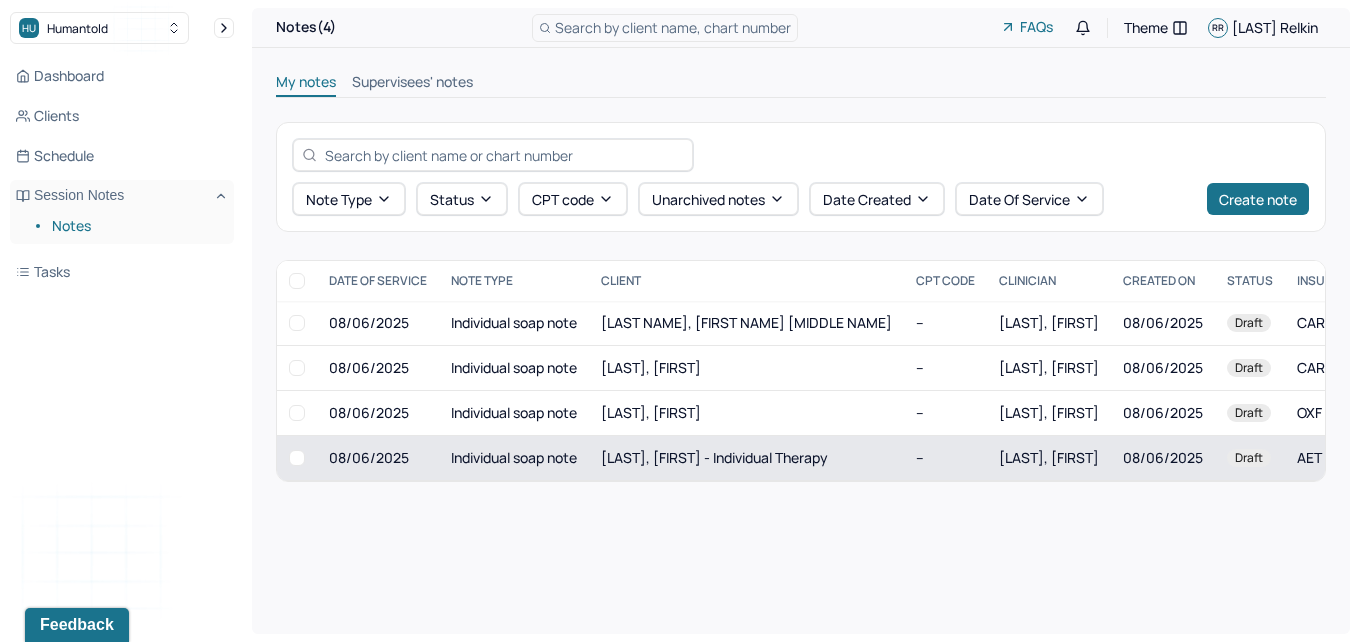 click on "Individual soap note" at bounding box center (514, 458) 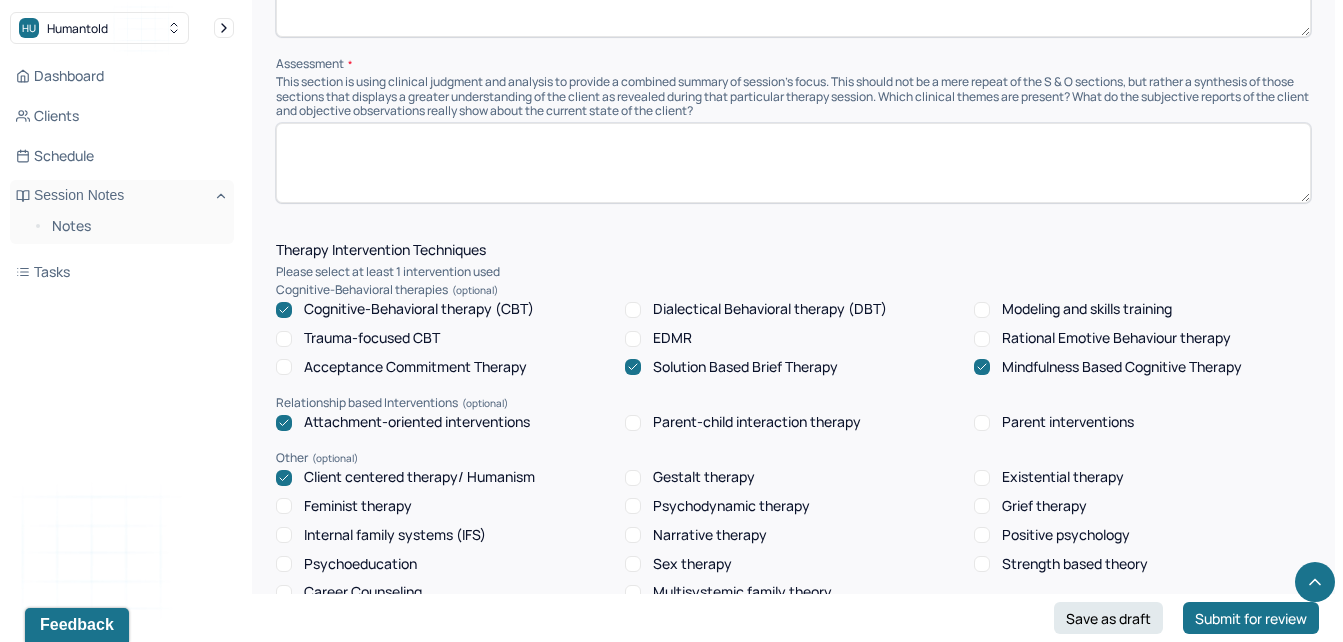 scroll, scrollTop: 1555, scrollLeft: 0, axis: vertical 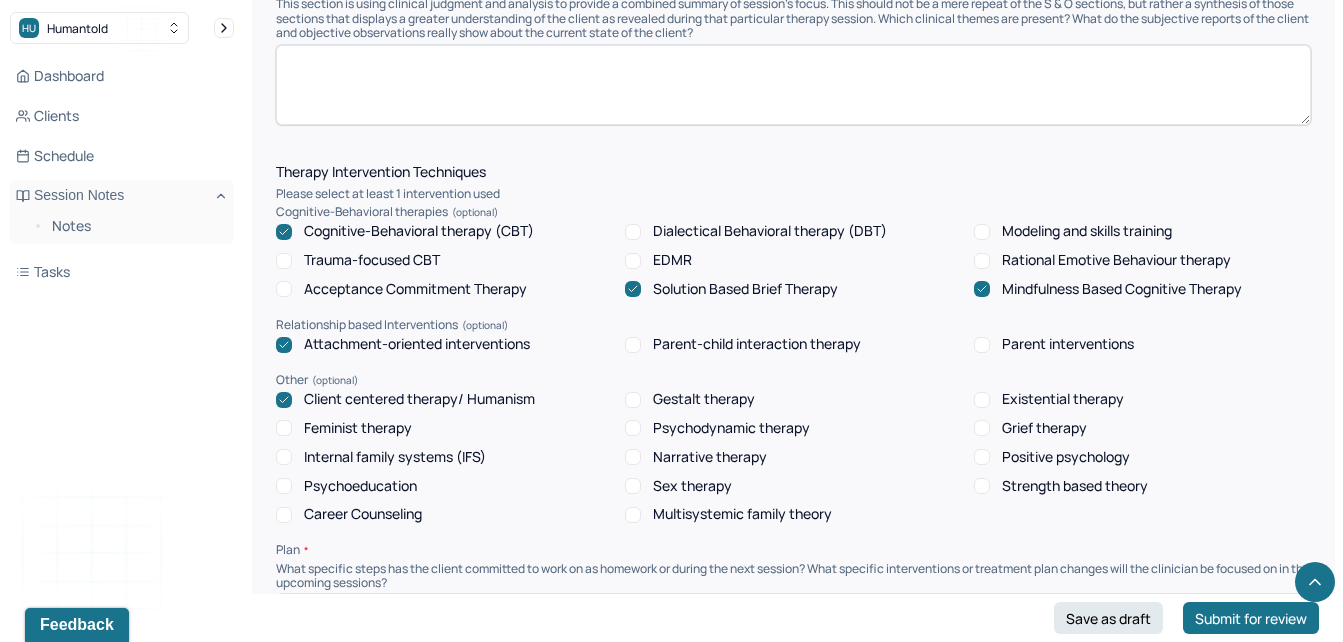 click at bounding box center (793, 85) 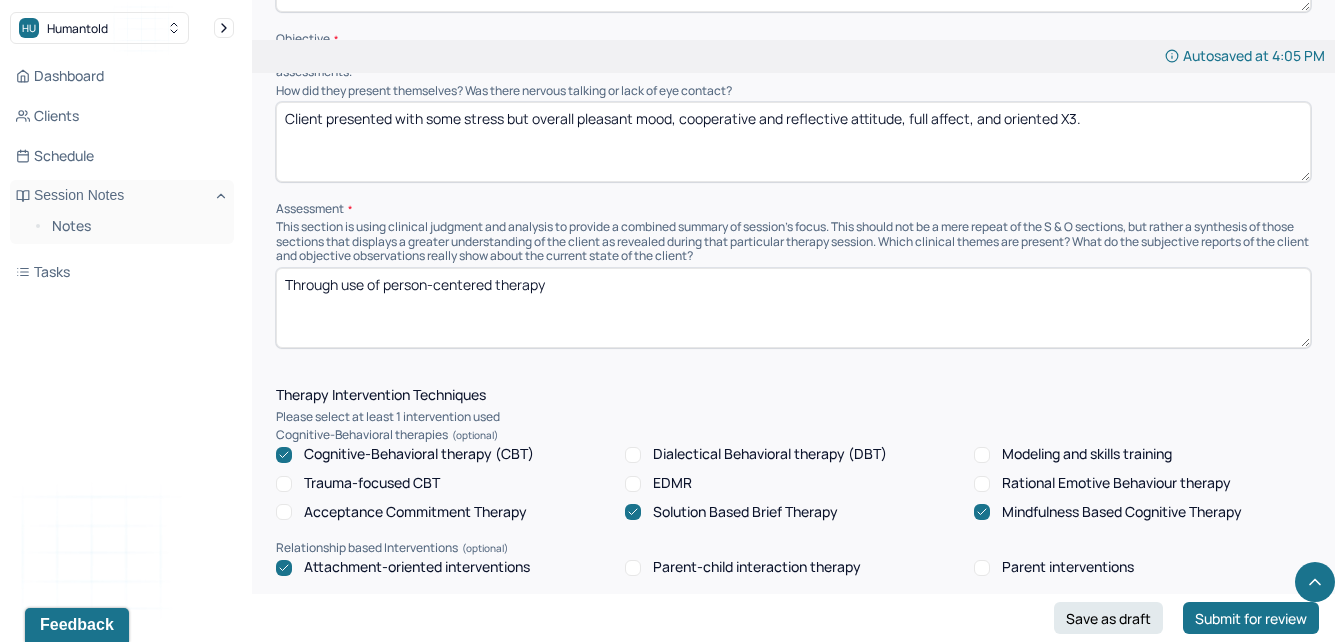scroll, scrollTop: 1362, scrollLeft: 0, axis: vertical 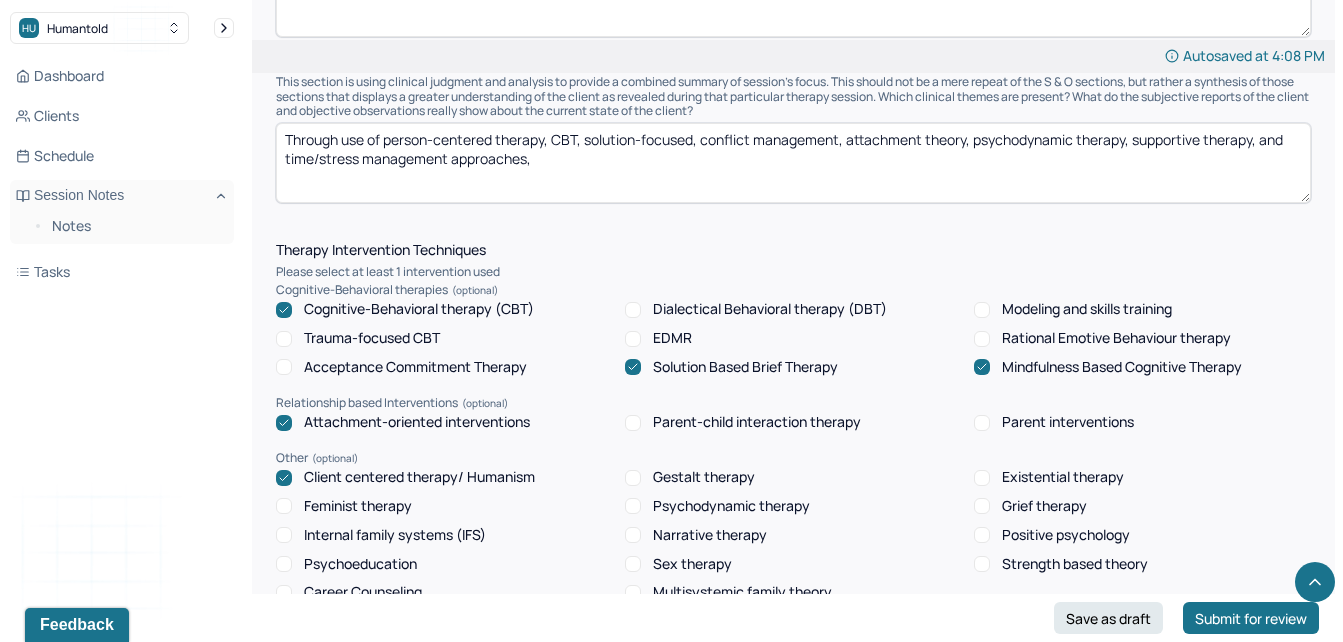 click on "Through use of person-centered therapy, CBT, solution-focused, conflict management, attachment theory, psychodynamic therapy, supportive therapy, and time/stress management appraoches," at bounding box center (793, 163) 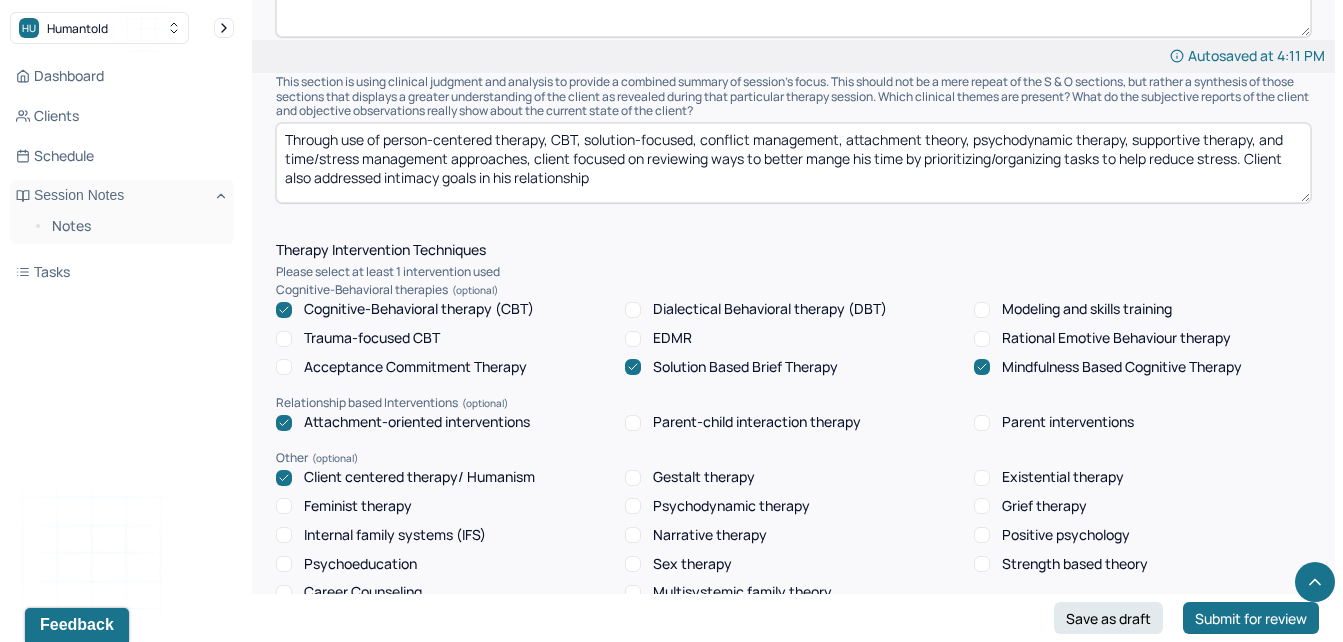 click on "Through use of person-centered therapy, CBT, solution-focused, conflict management, attachment theory, psychodynamic therapy, supportive therapy, and time/stress management approaches, client focused on reviewing ways to better mange his time by prioritizing/organizing tasks to help reduce stress. Client also addressed intimacy goals in his relationship" at bounding box center (793, 163) 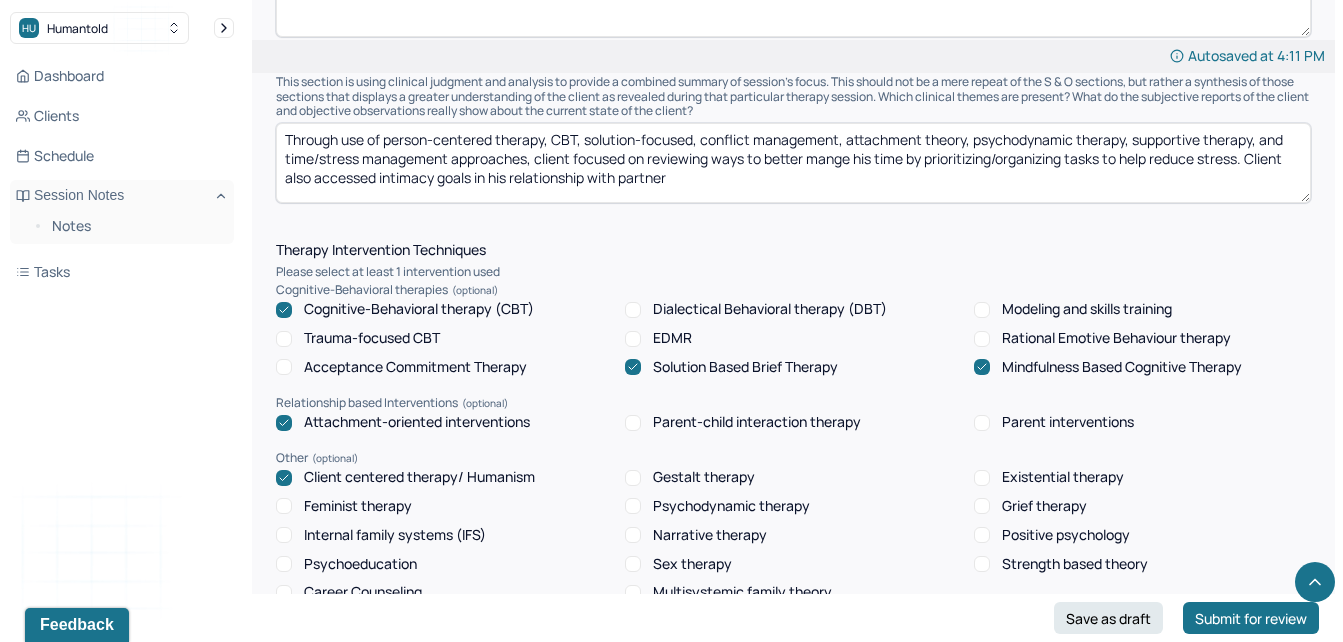 click on "Through use of person-centered therapy, CBT, solution-focused, conflict management, attachment theory, psychodynamic therapy, supportive therapy, and time/stress management approaches, client focused on reviewing ways to better mange his time by prioritizing/organizing tasks to help reduce stress. Client also accsesed intimacy goals in his relationship with partner" at bounding box center (793, 163) 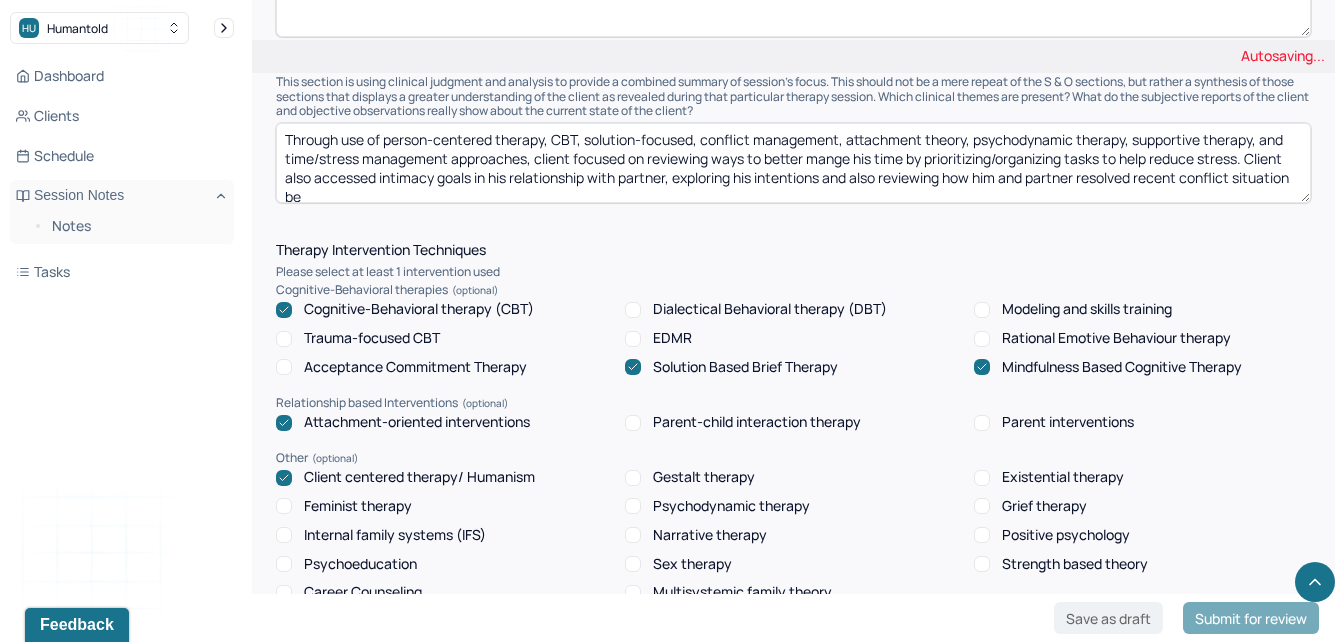 scroll, scrollTop: 4, scrollLeft: 0, axis: vertical 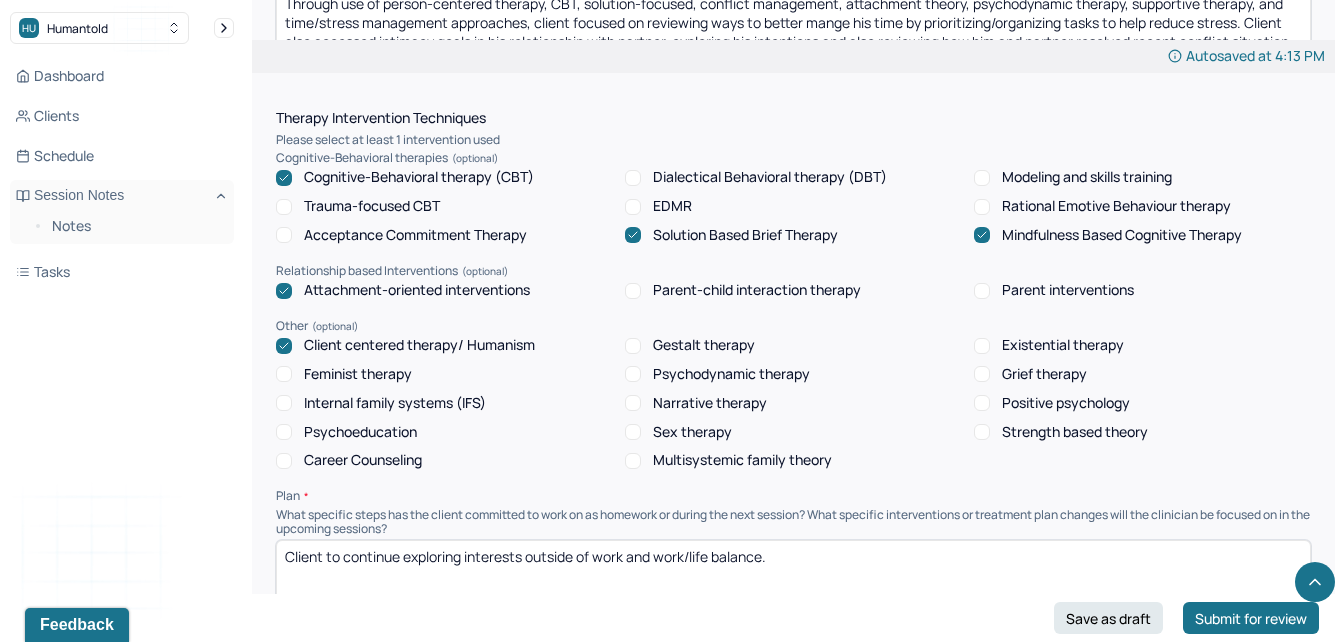 type on "Through use of person-centered therapy, CBT, solution-focused, conflict management, attachment theory, psychodynamic therapy, supportive therapy, and time/stress management approaches, client focused on reviewing ways to better mange his time by prioritizing/organizing tasks to help reduce stress. Client also accessed intimacy goals in his relationship with partner, exploring his intentions and also reviewing how him and partner resolved recent conflict situation between them. Client also began to explore/unpack family history/dynamics with his parents and impact on his adult life." 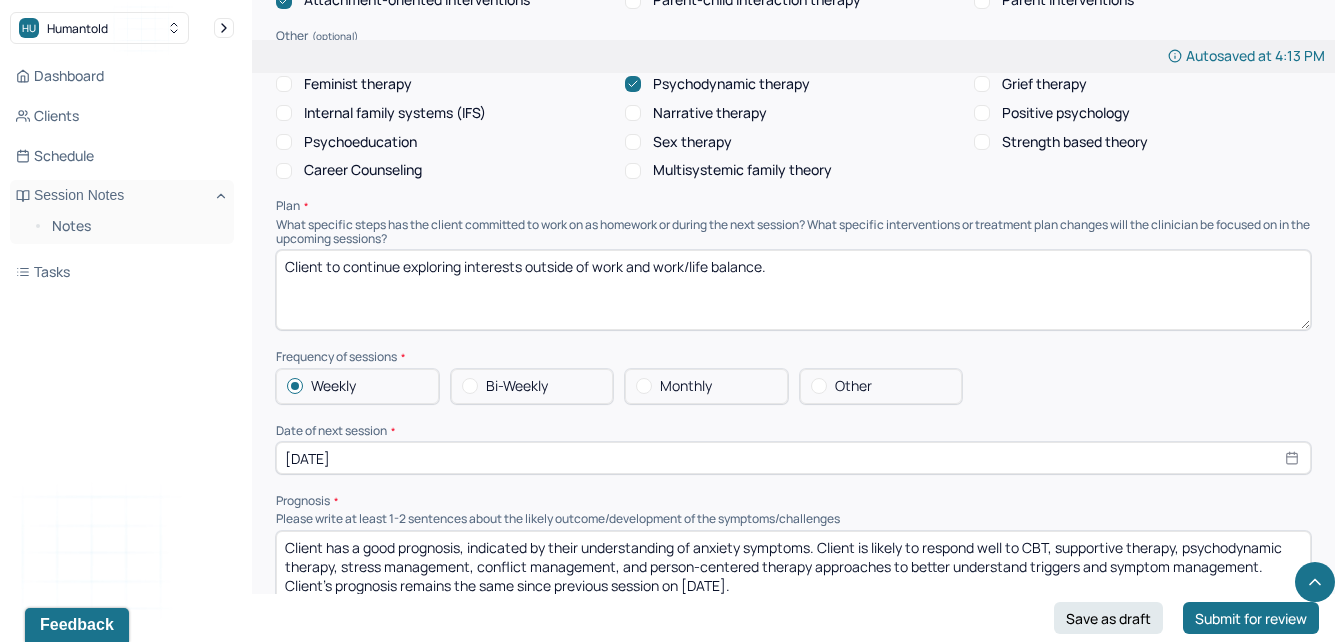 scroll, scrollTop: 1959, scrollLeft: 0, axis: vertical 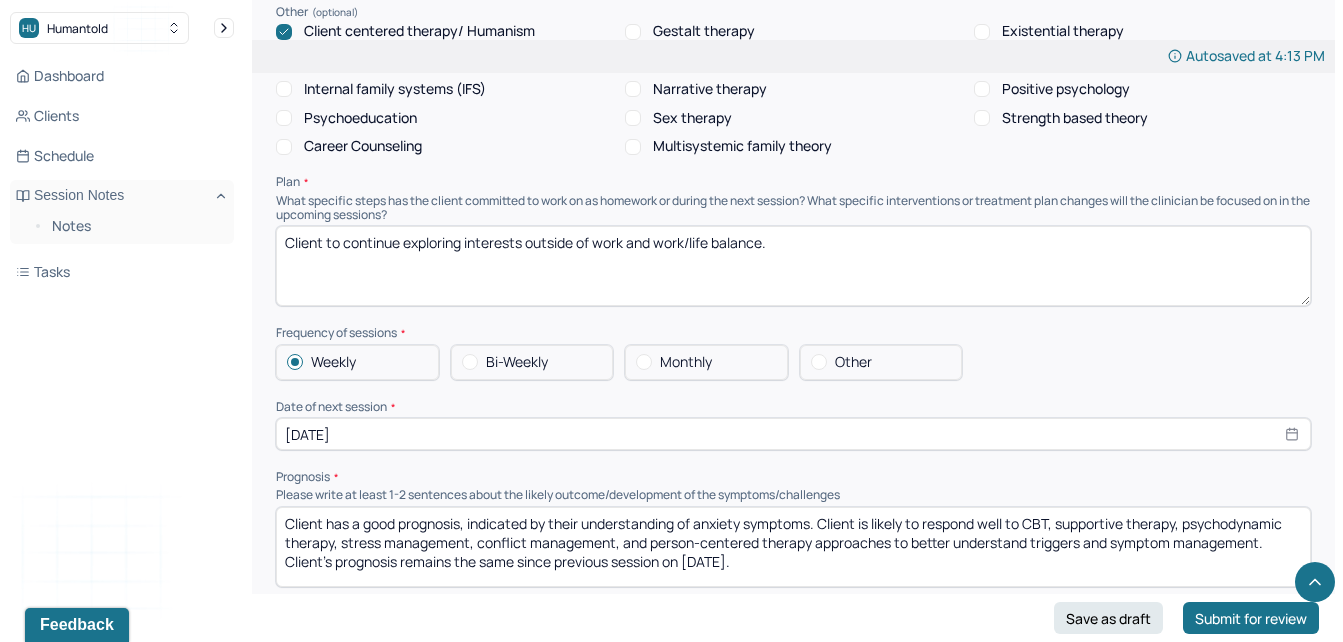 drag, startPoint x: 874, startPoint y: 245, endPoint x: 346, endPoint y: 210, distance: 529.15875 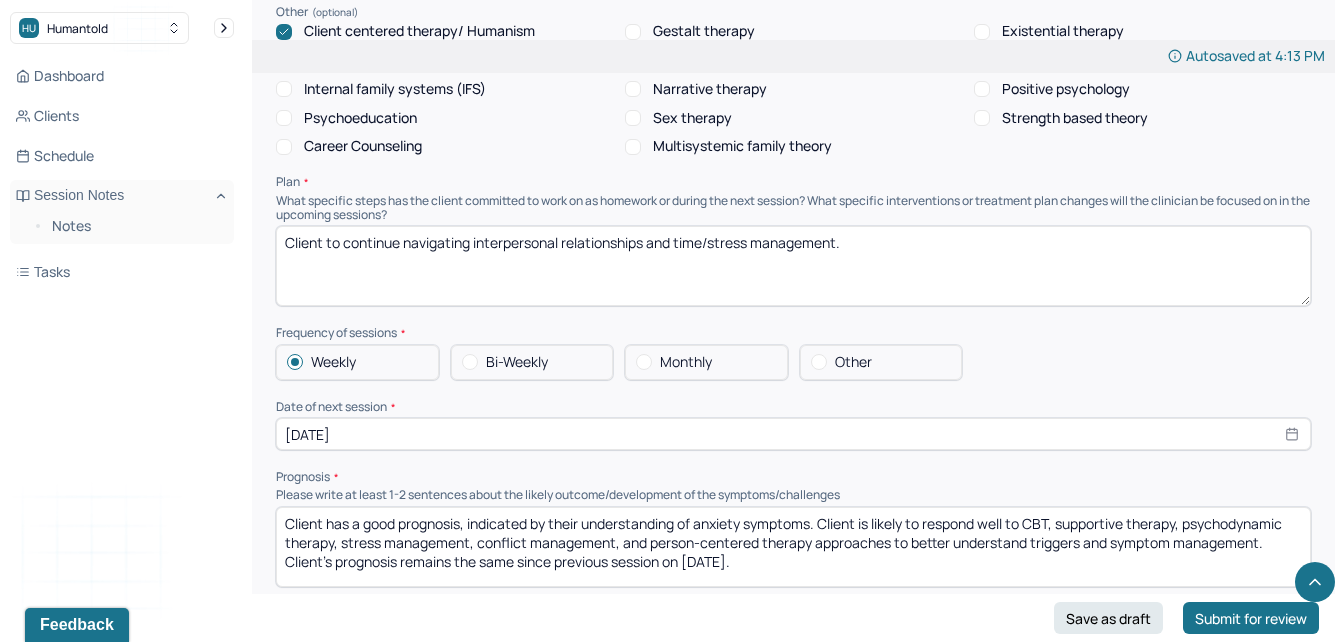 click on "Client to continue navigating interpersonal relationships and time/stress management." at bounding box center (793, 266) 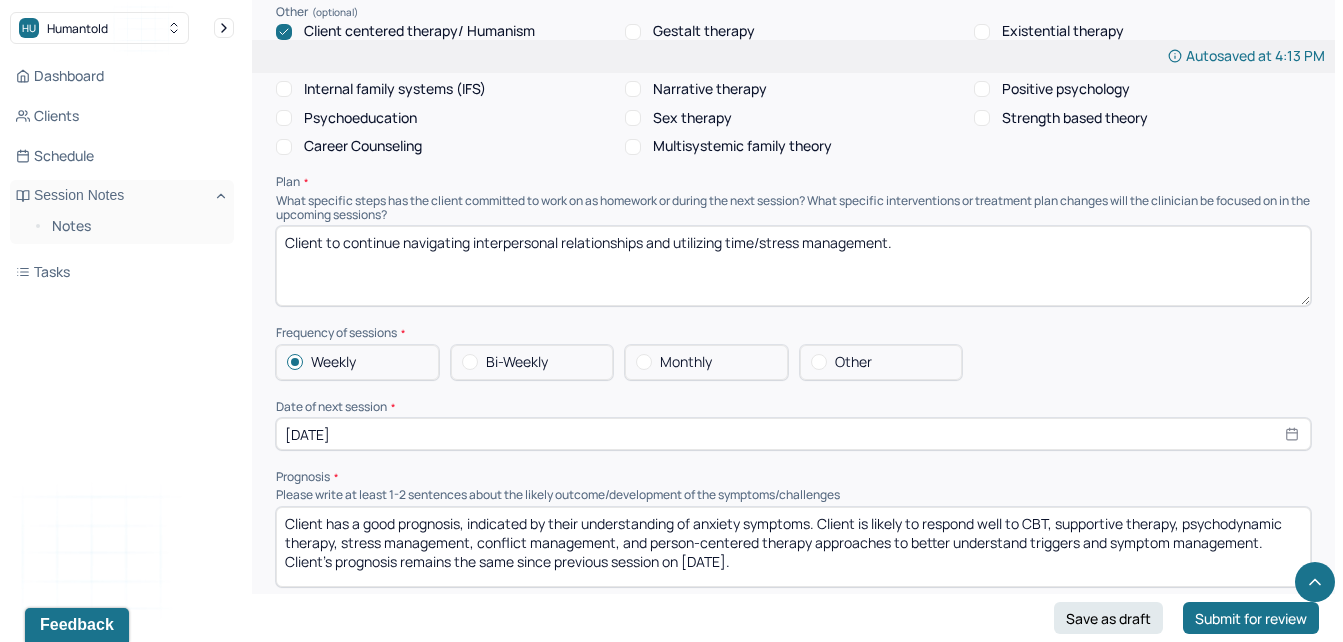 click on "What specific steps has the client committed to work on as homework or during the next session? What specific interventions or treatment plan changes will the clinician be focused on in the upcoming sessions?" at bounding box center (793, 208) 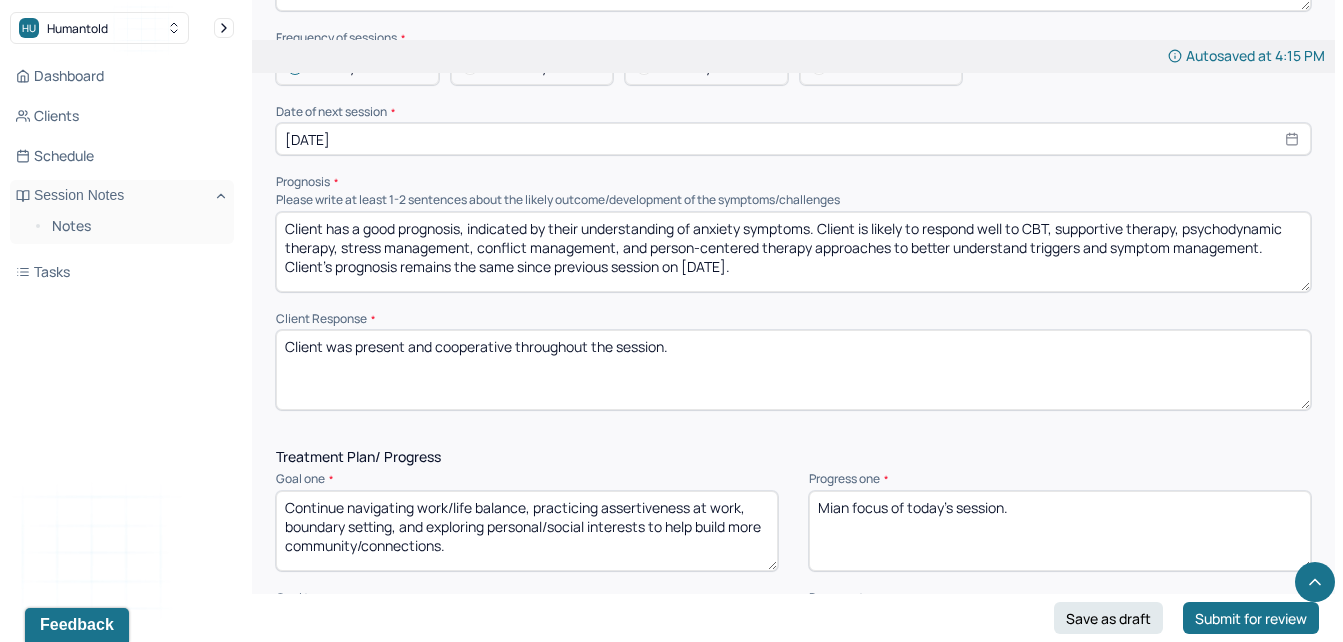scroll, scrollTop: 2206, scrollLeft: 0, axis: vertical 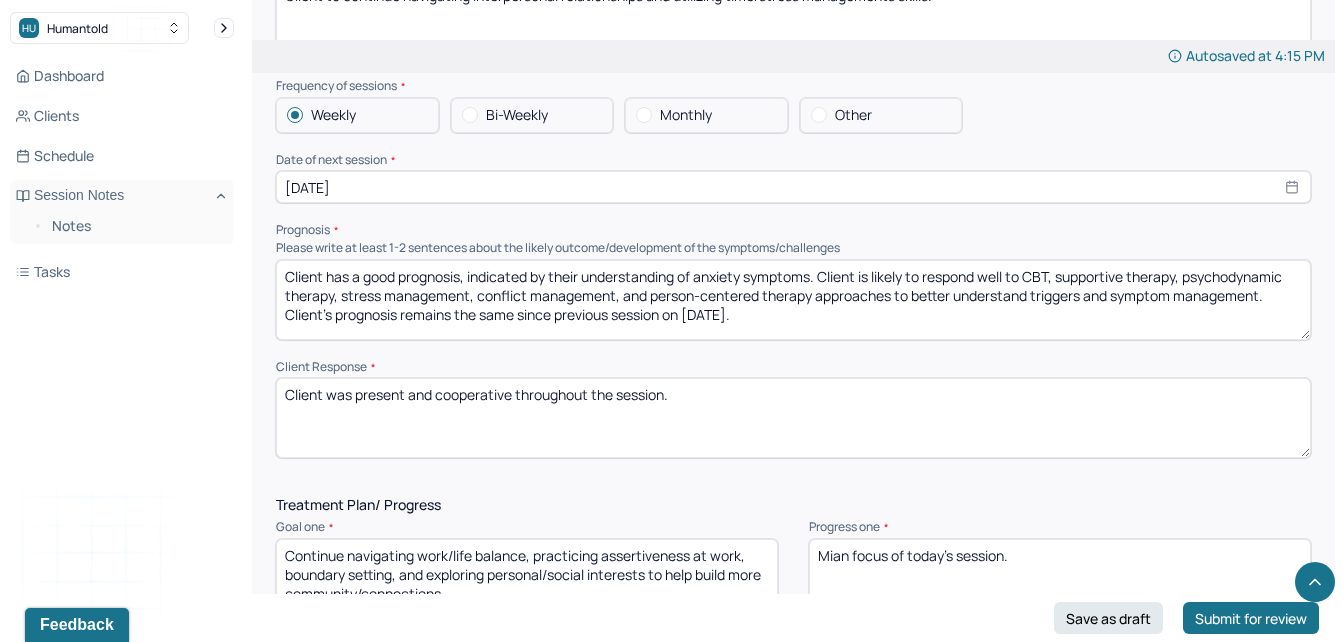 type on "Client to continue navigating interpersonal relationships and utilizing time/stress managements skills." 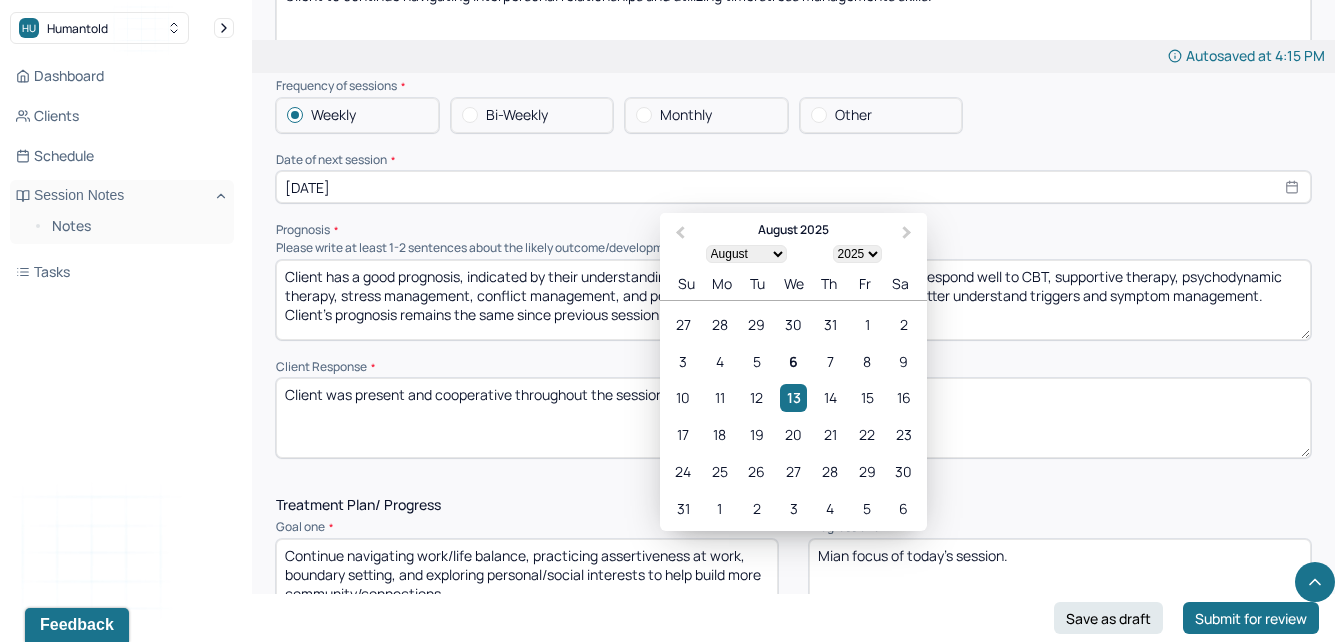 click on "[DATE]" at bounding box center [793, 187] 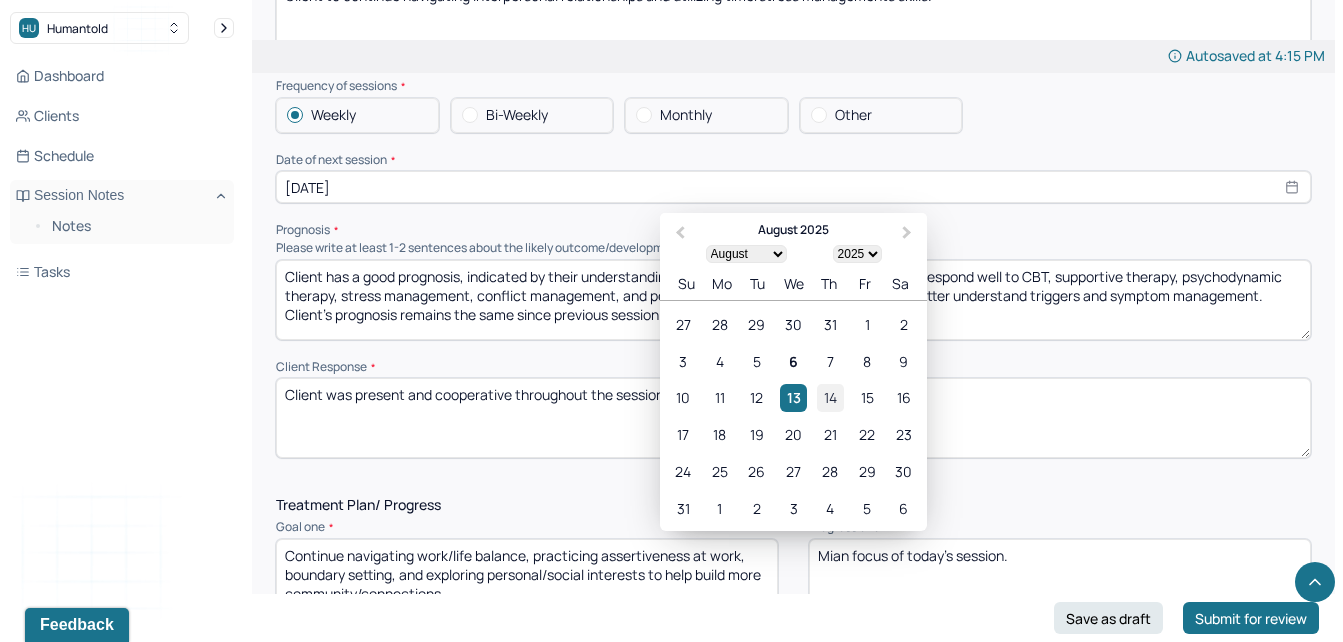 click on "14" at bounding box center (830, 397) 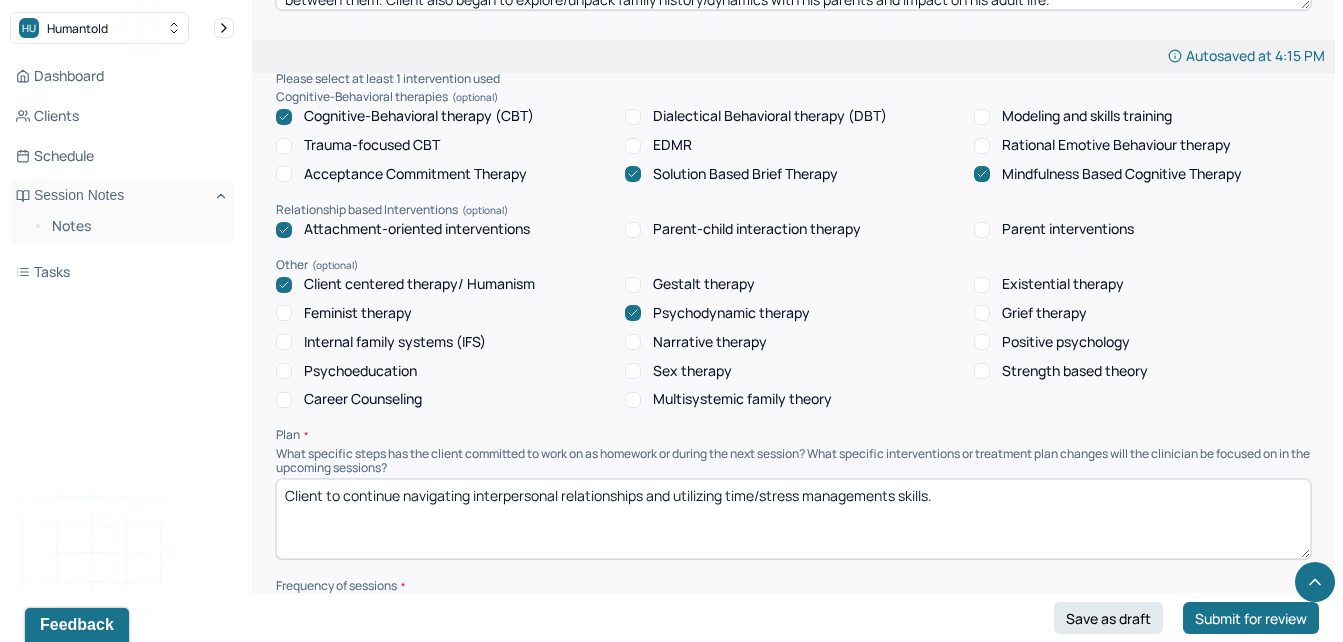 scroll, scrollTop: 1350, scrollLeft: 0, axis: vertical 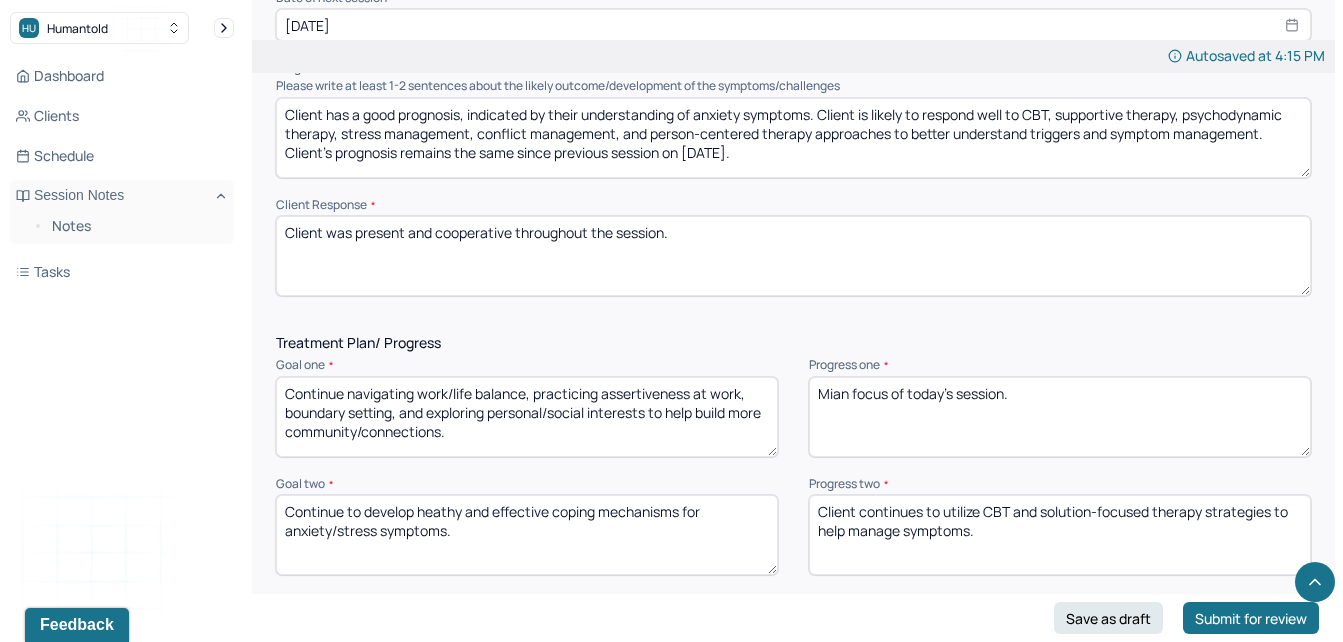 drag, startPoint x: 509, startPoint y: 232, endPoint x: 356, endPoint y: 258, distance: 155.19342 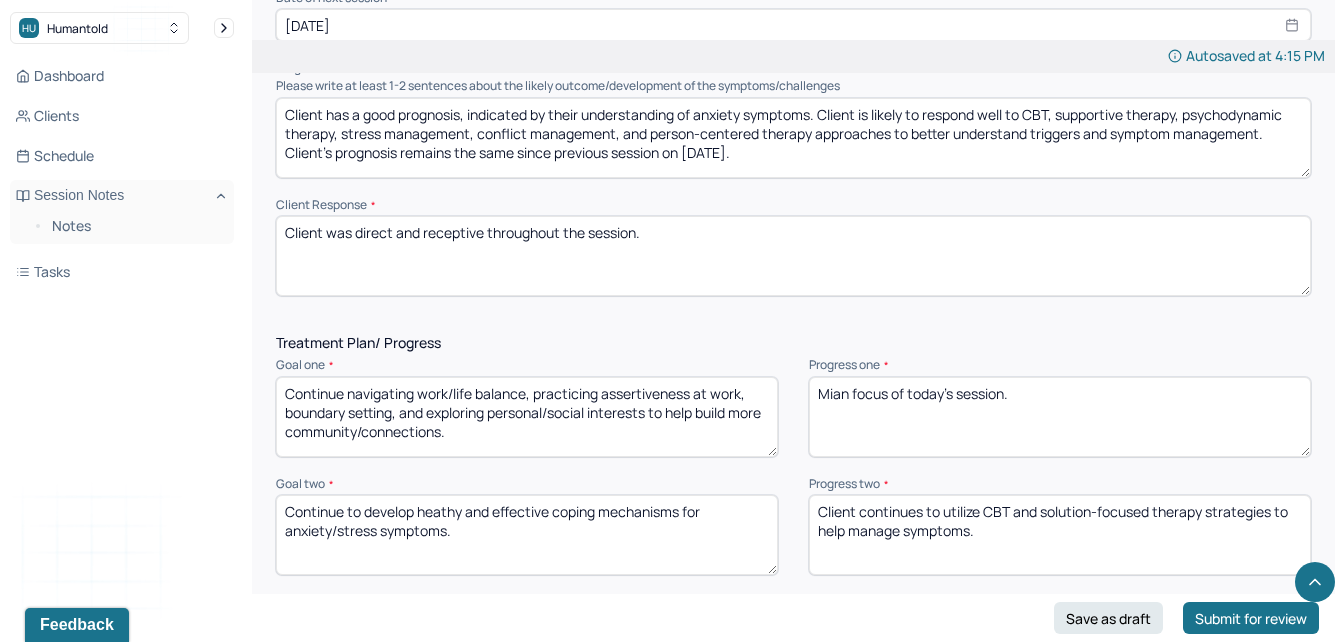 type on "Client was direct and receptive throughout the session." 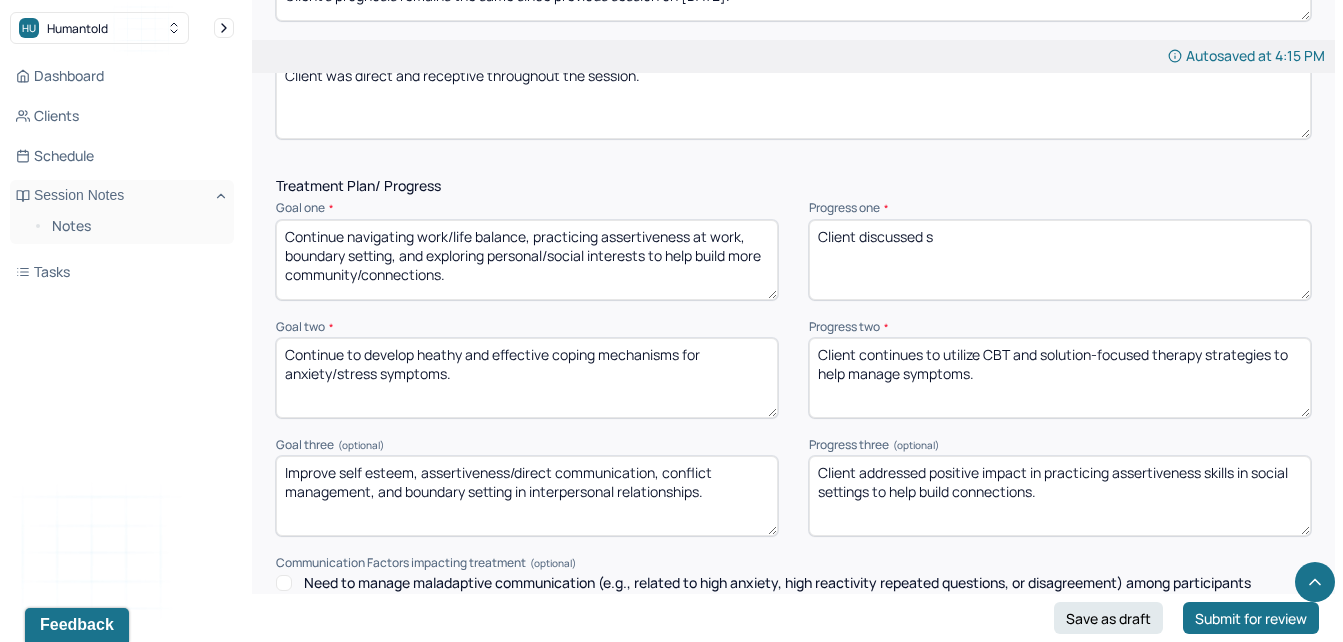 scroll, scrollTop: 2555, scrollLeft: 0, axis: vertical 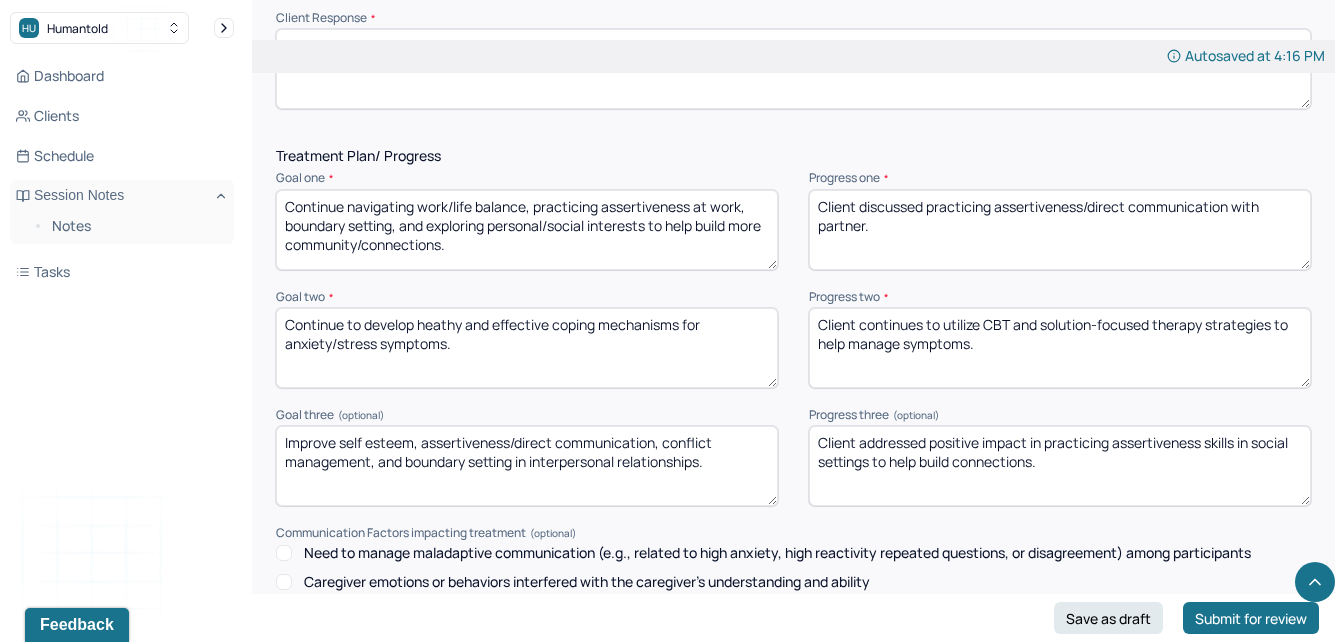 type on "Client discussed practicing assertiveness/direct communication with partner." 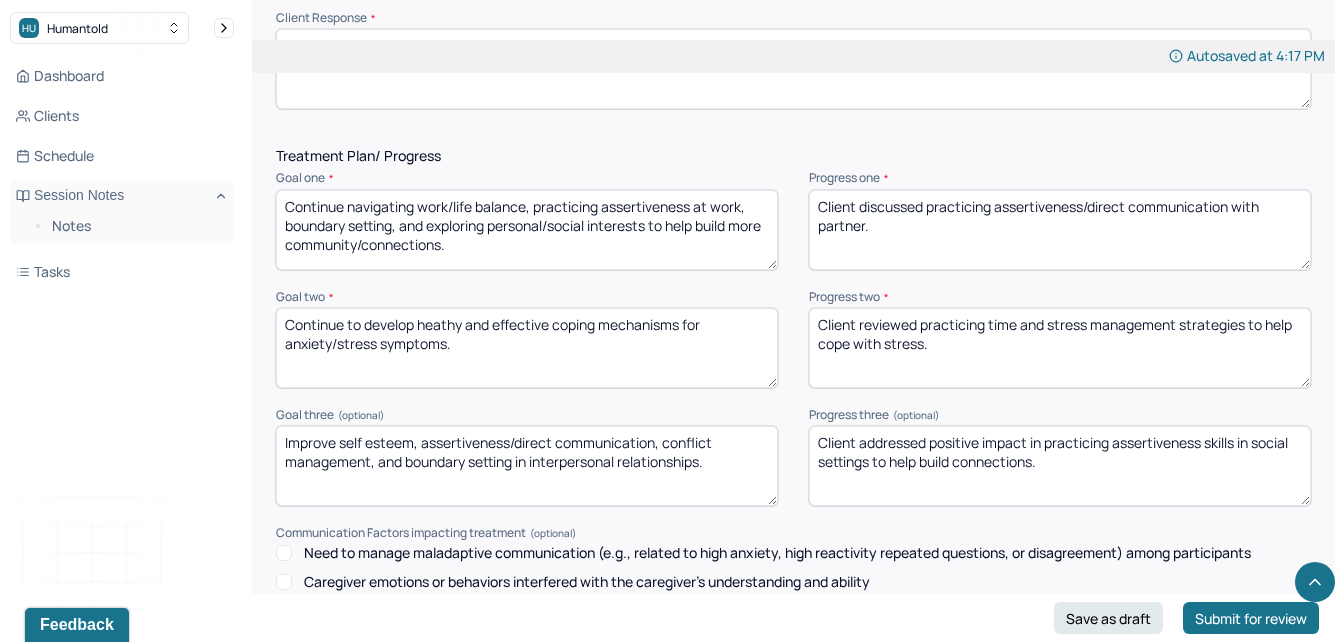 drag, startPoint x: 1218, startPoint y: 326, endPoint x: 1026, endPoint y: 325, distance: 192.00261 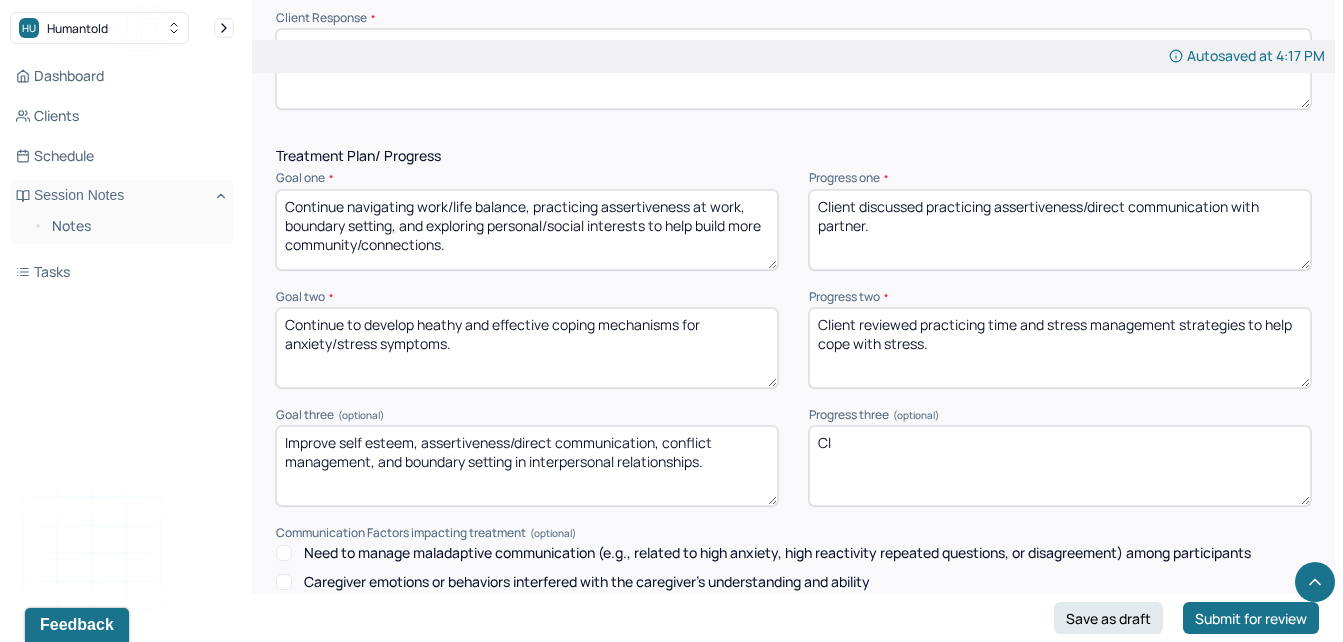 type on "C" 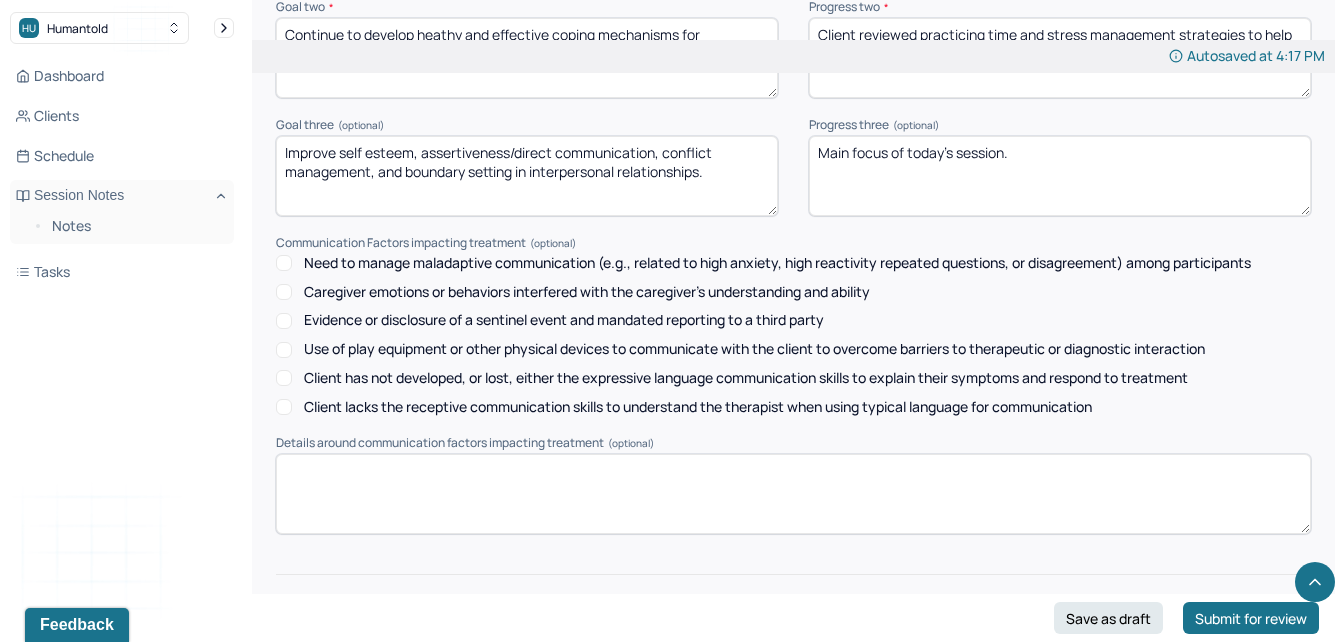 scroll, scrollTop: 2953, scrollLeft: 0, axis: vertical 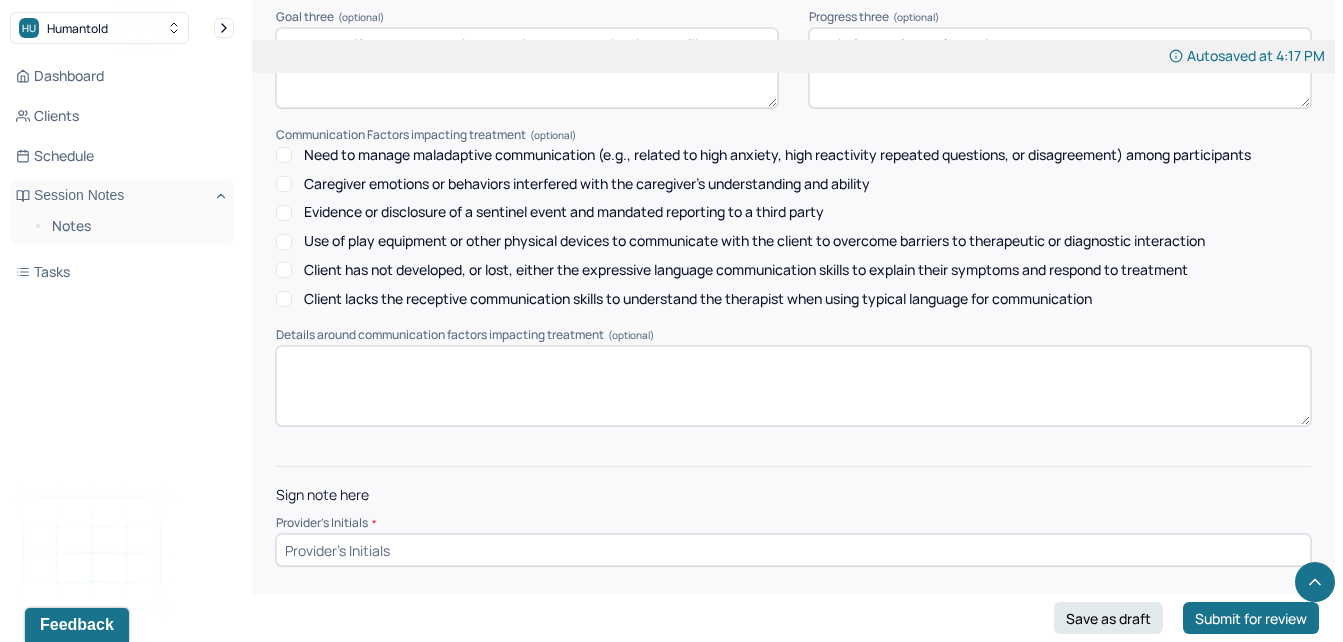 type on "Main focus of today's session." 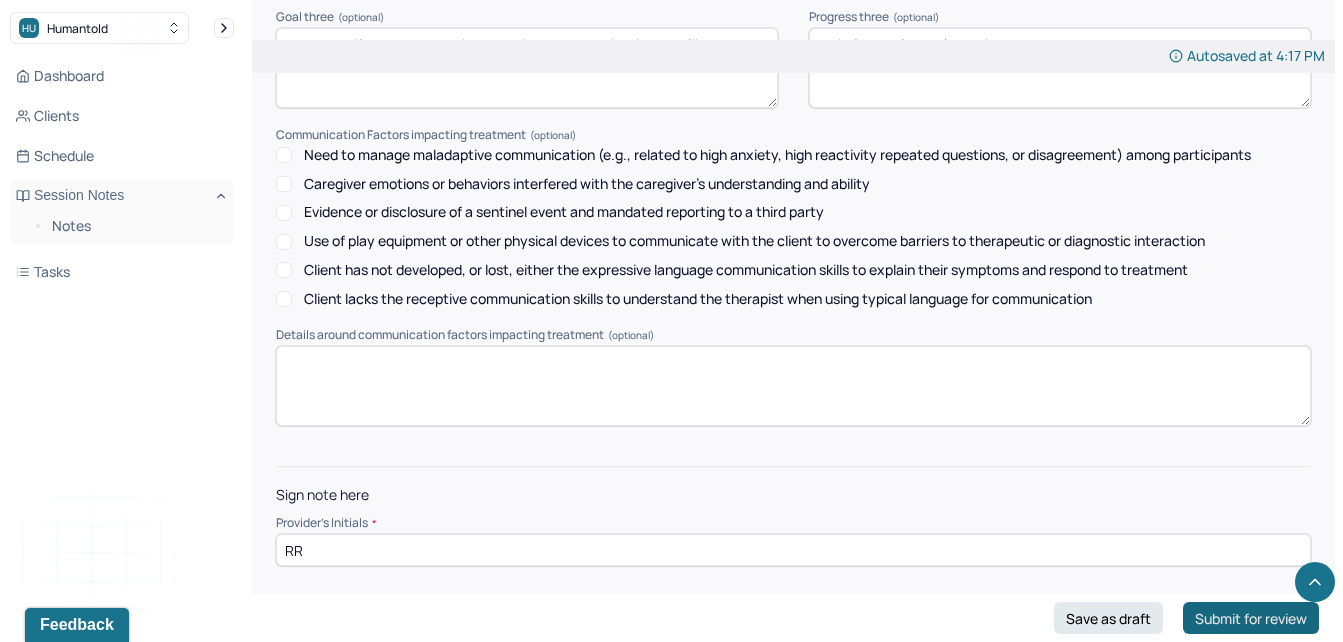 type on "RR" 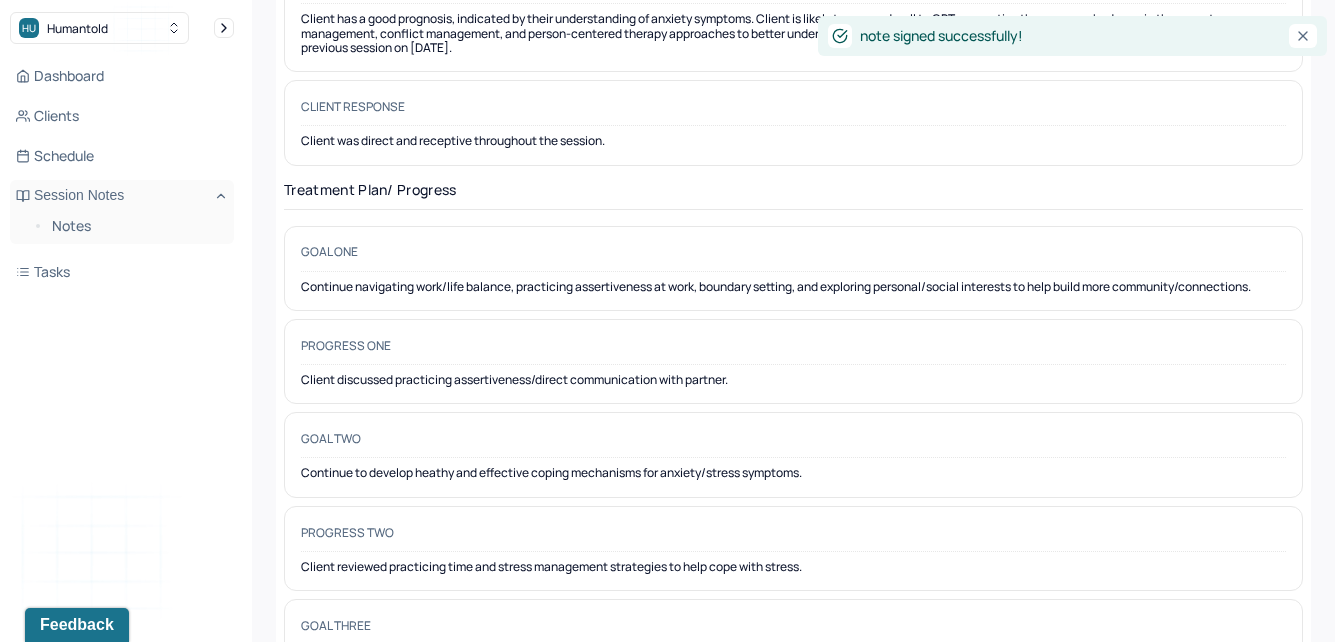 scroll, scrollTop: 0, scrollLeft: 0, axis: both 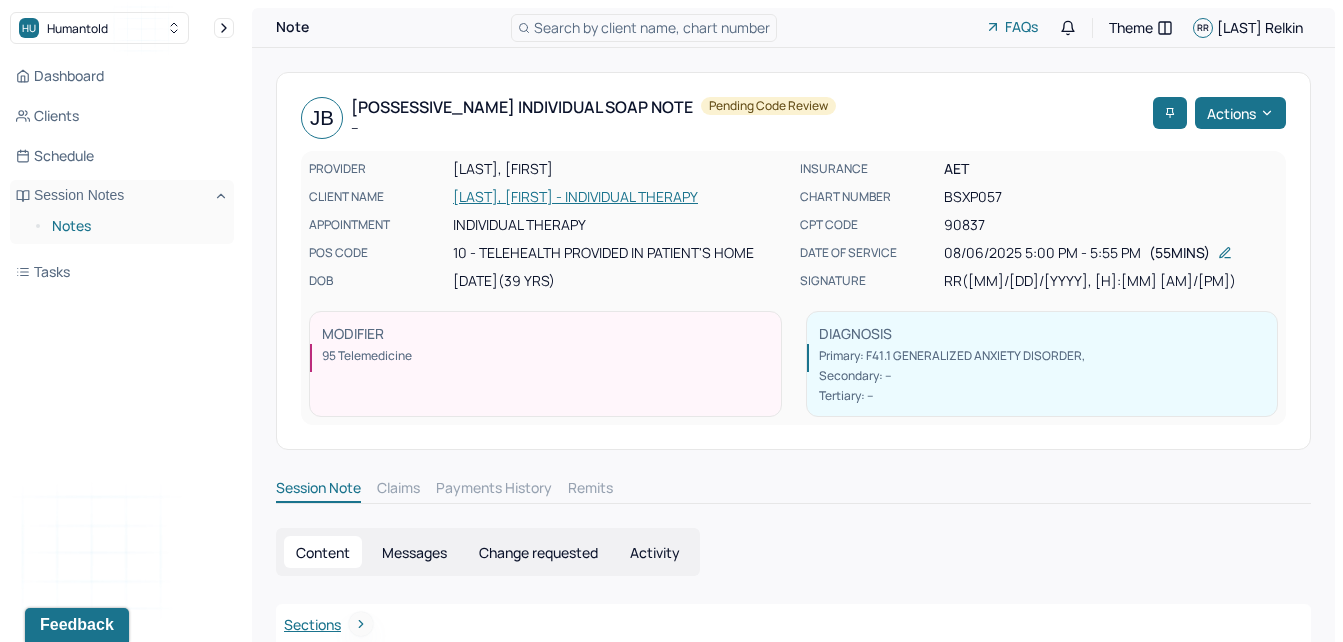 click on "Notes" at bounding box center (135, 226) 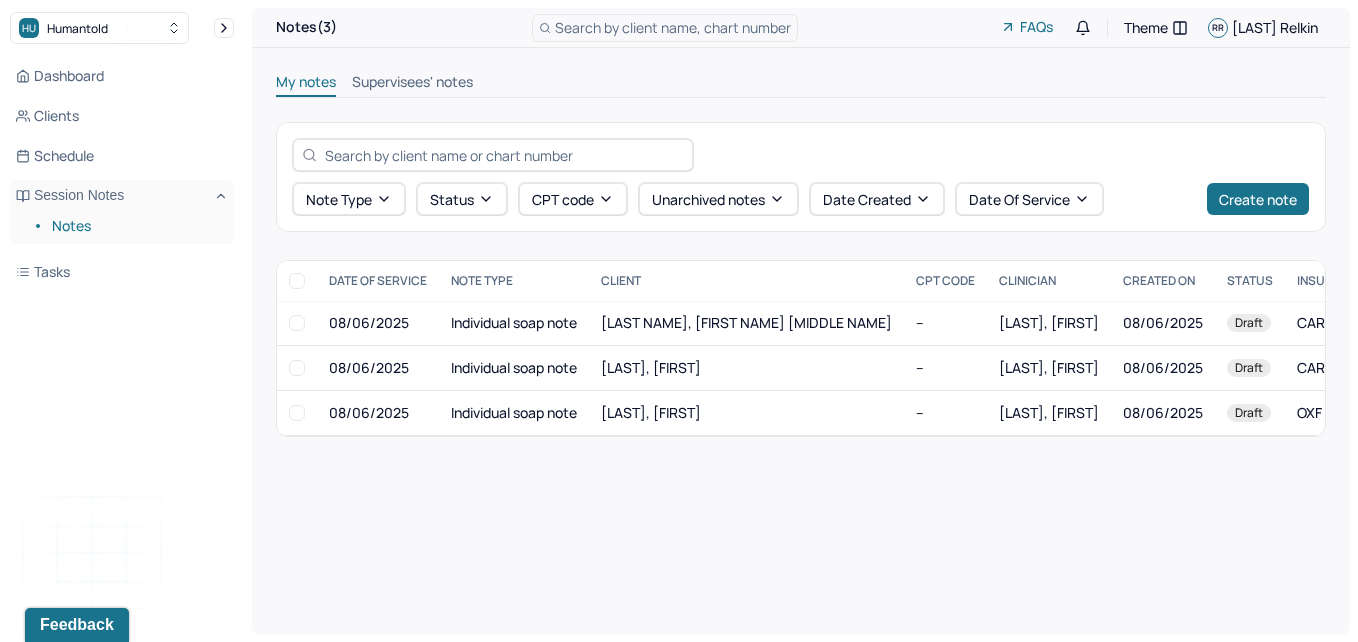 click on "Supervisees' notes" at bounding box center [412, 84] 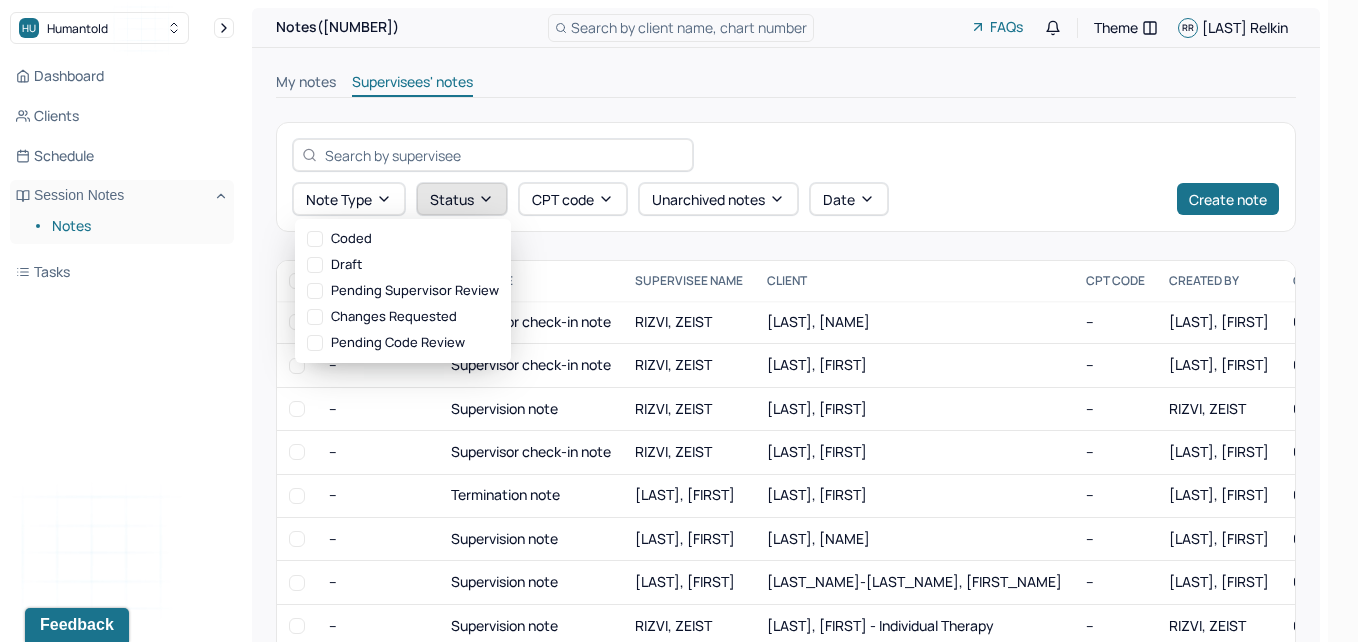 click on "Status" at bounding box center [462, 199] 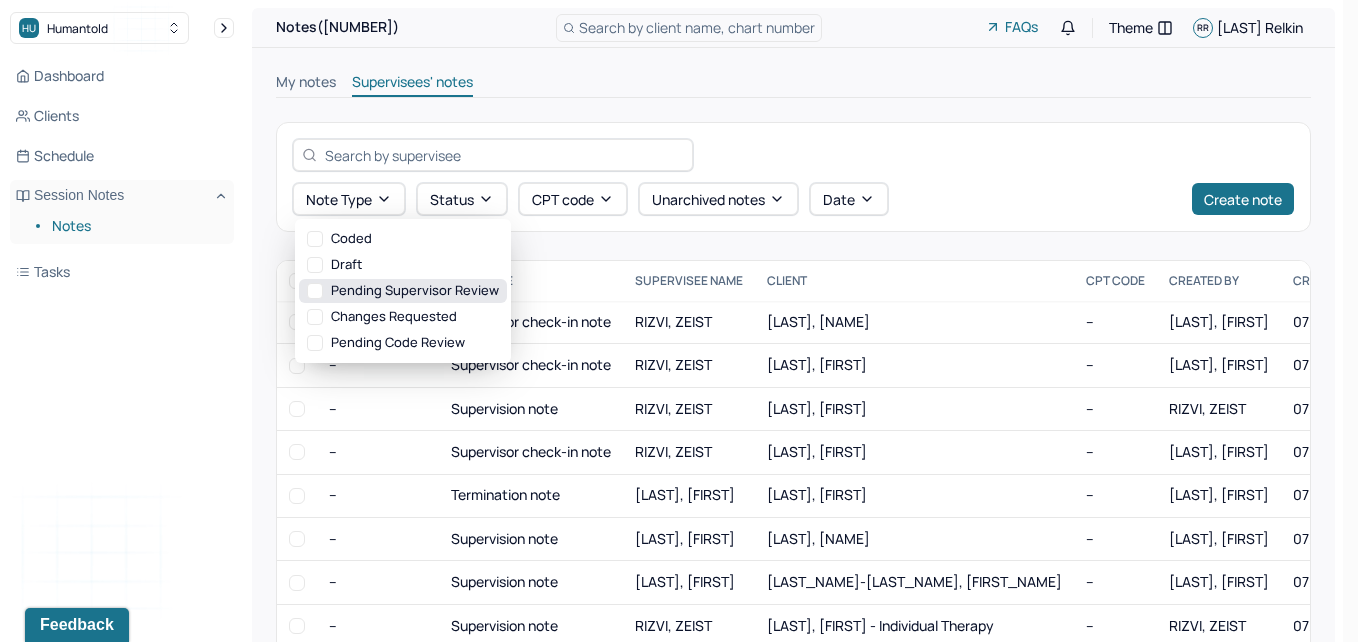 click on "Pending supervisor review" at bounding box center (403, 291) 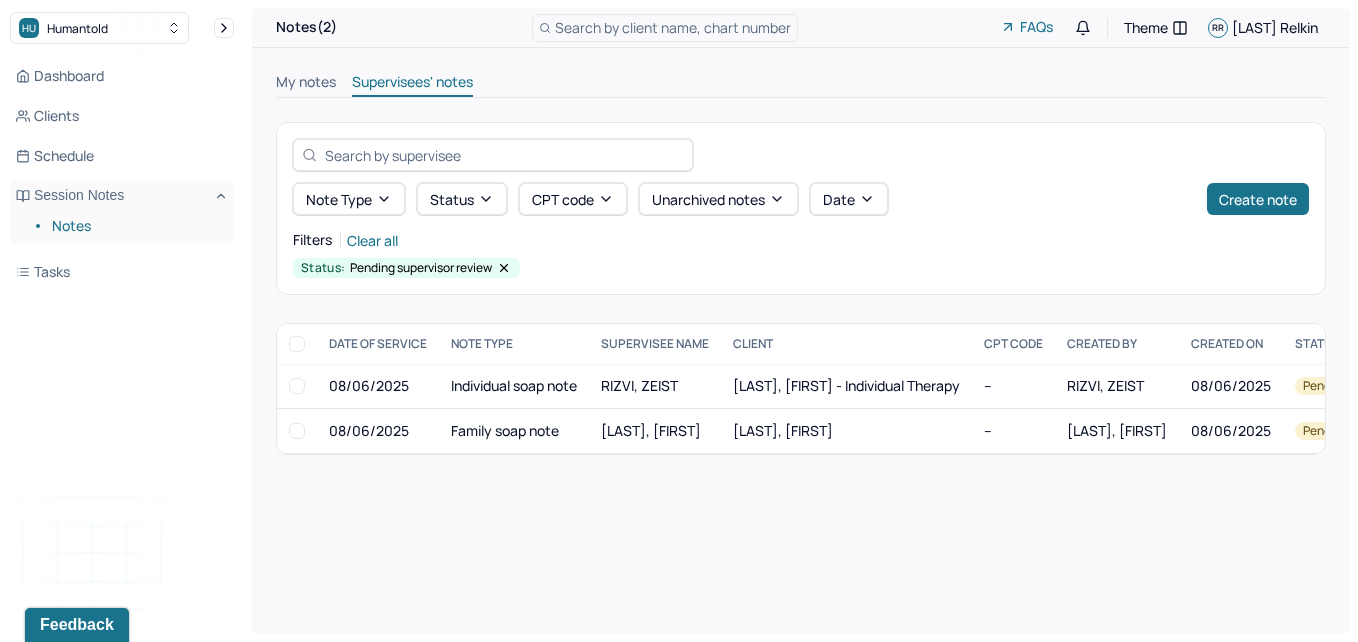 click on "My notes Supervisees' notes" at bounding box center [801, 97] 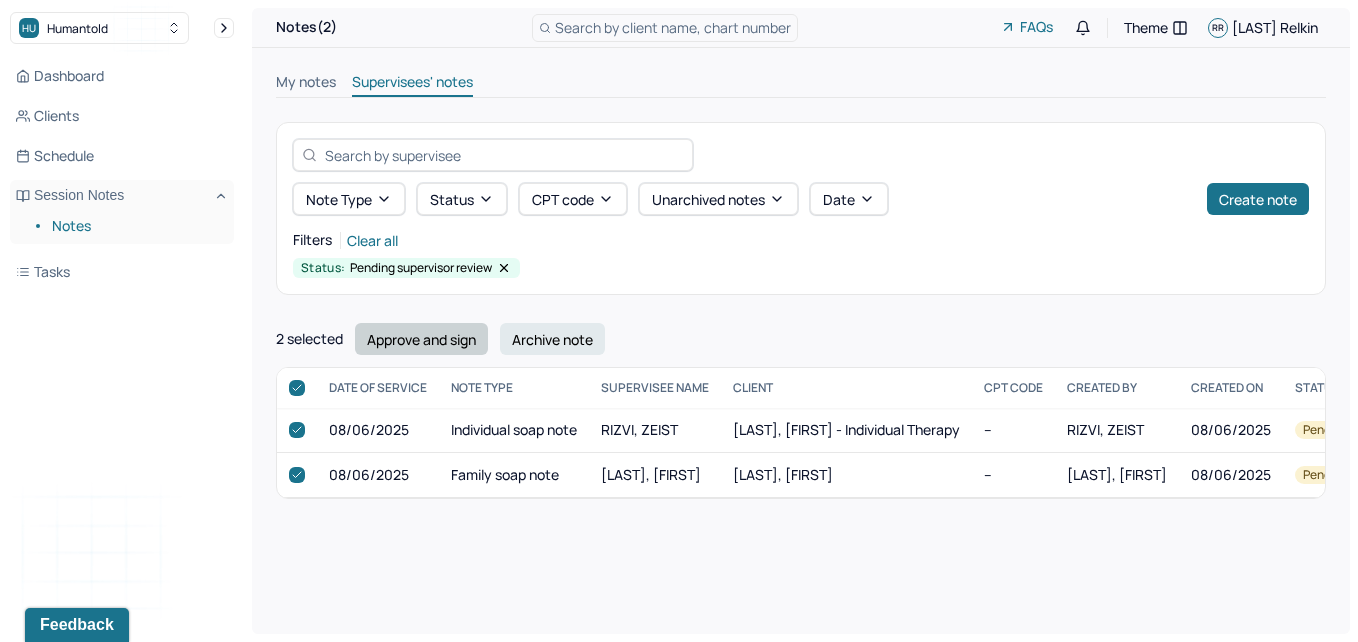 click on "Approve and sign" at bounding box center [421, 339] 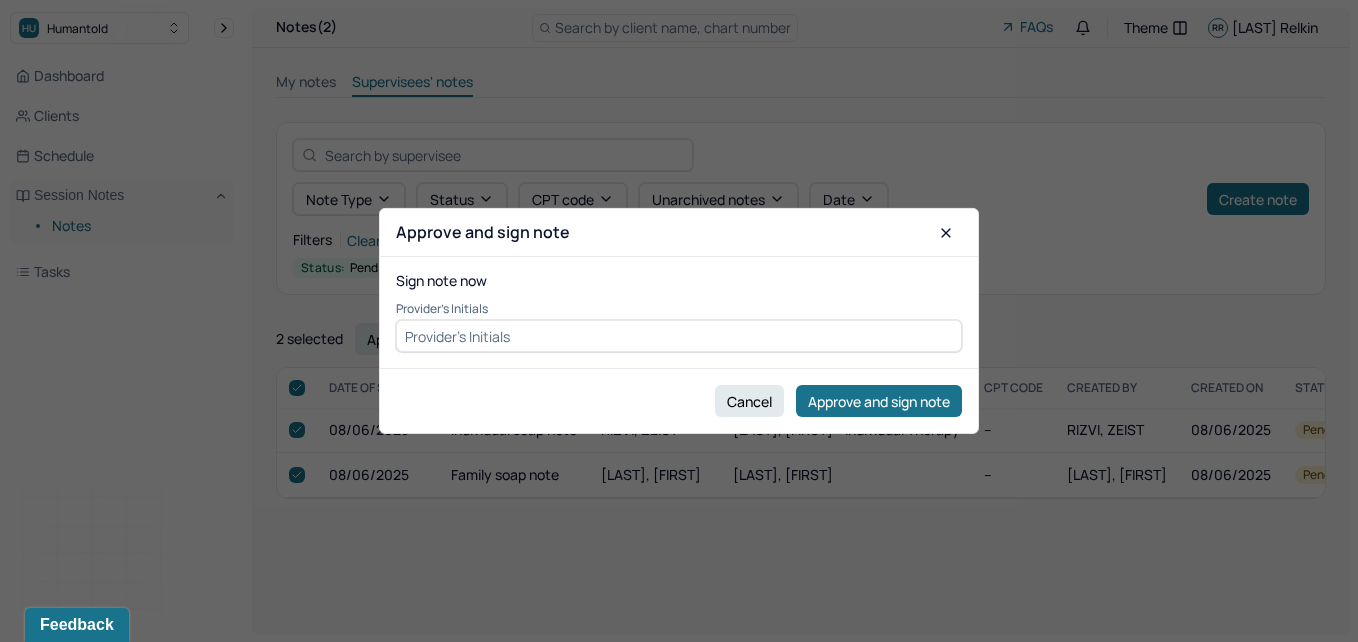 click at bounding box center (679, 336) 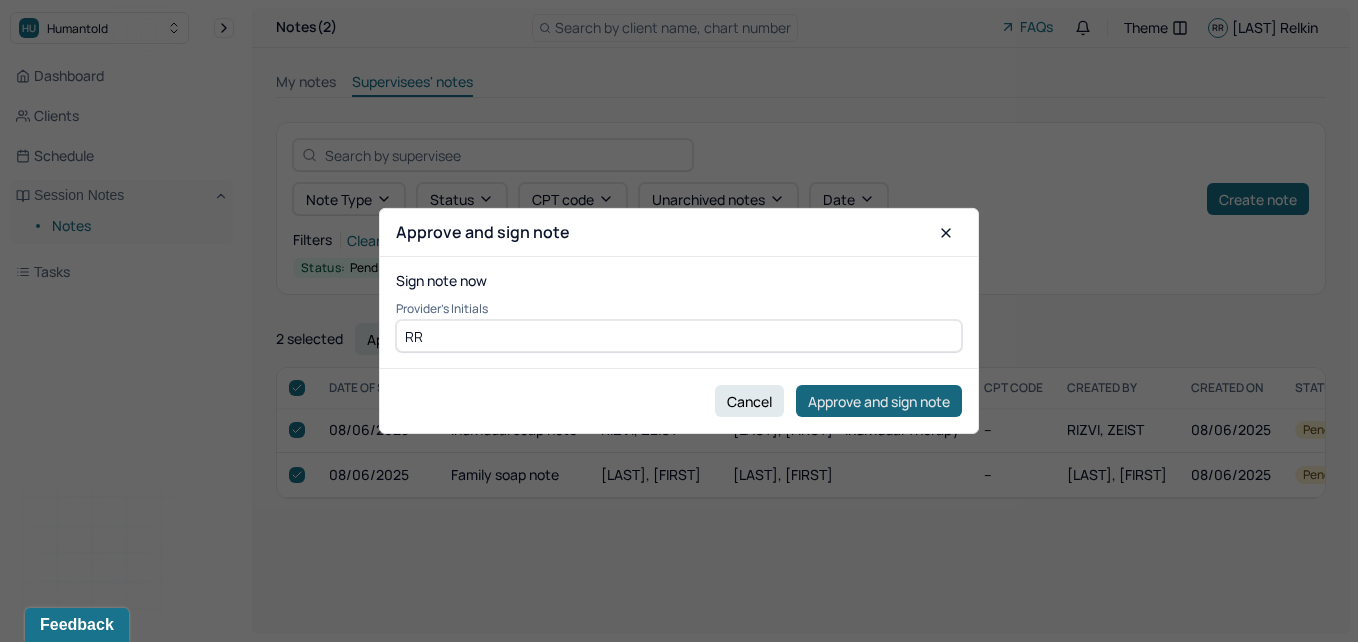 type on "RR" 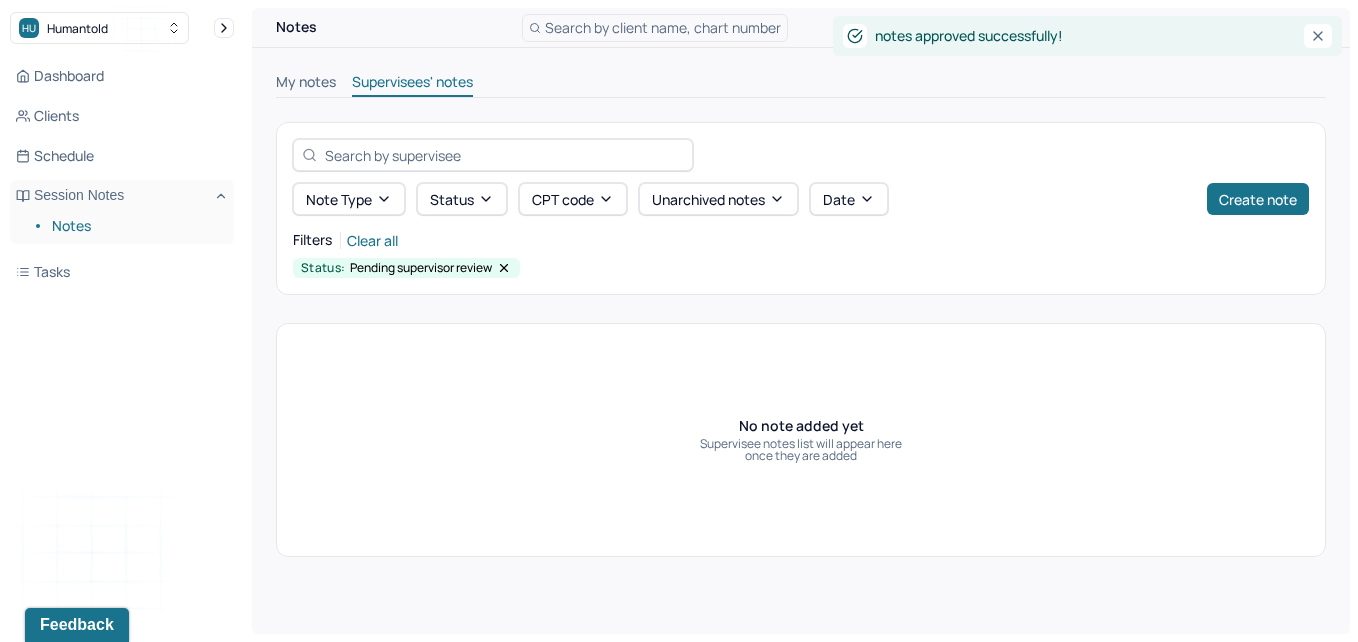 click 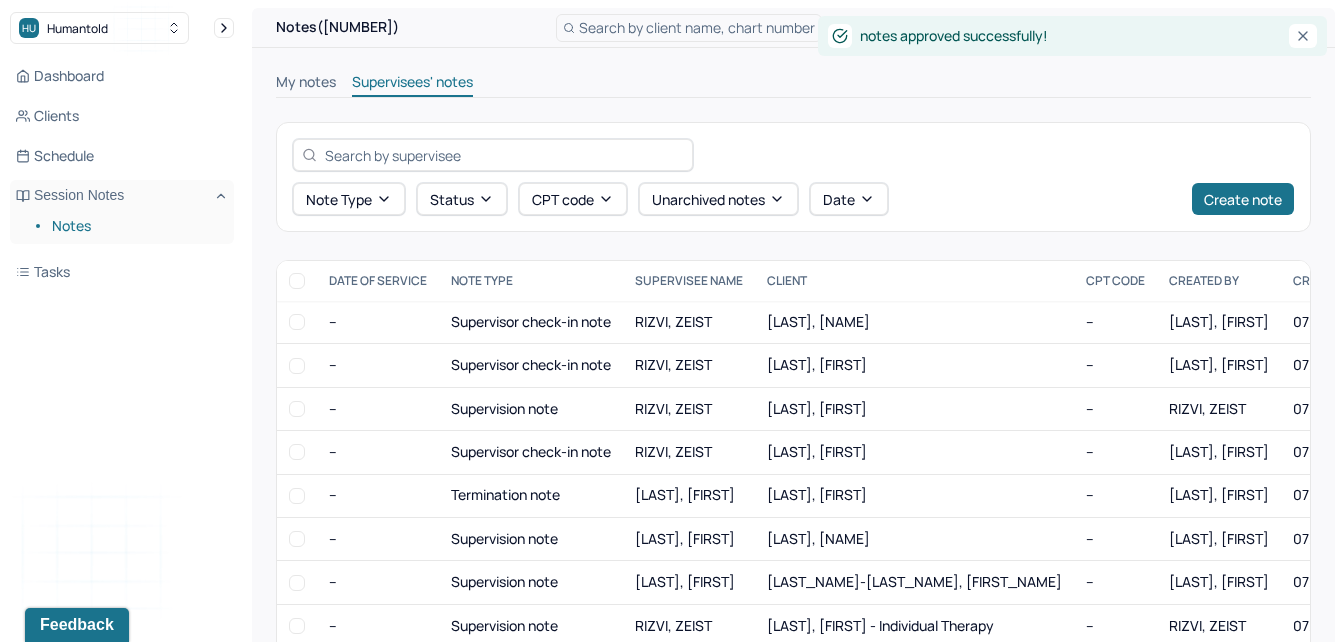 click on "Notes" at bounding box center (135, 226) 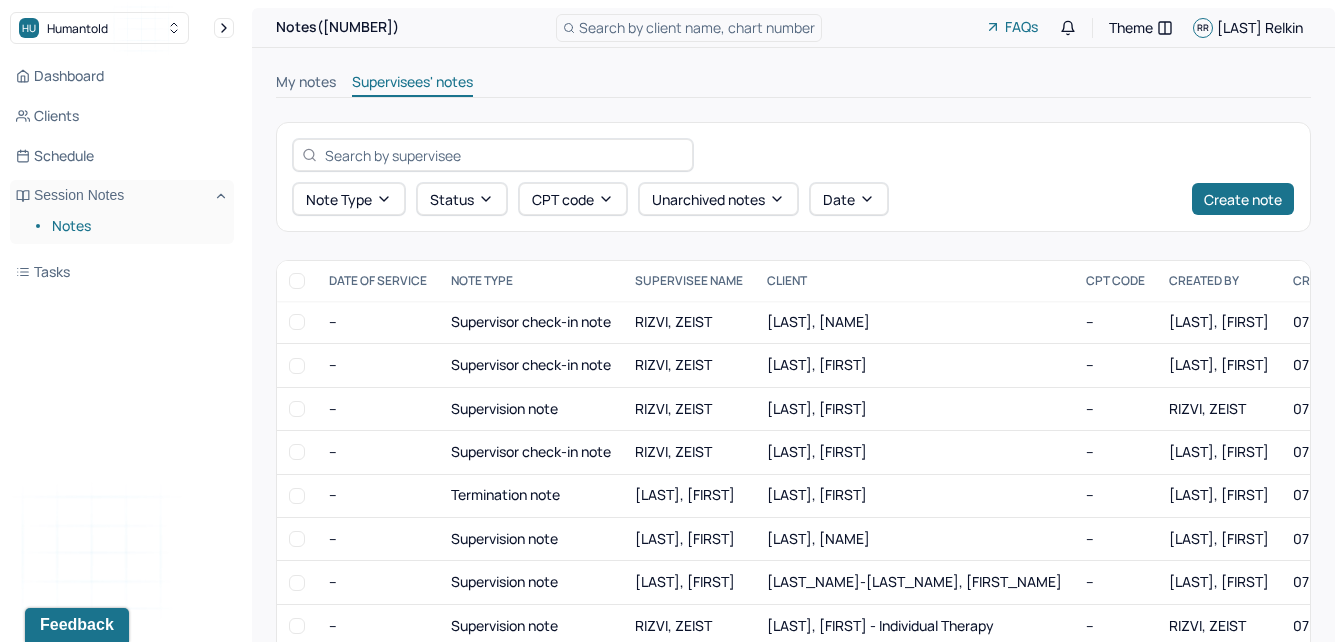 click on "Notes" at bounding box center [135, 226] 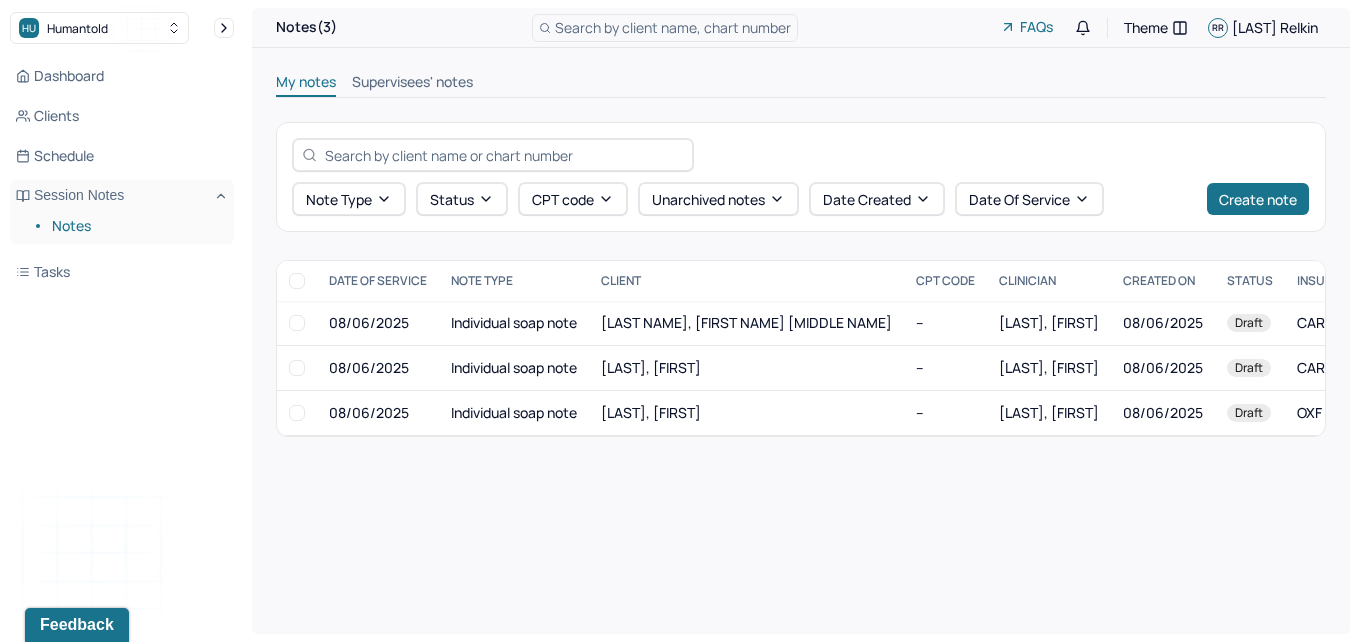 click on "My notes Supervisees' notes Note type Status CPT code Unarchived notes Date Created Date Of Service Create note DATE OF SERVICE NOTE TYPE CLIENT CPT CODE CLINICIAN CREATED ON STATUS INSURANCE PROVIDER 08/06/2025 Individual soap note [LAST NAME], [FIRST NAME] [MIDDLE NAME] -- RELKIN, RACHEL 08/06/2025 Draft CARE 08/06/2025 Individual soap note NATT, DILMAN -- RELKIN, RACHEL 08/06/2025 Draft CARE 08/06/2025 Individual soap note OCONNOR, MEAGAN -- RELKIN, RACHEL 08/06/2025 Draft OXF [LAST NAME], [FIRST NAME] Draft 08/06/2025 Individual soap note Provider: RELKIN, RACHEL Created on: 08/06/2025 NATT, DILMAN Draft 08/06/2025 Individual soap note Provider: RELKIN, RACHEL Created on: 08/06/2025 OCONNOR, MEAGAN Draft 08/06/2025 Individual soap note Provider: RELKIN, RACHEL Created on: 08/06/2025" at bounding box center [801, 254] 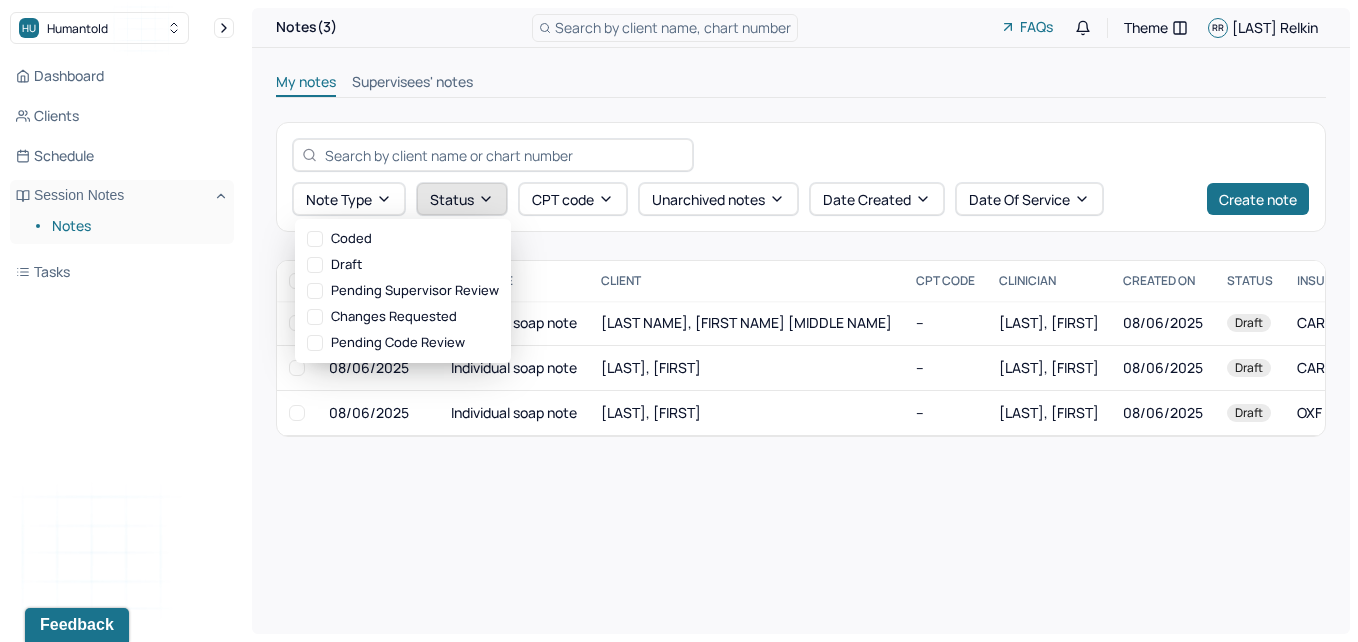 click on "Status" at bounding box center (462, 199) 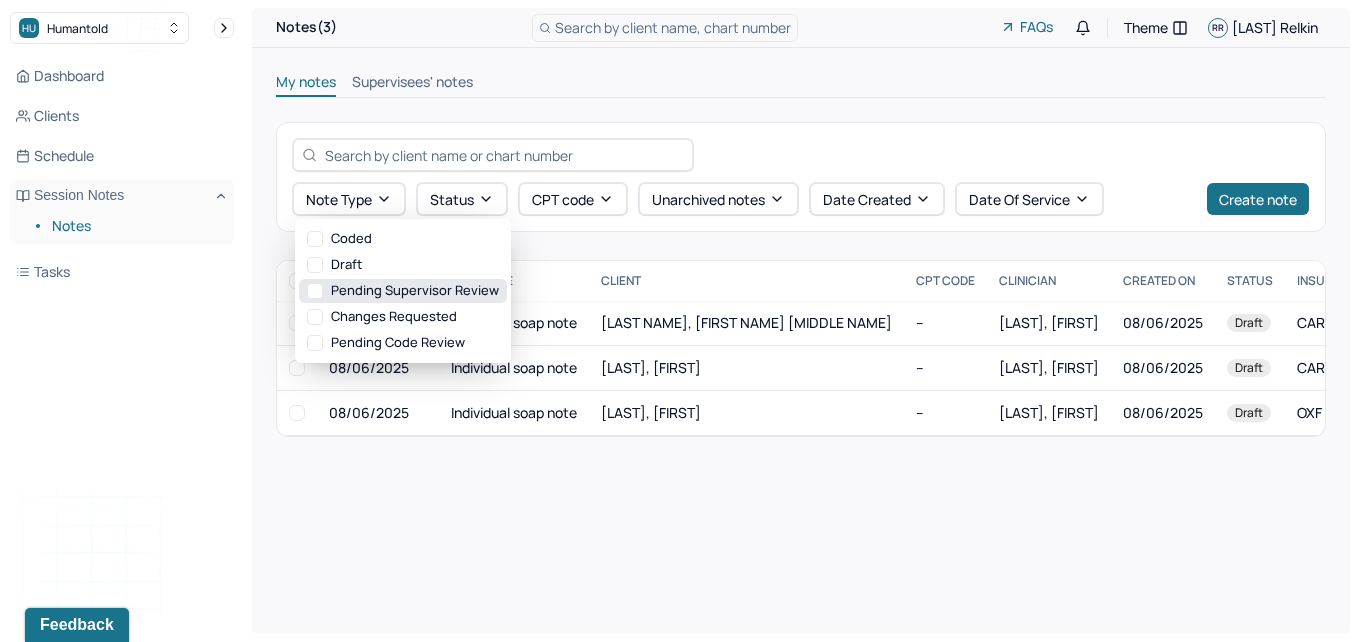 click on "Pending supervisor review" at bounding box center (403, 291) 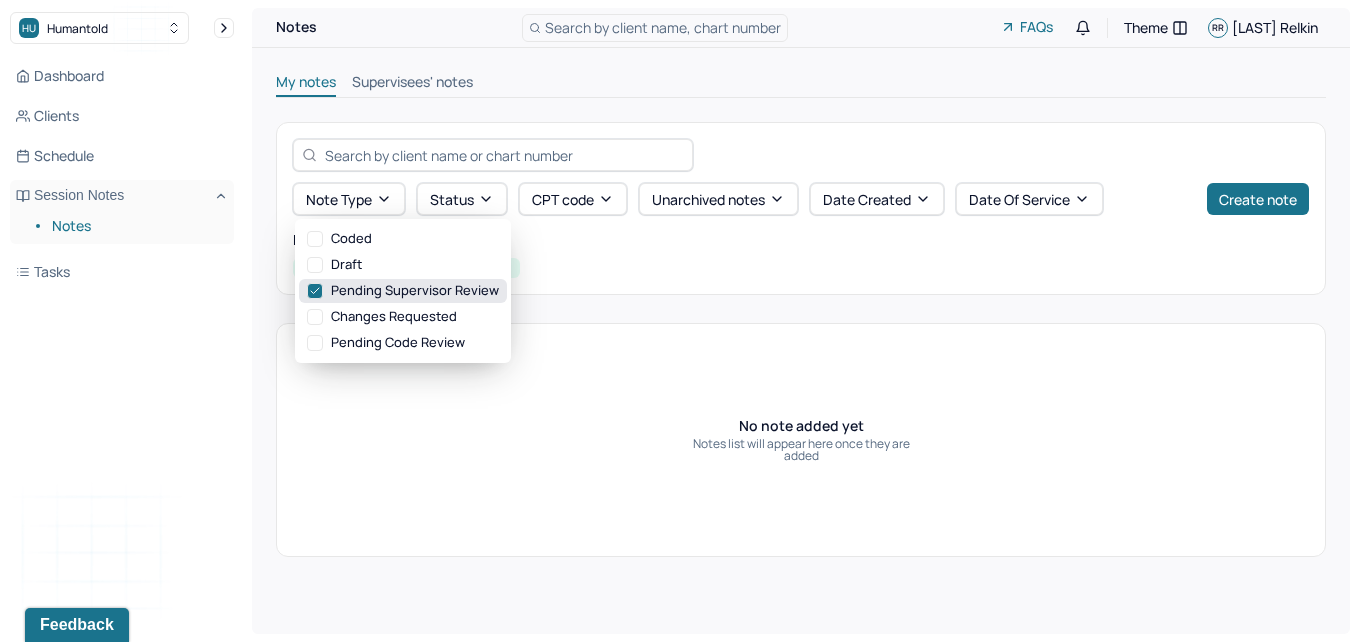 click on "Pending supervisor review" at bounding box center [403, 291] 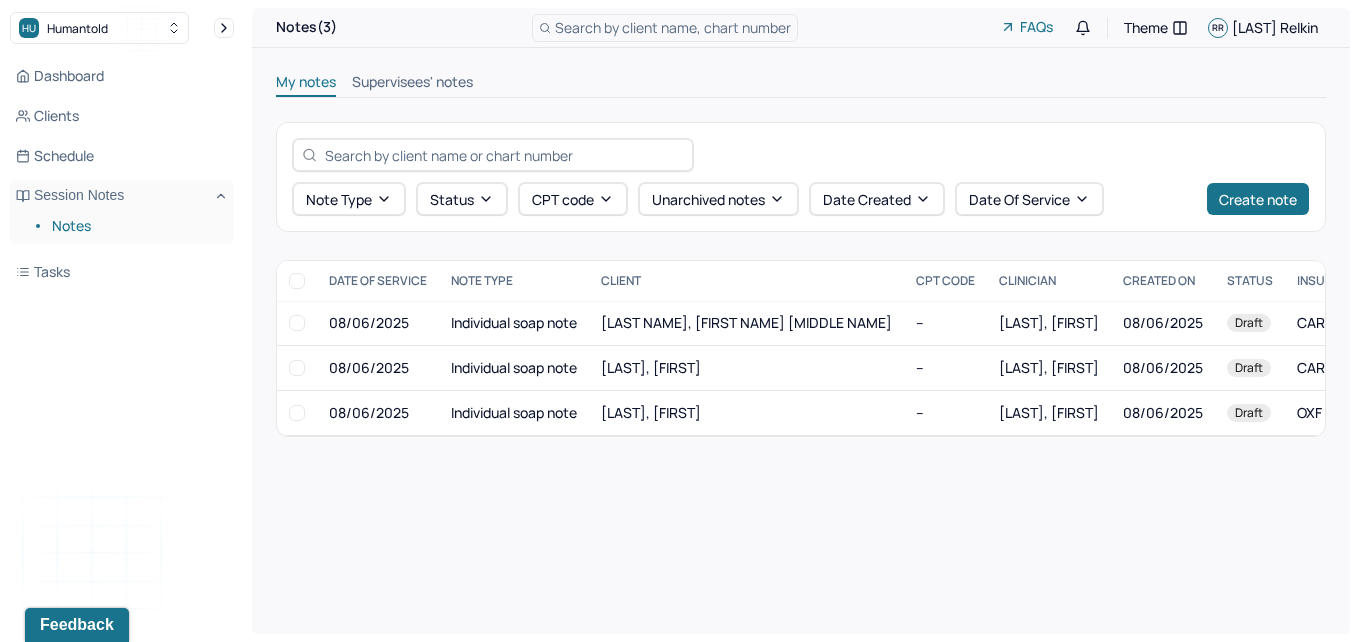 click on "My notes Supervisees' notes" at bounding box center (801, 85) 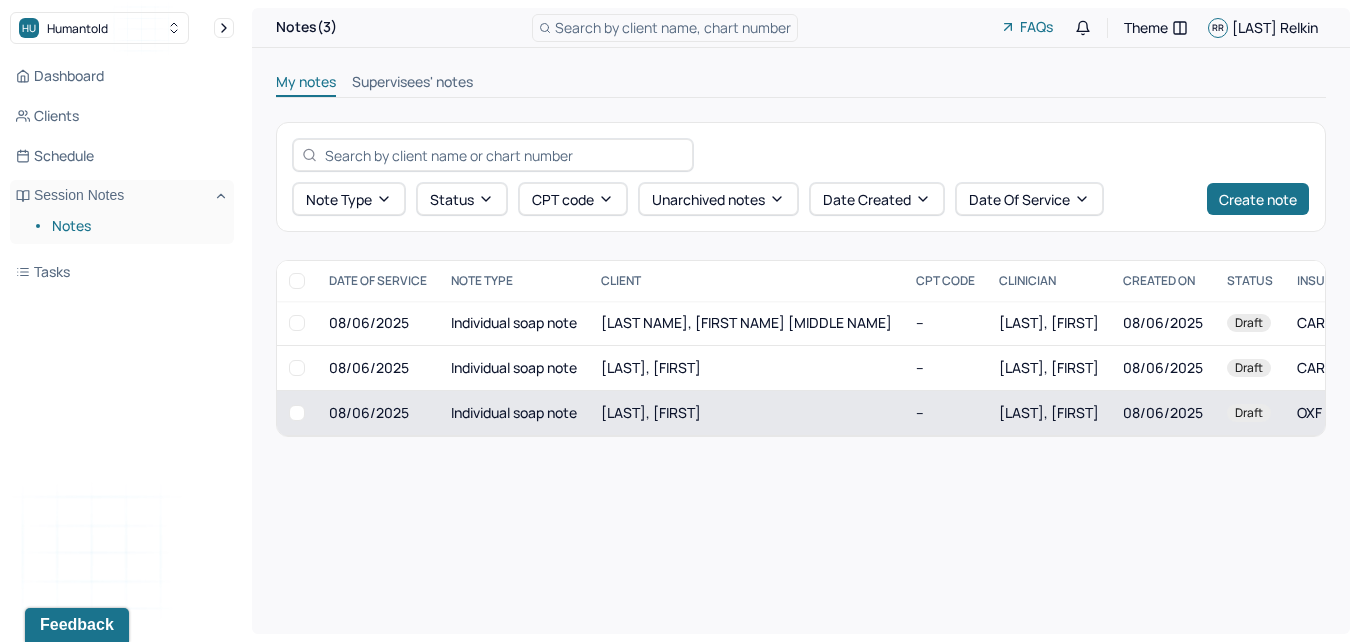 click on "[LAST], [FIRST]" at bounding box center (651, 412) 